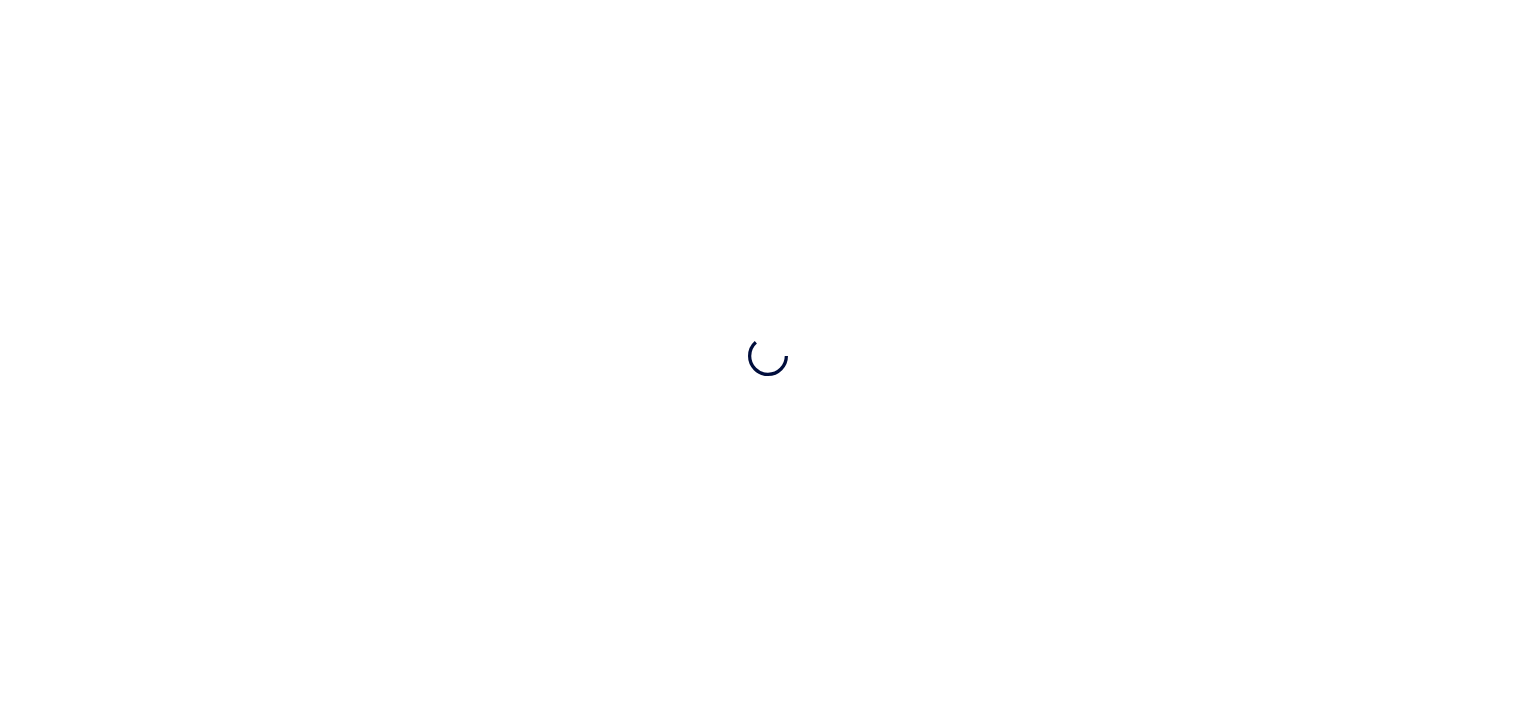 scroll, scrollTop: 0, scrollLeft: 0, axis: both 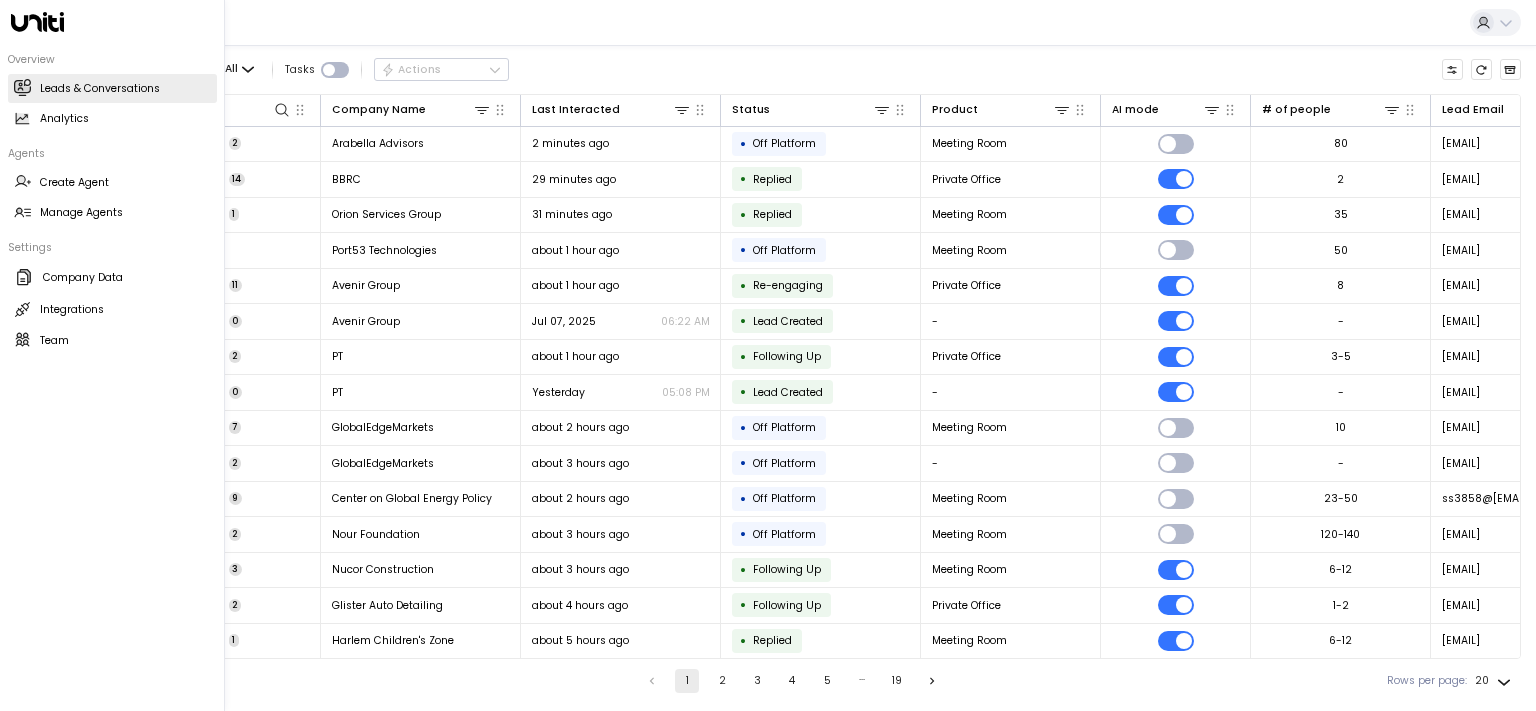 click on "Overview Leads & Conversations Leads & Conversations Analytics Analytics Agents Create Agent Create Agent Manage Agents Manage Agents Settings Company Data Company Data Integrations Integrations Team Team" at bounding box center [112, 355] 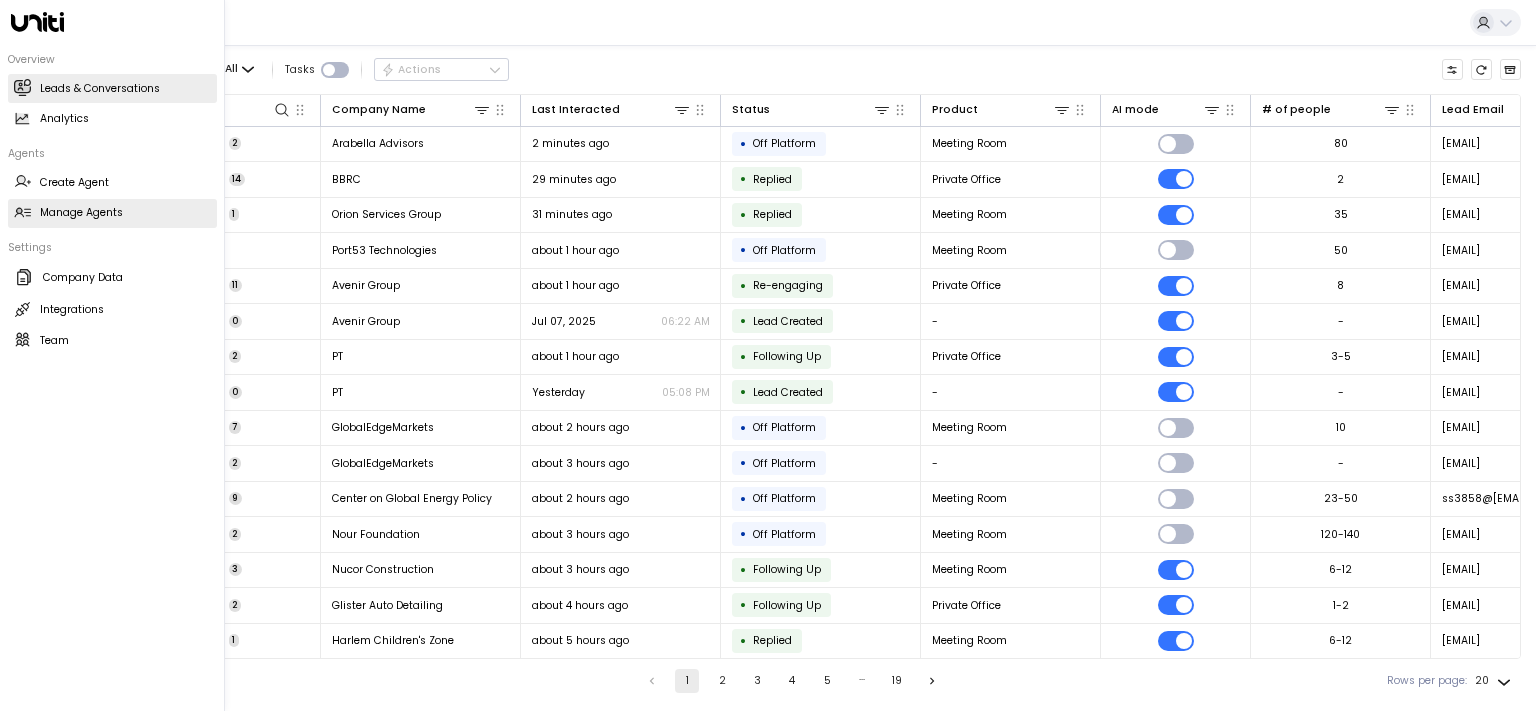 click on "Manage Agents" at bounding box center [81, 213] 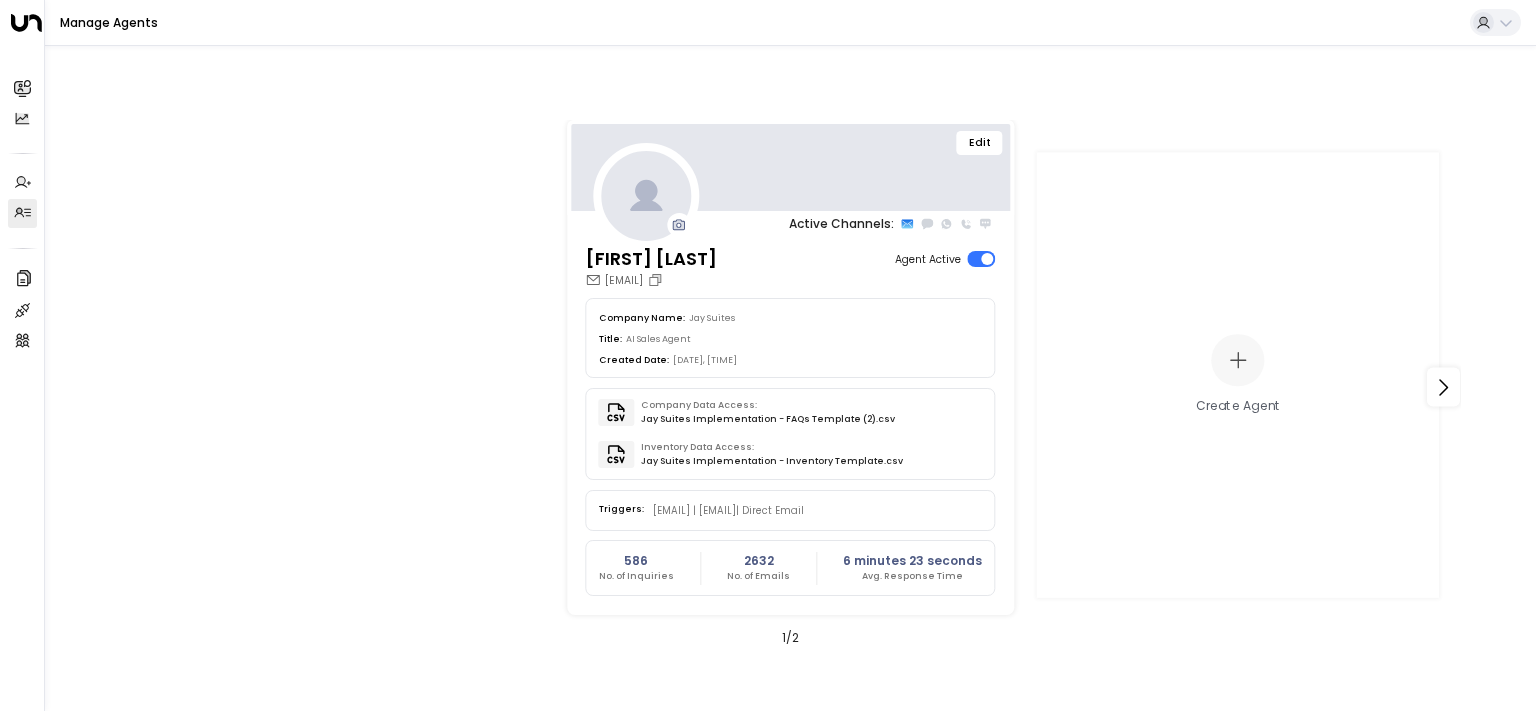 click on "Edit" at bounding box center [980, 143] 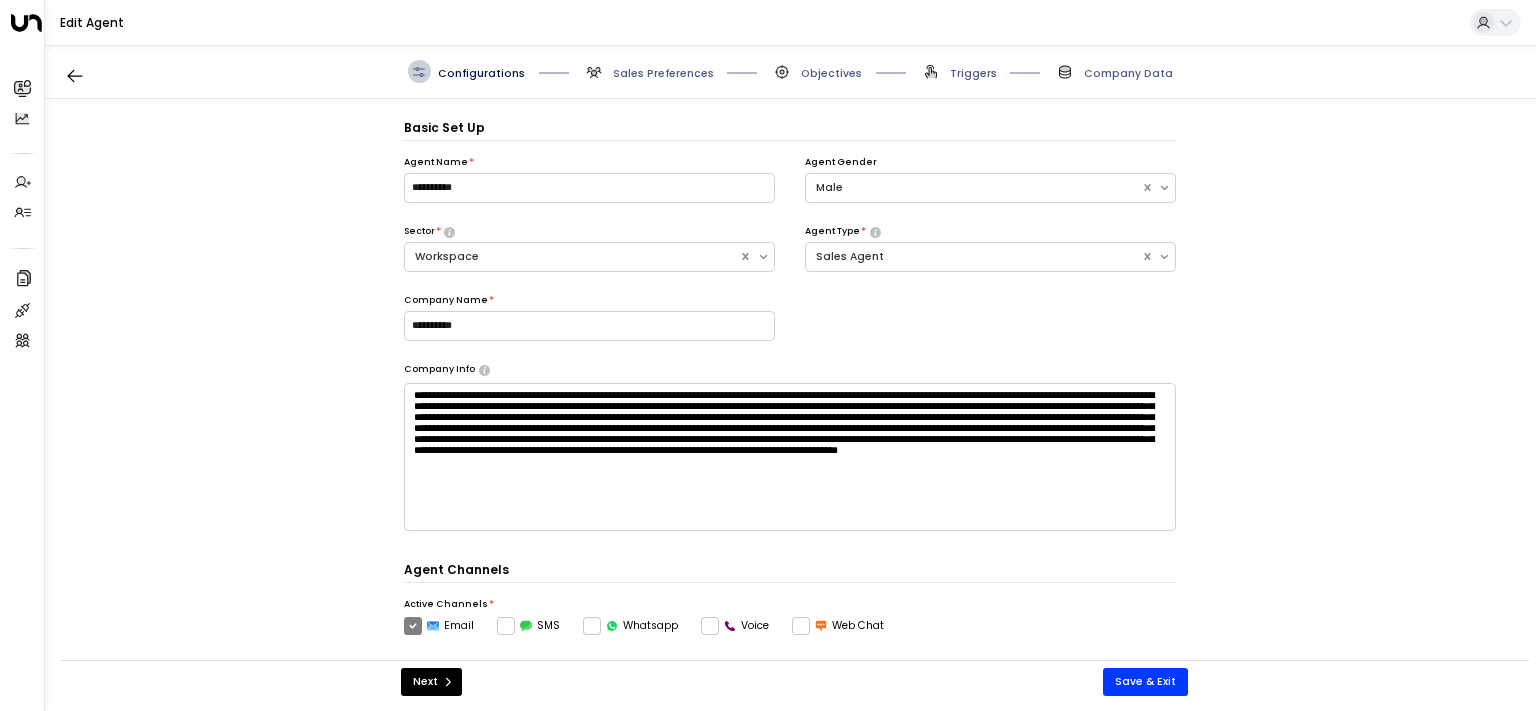scroll, scrollTop: 0, scrollLeft: 0, axis: both 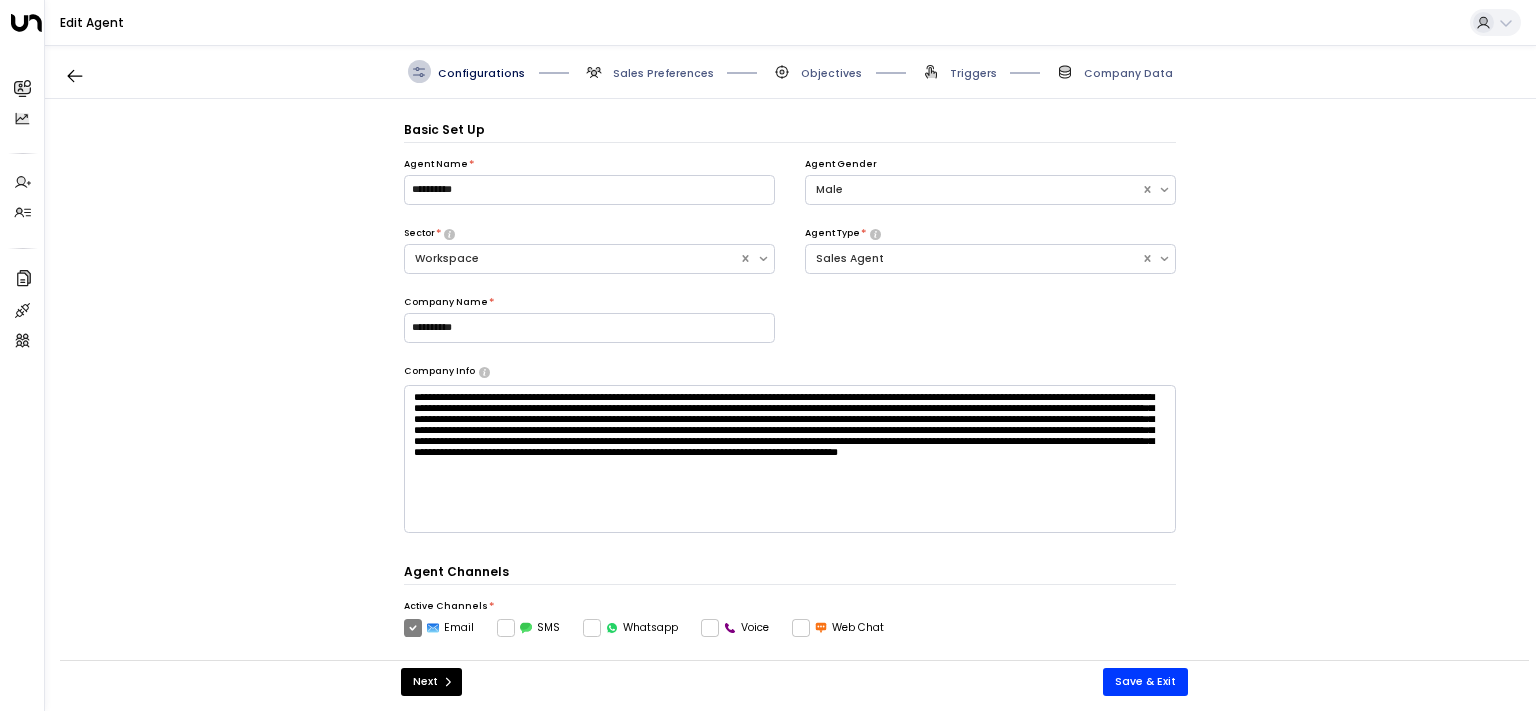 click on "Sales Preferences" at bounding box center [663, 73] 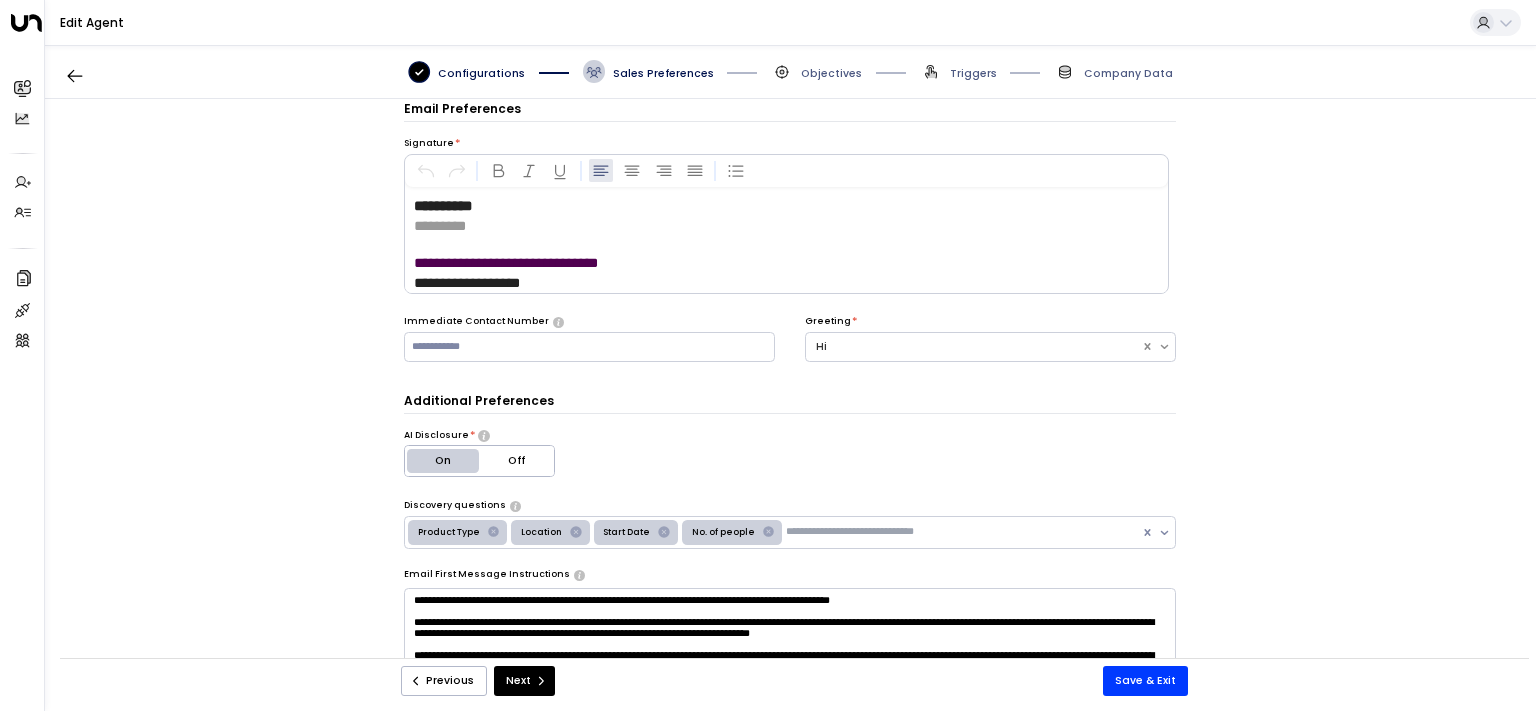 scroll, scrollTop: 22, scrollLeft: 0, axis: vertical 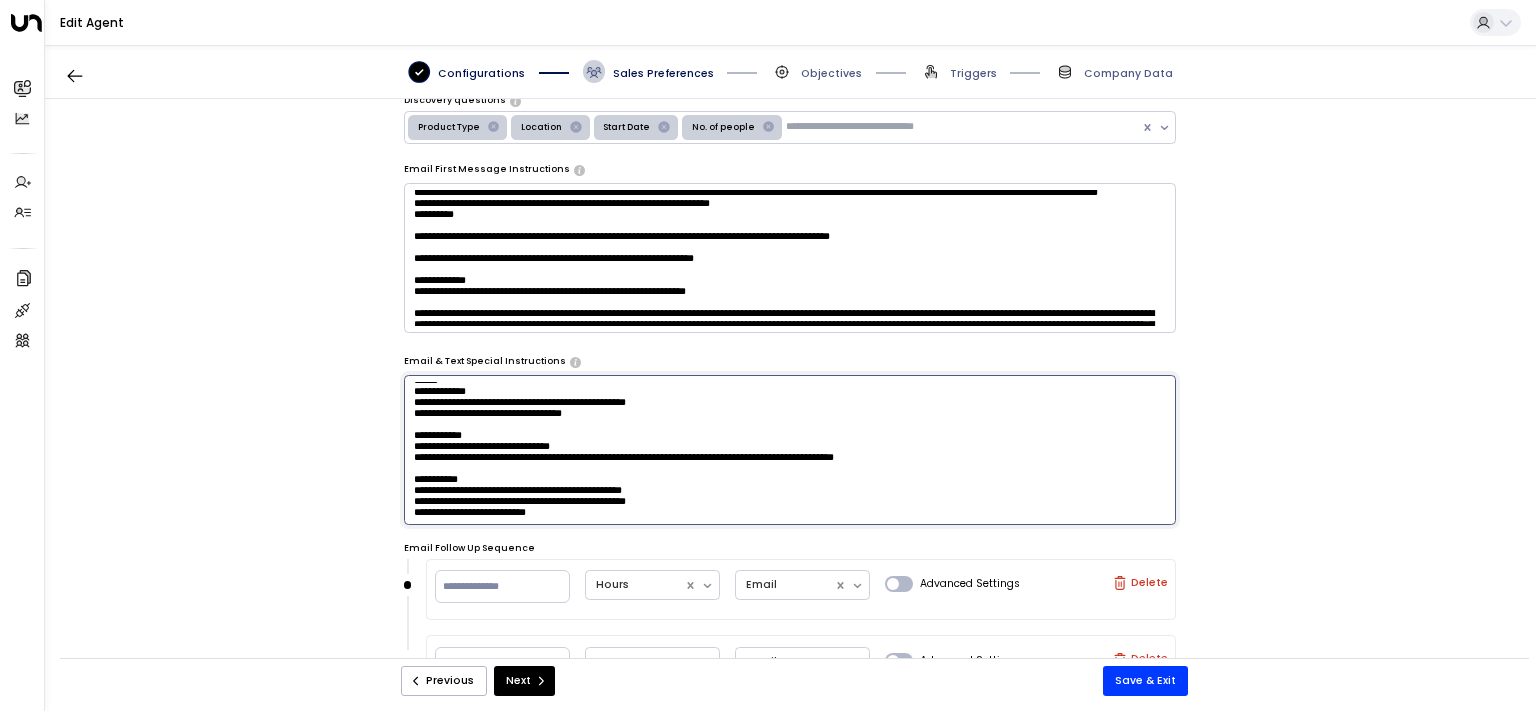 click at bounding box center (790, 450) 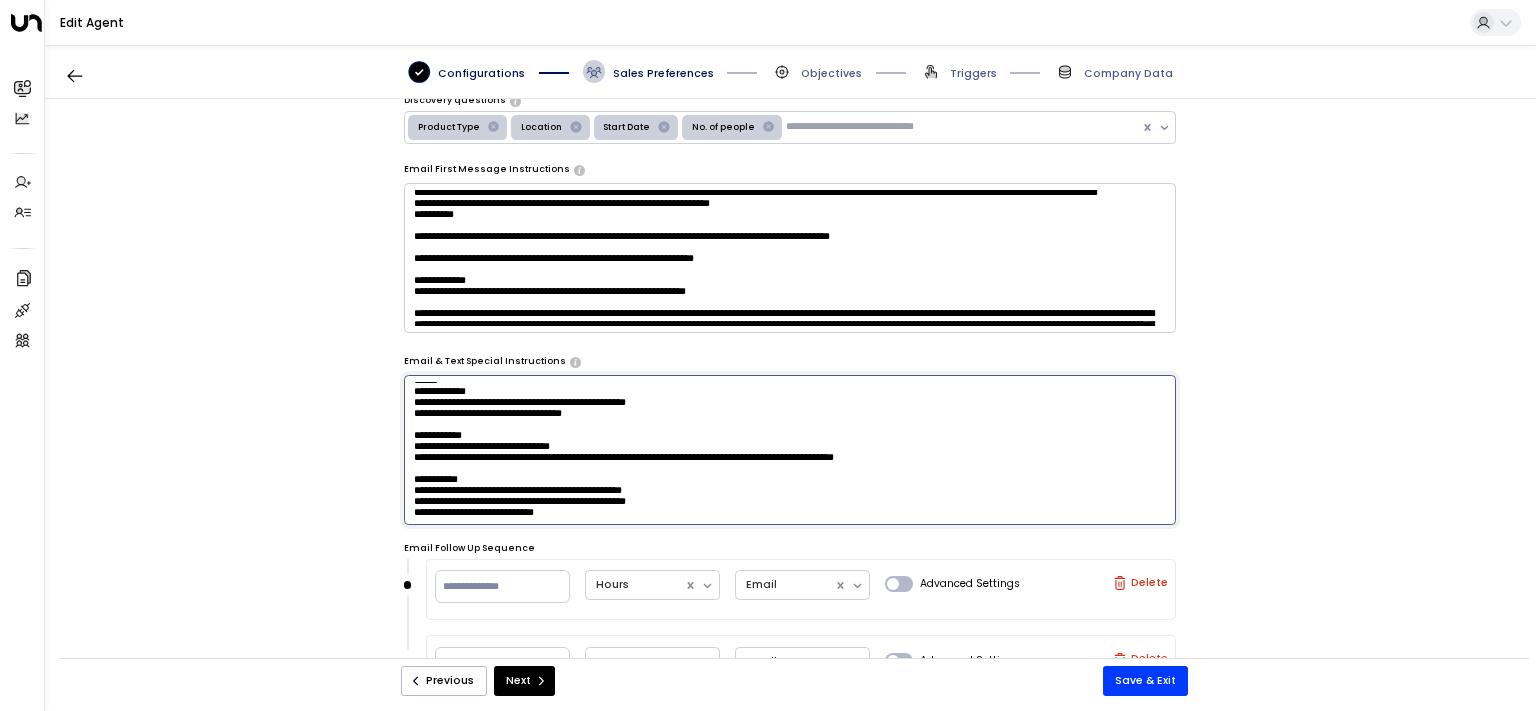 scroll, scrollTop: 2518, scrollLeft: 0, axis: vertical 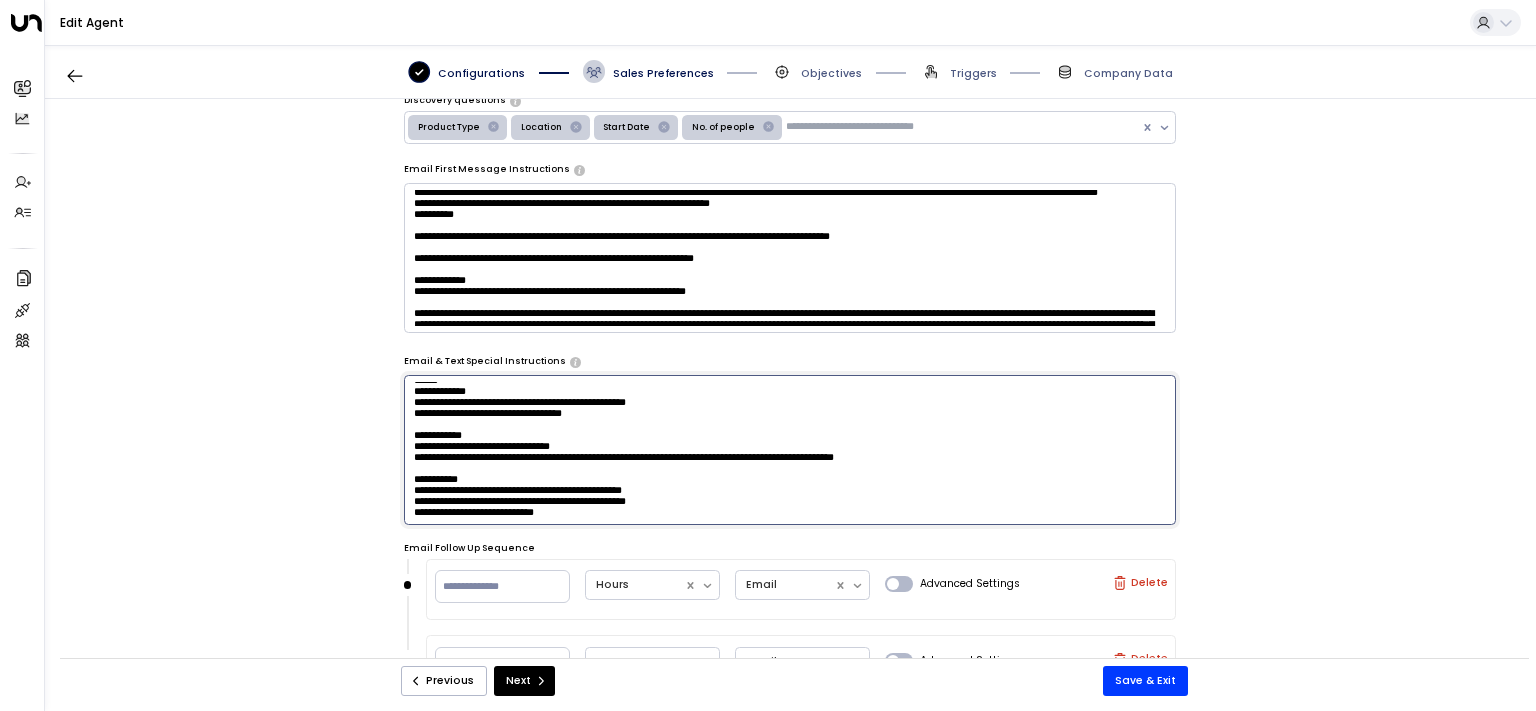 paste on "**********" 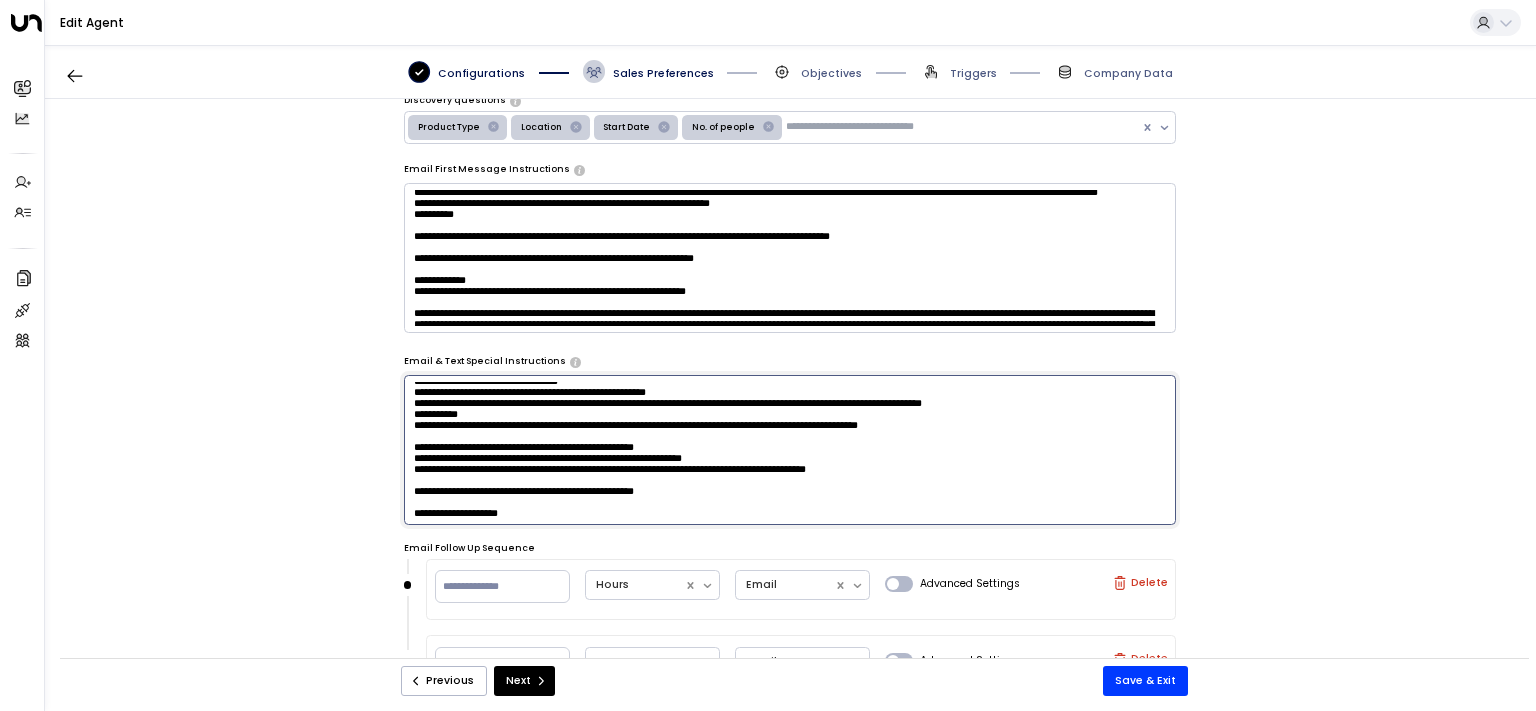 scroll, scrollTop: 274, scrollLeft: 0, axis: vertical 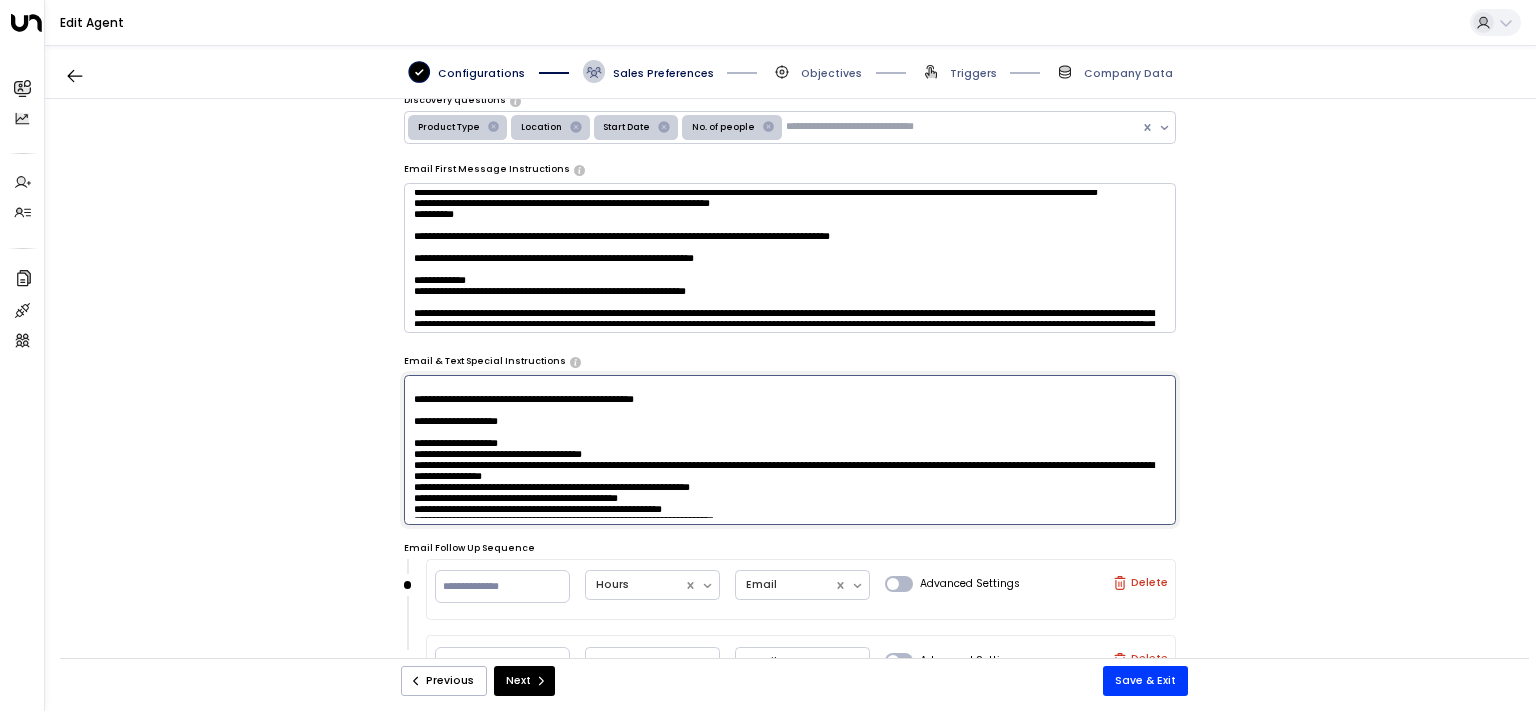 click at bounding box center (790, 450) 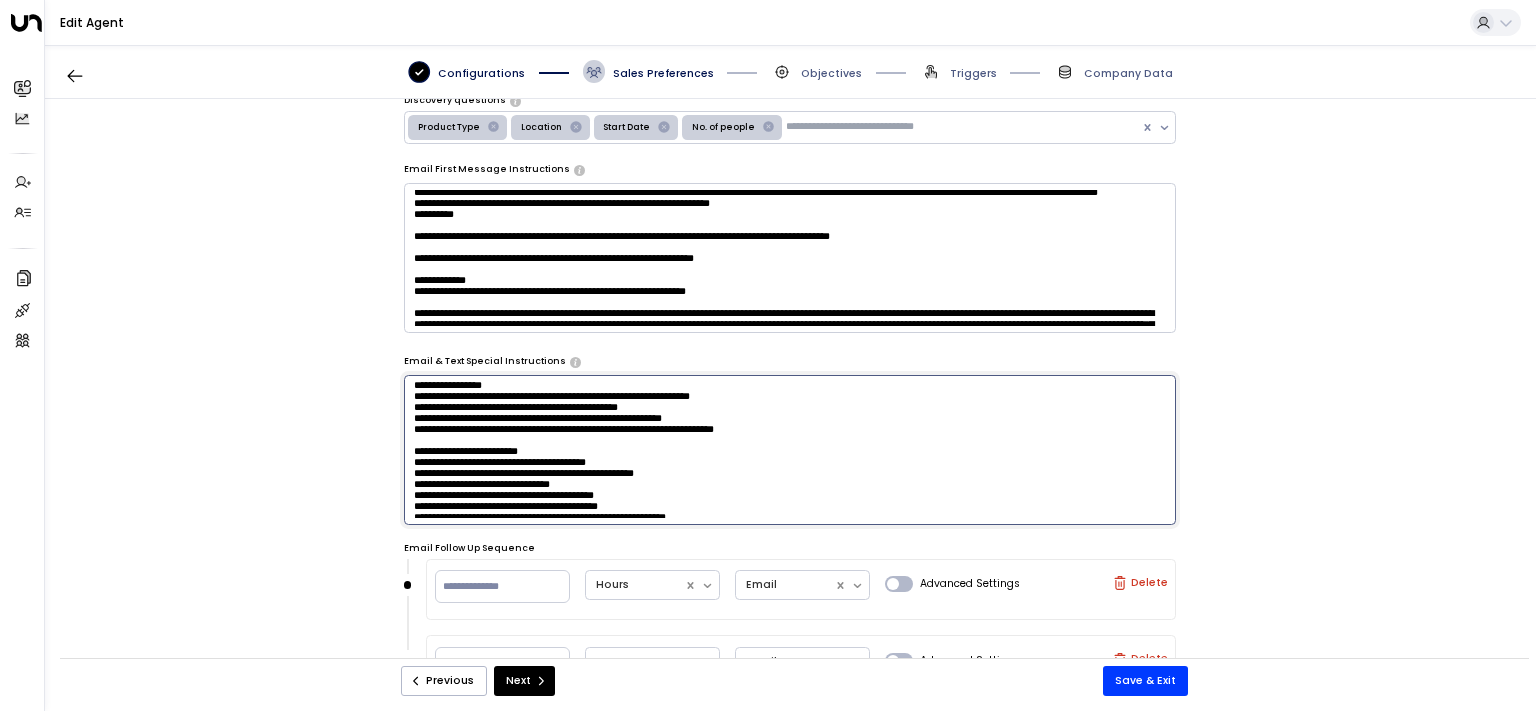 click at bounding box center [790, 450] 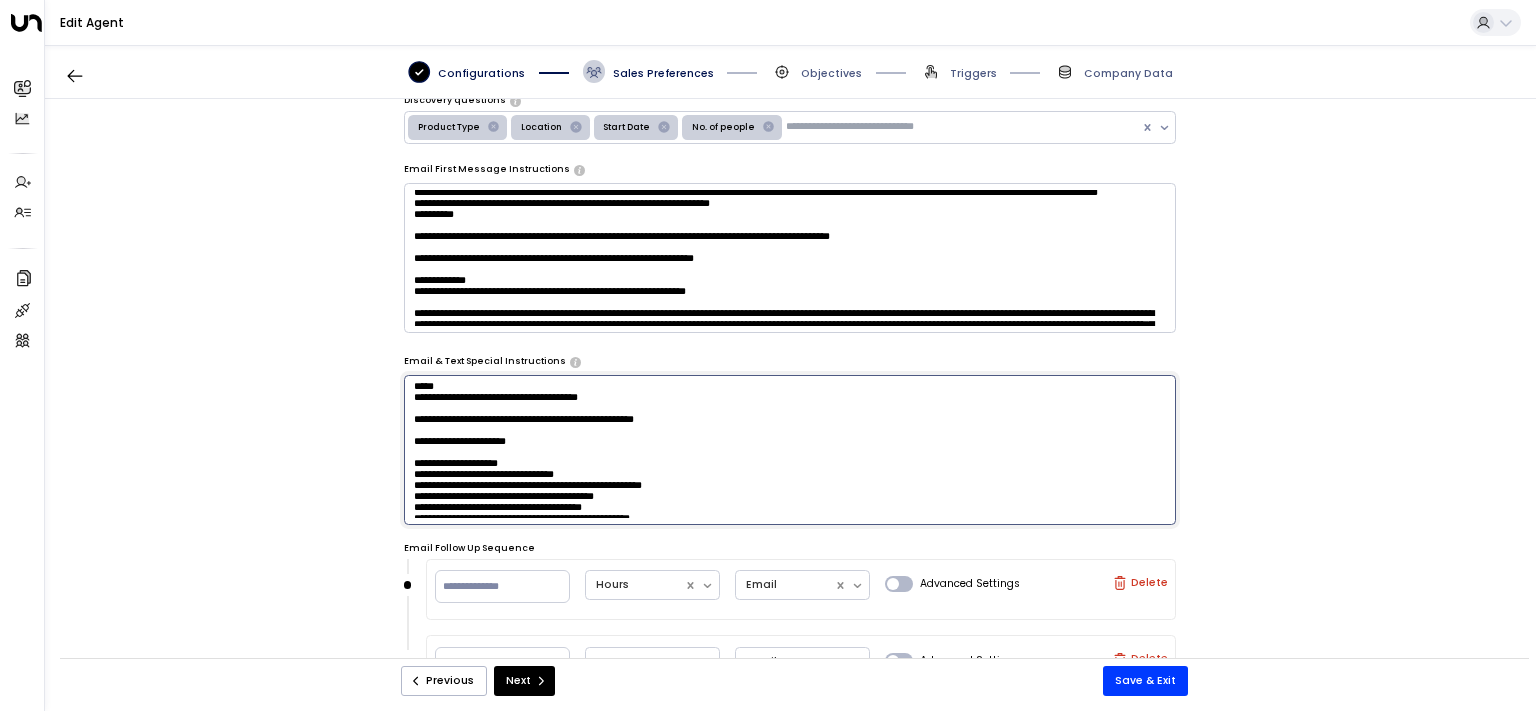 scroll, scrollTop: 638, scrollLeft: 0, axis: vertical 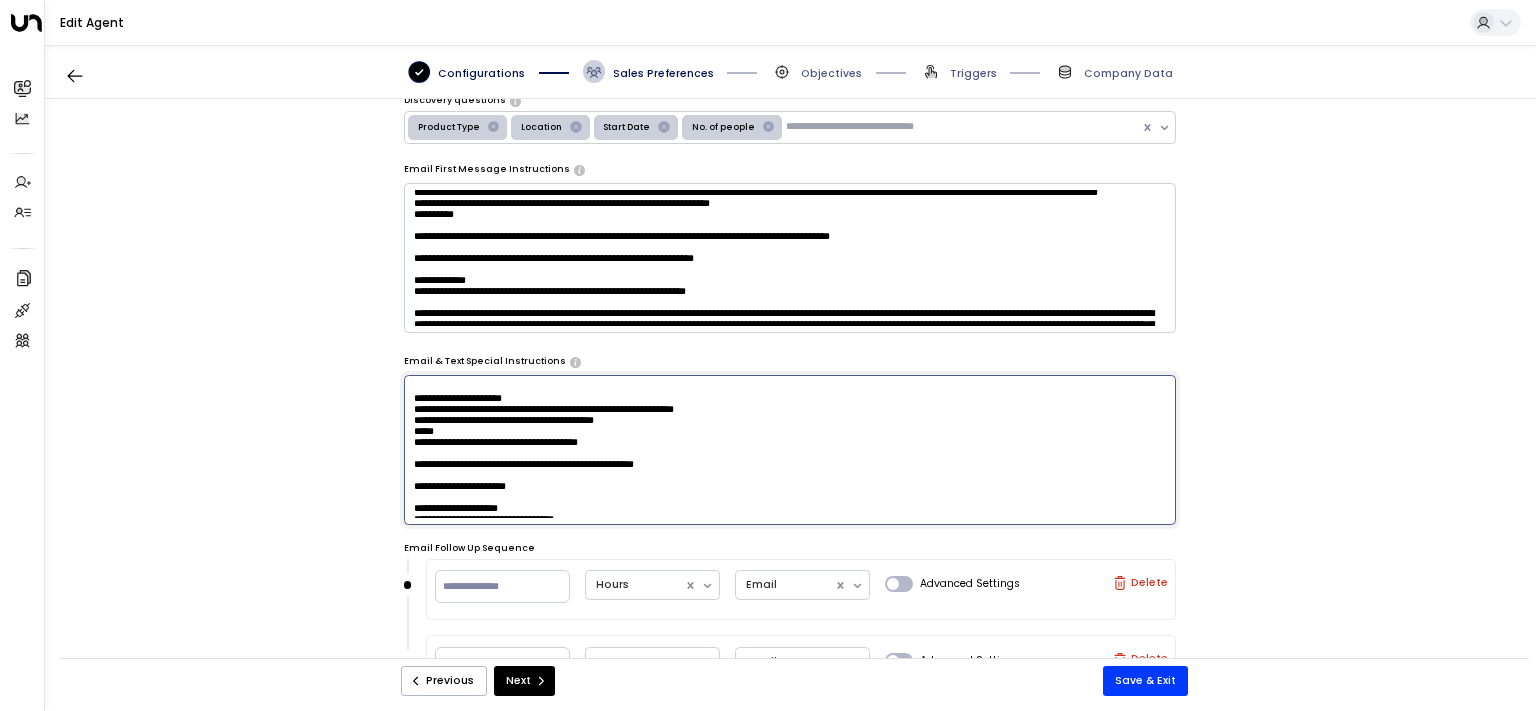 click at bounding box center (790, 450) 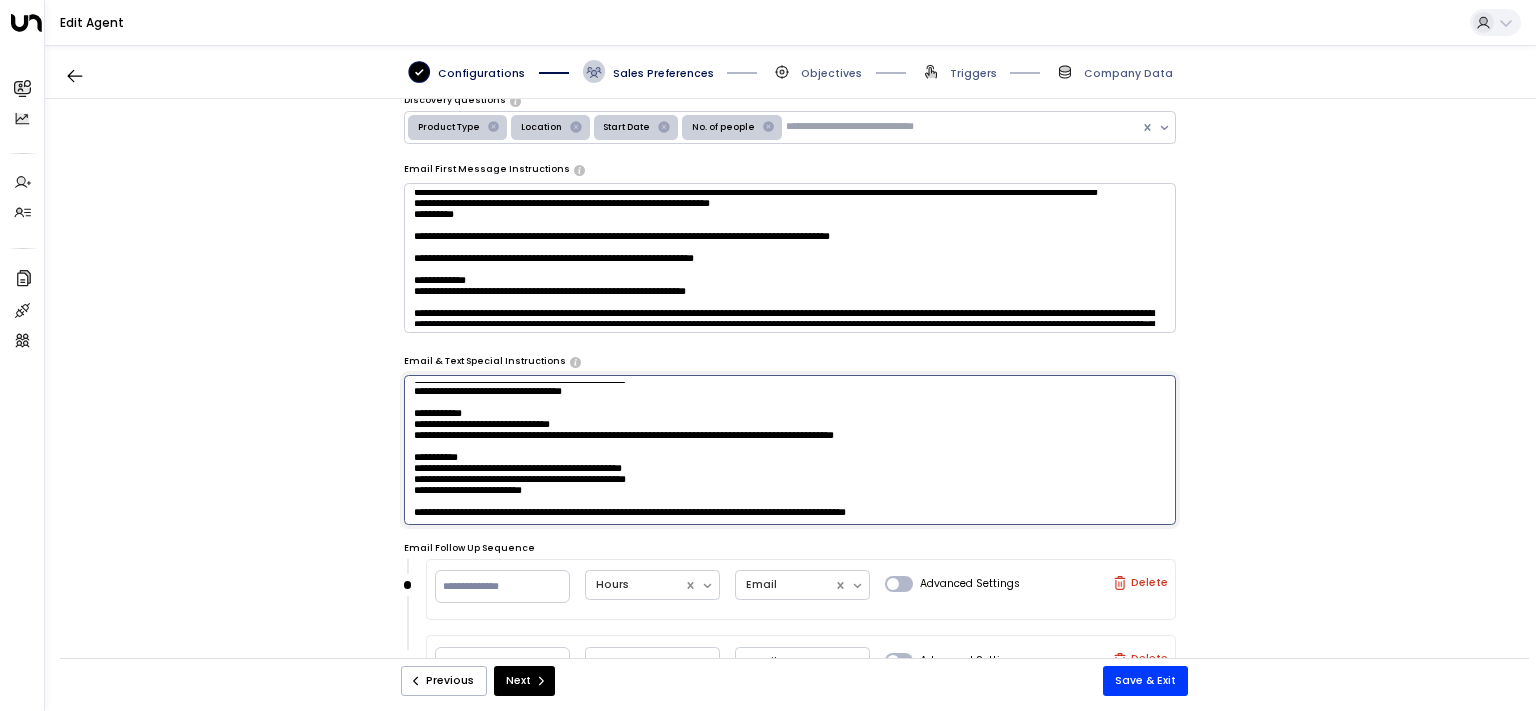 scroll, scrollTop: 2535, scrollLeft: 0, axis: vertical 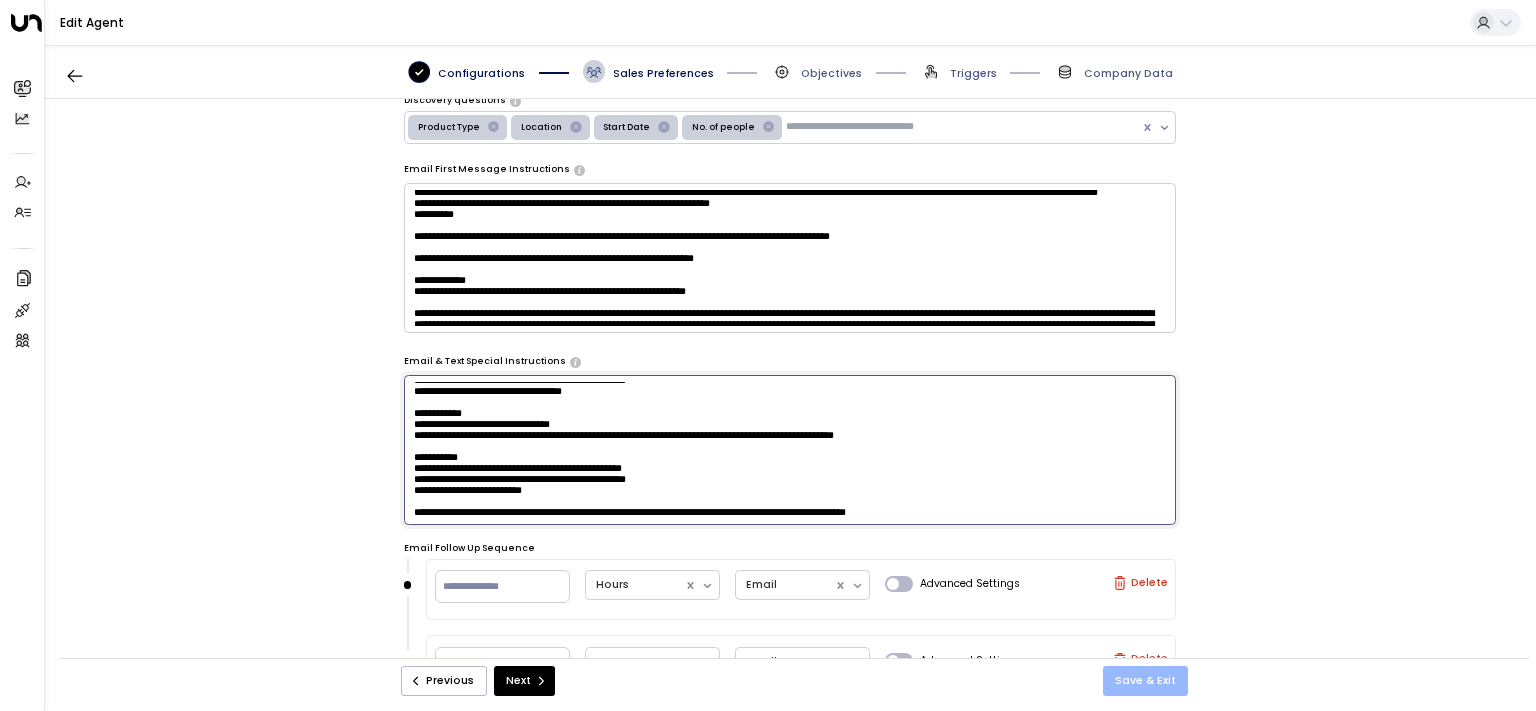 type on "**********" 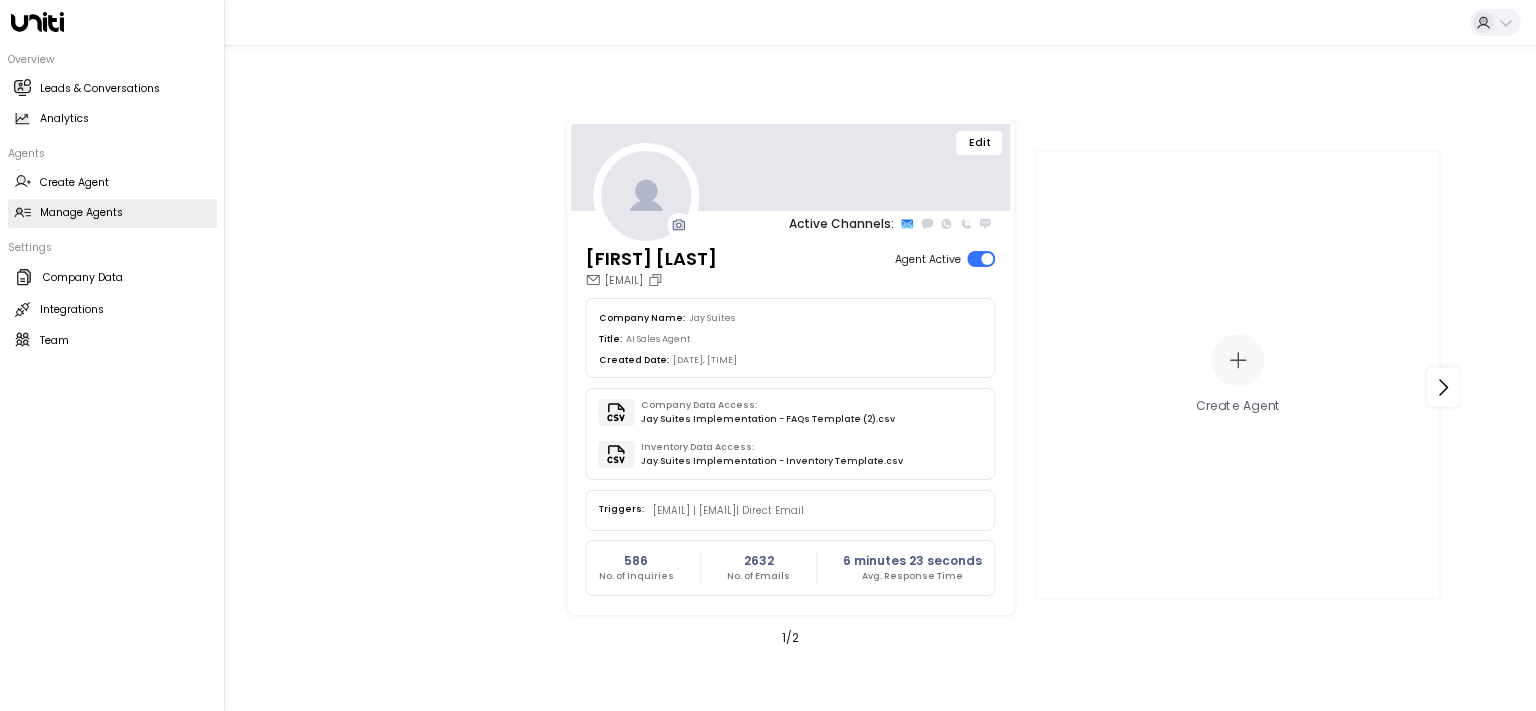 click on "Manage Agents" at bounding box center [81, 213] 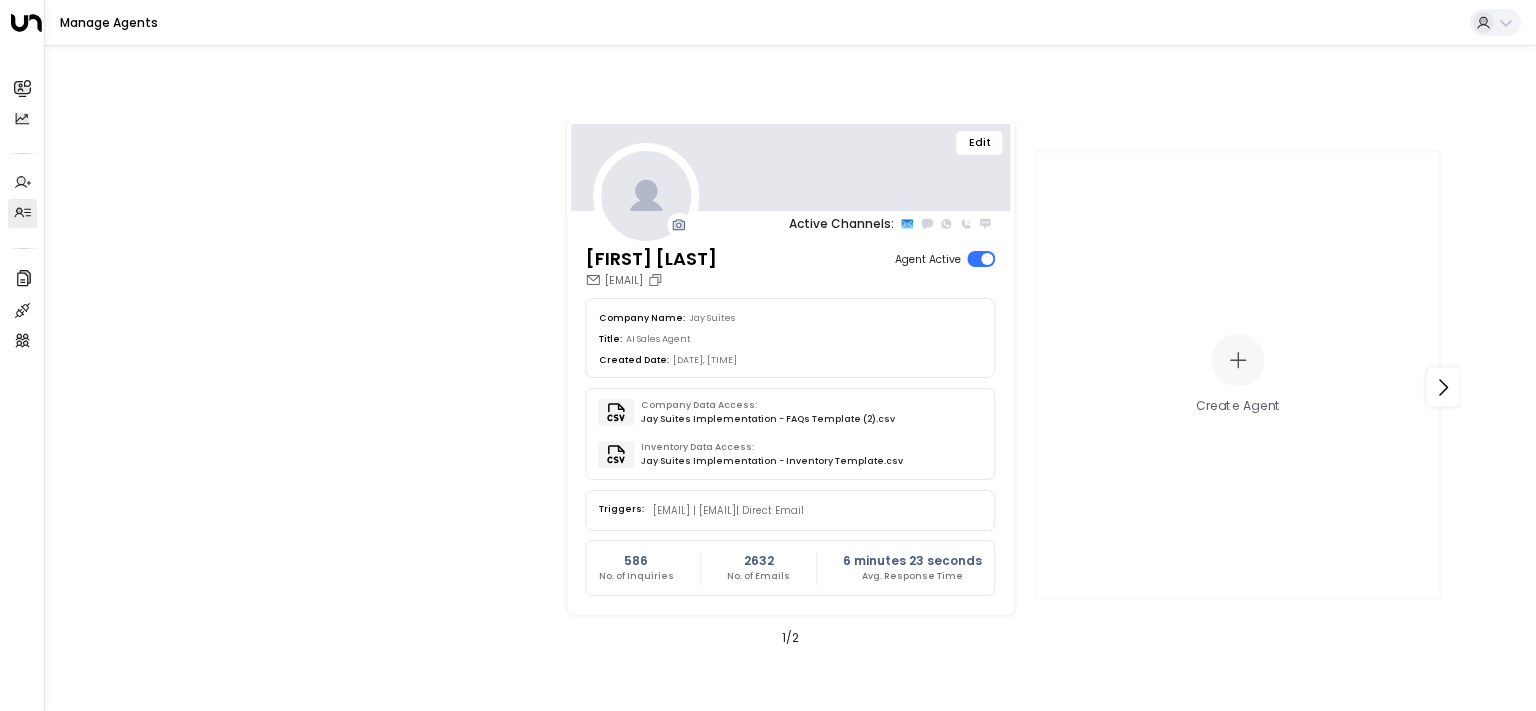 click on "Edit" at bounding box center (980, 143) 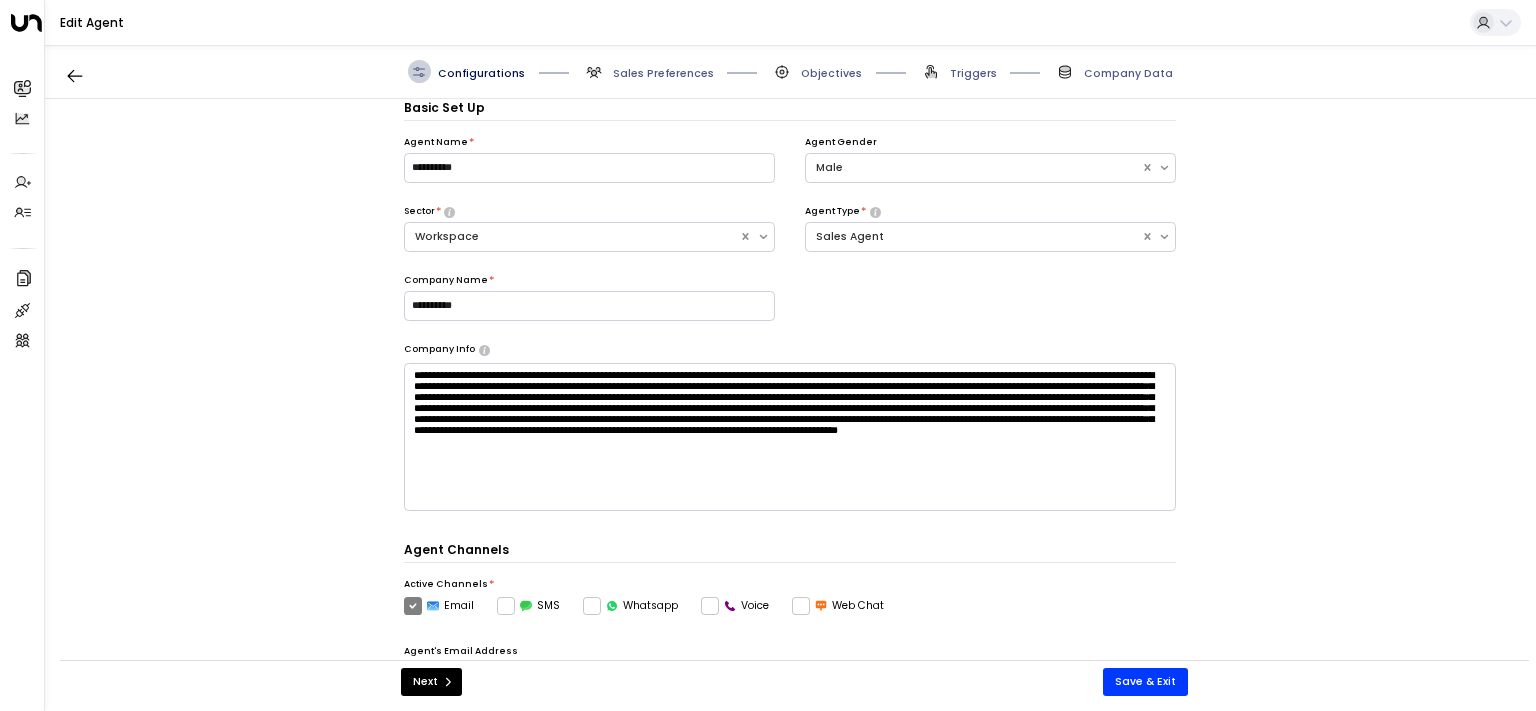 scroll, scrollTop: 22, scrollLeft: 0, axis: vertical 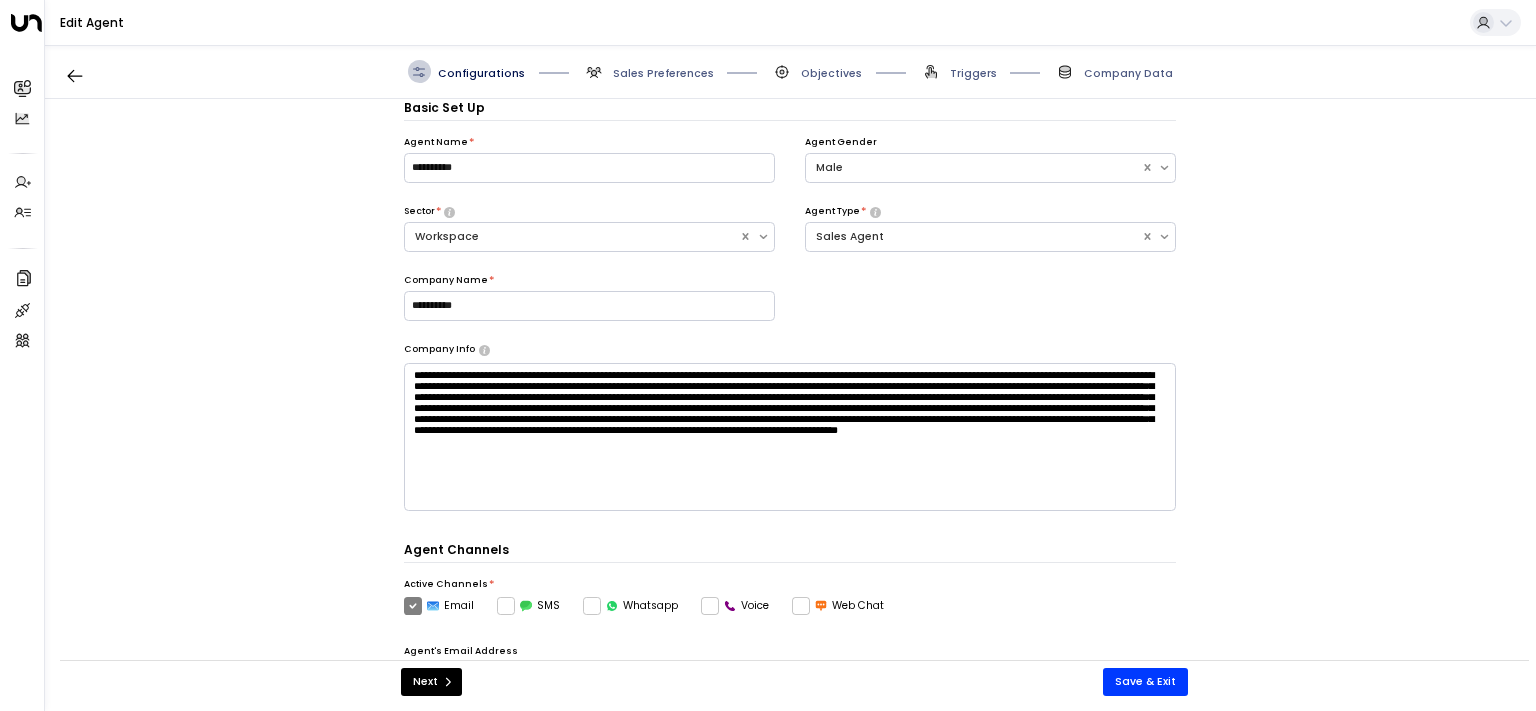 click on "Sales Preferences" at bounding box center (663, 73) 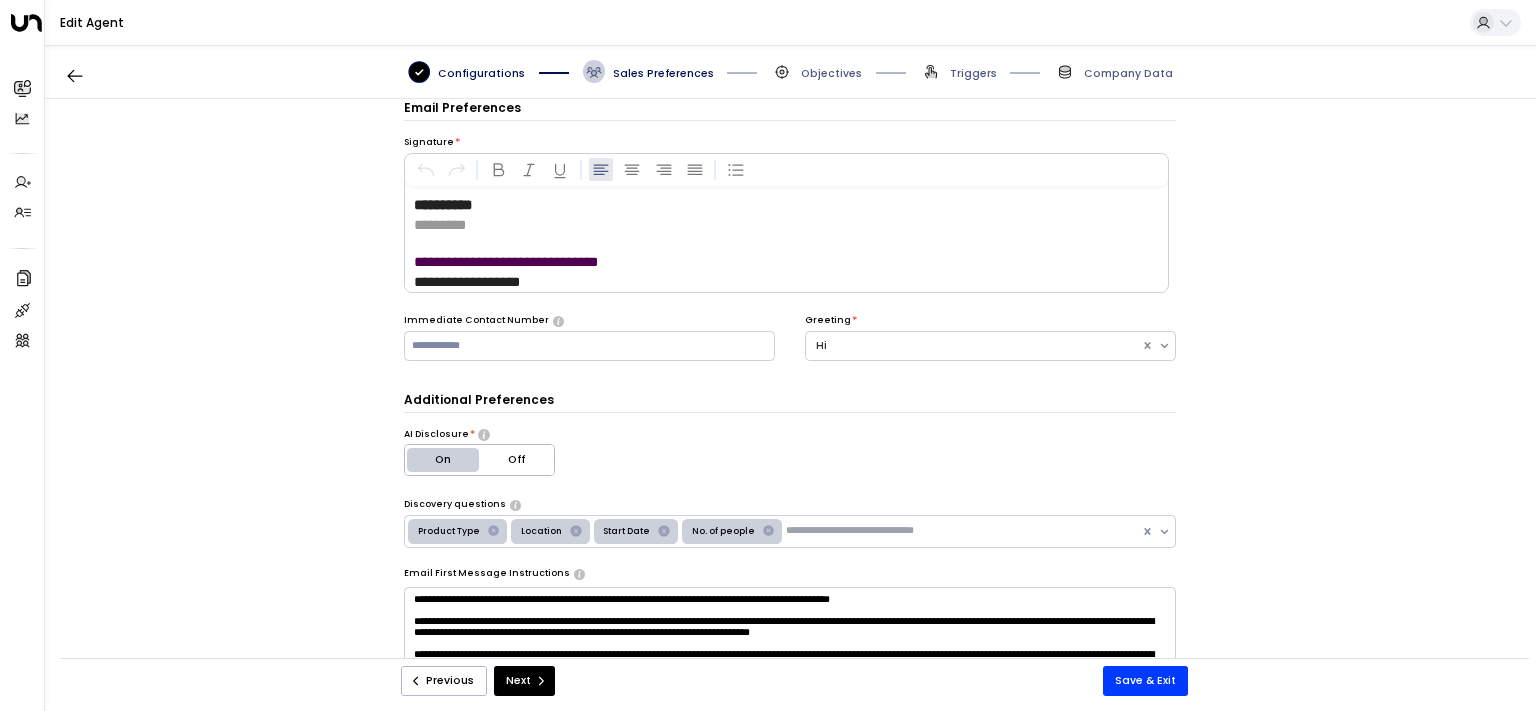 click on "Sales Preferences" at bounding box center (663, 73) 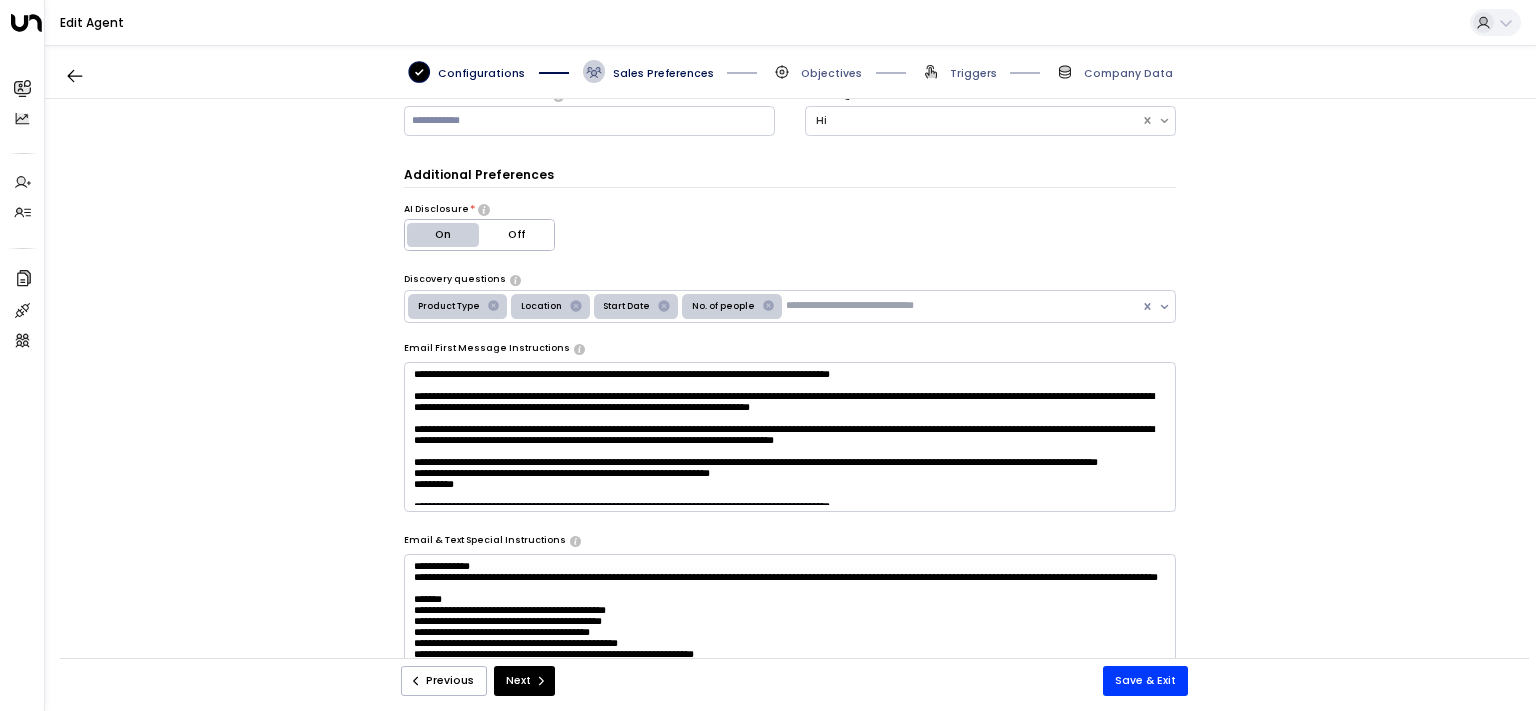 scroll, scrollTop: 246, scrollLeft: 0, axis: vertical 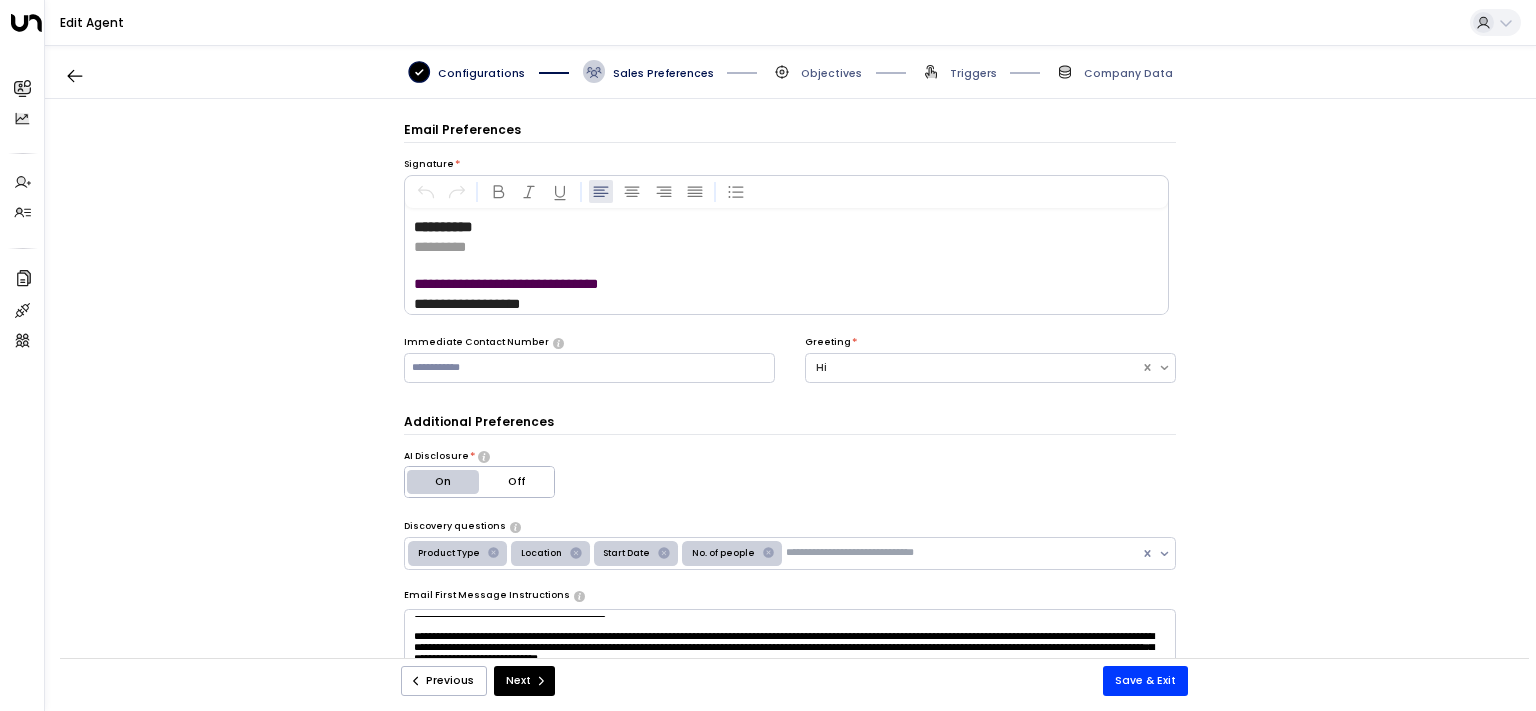 click on "Sales Preferences" at bounding box center [648, 71] 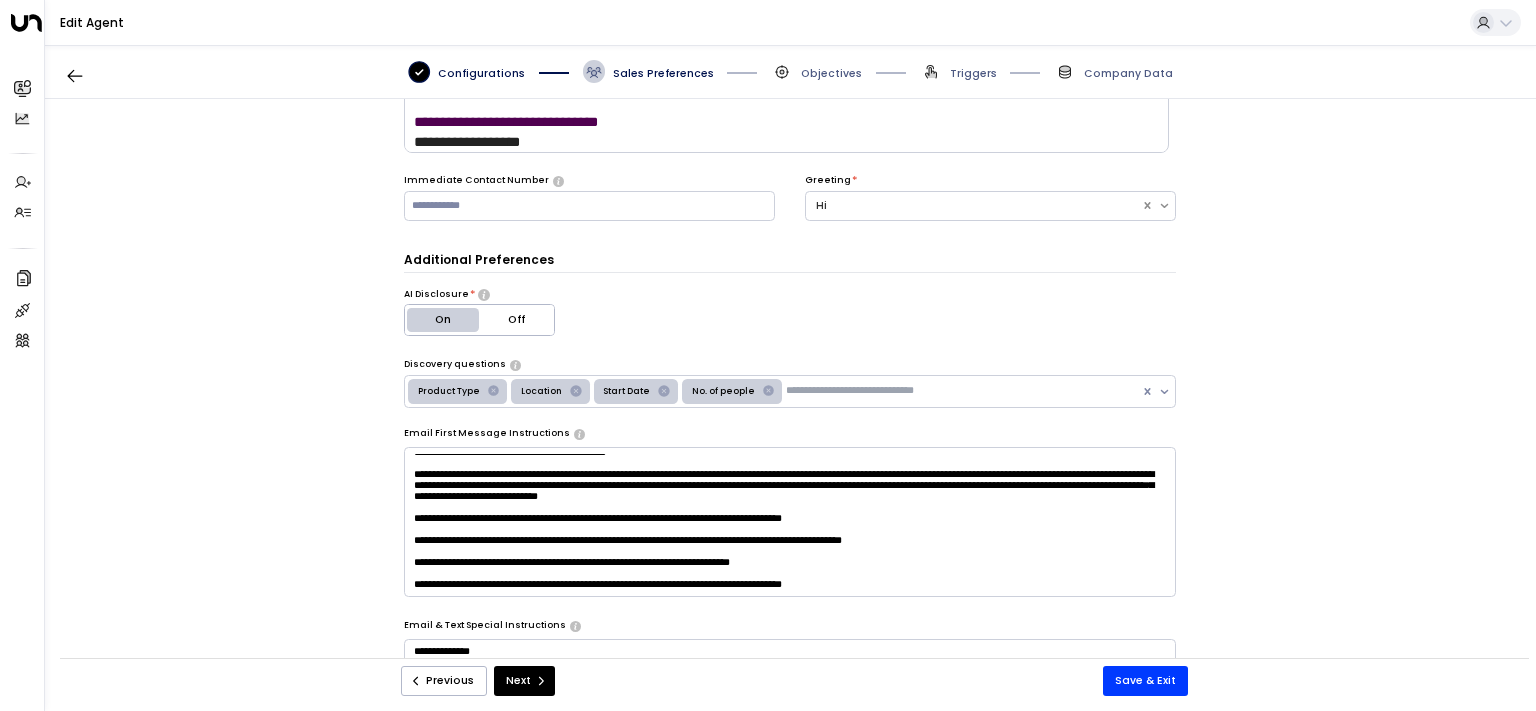 scroll, scrollTop: 403, scrollLeft: 0, axis: vertical 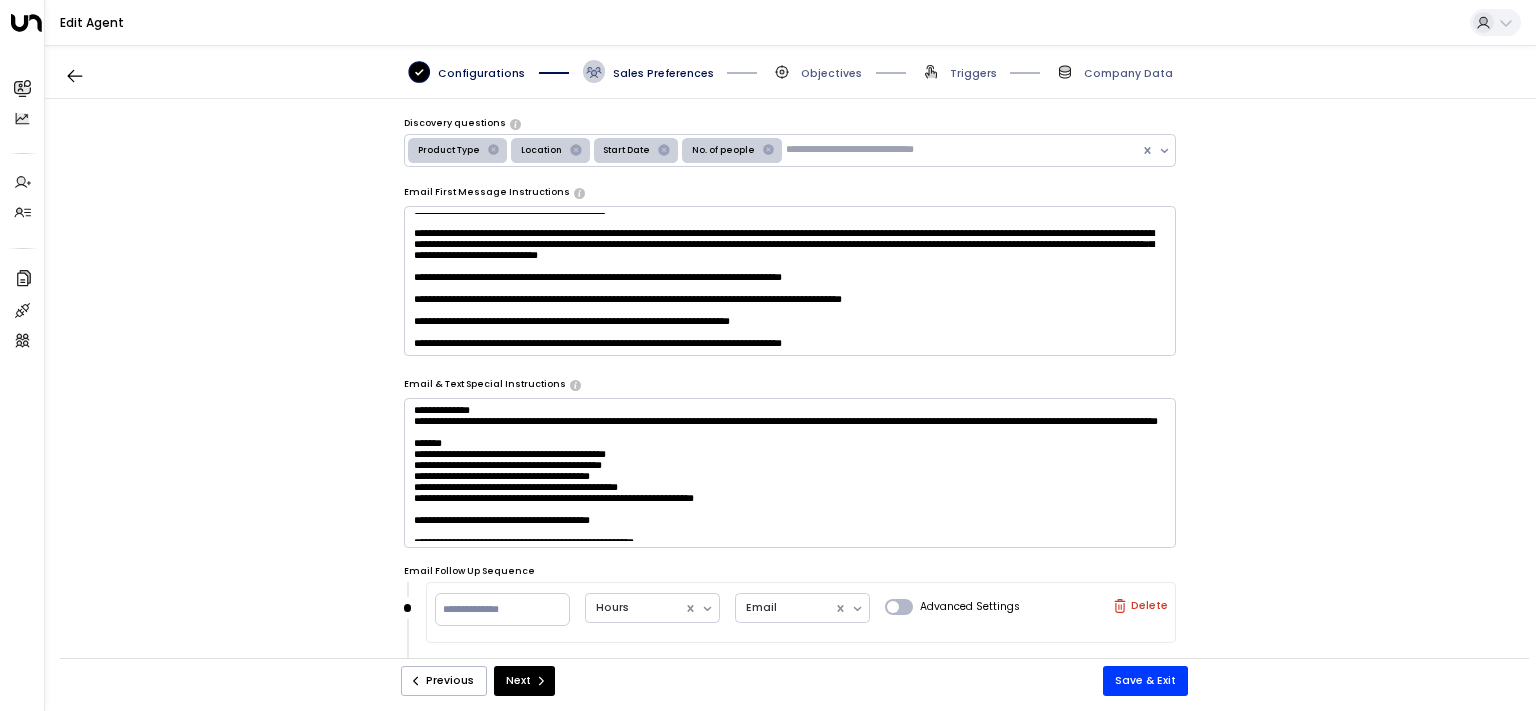 click on "Sales Preferences" at bounding box center (663, 73) 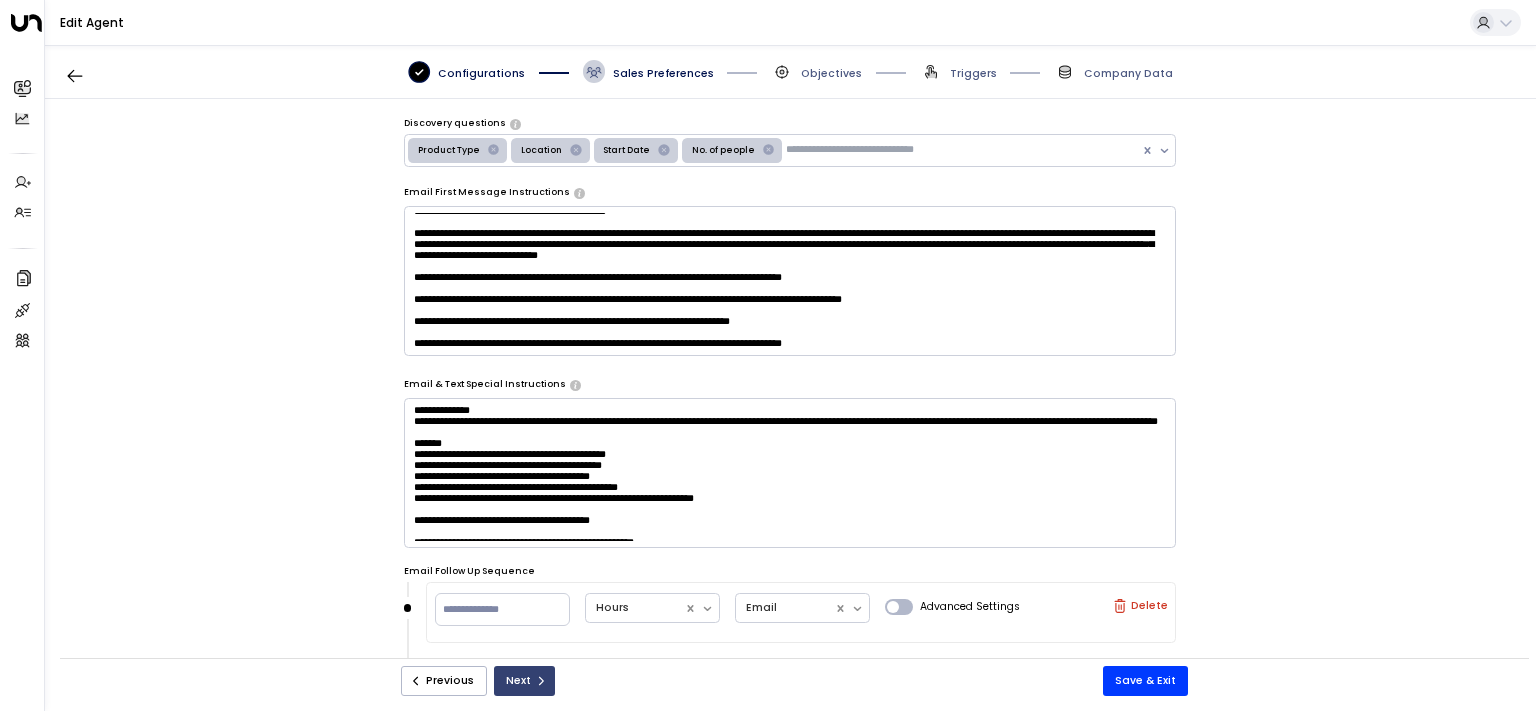 click on "Next" at bounding box center (524, 681) 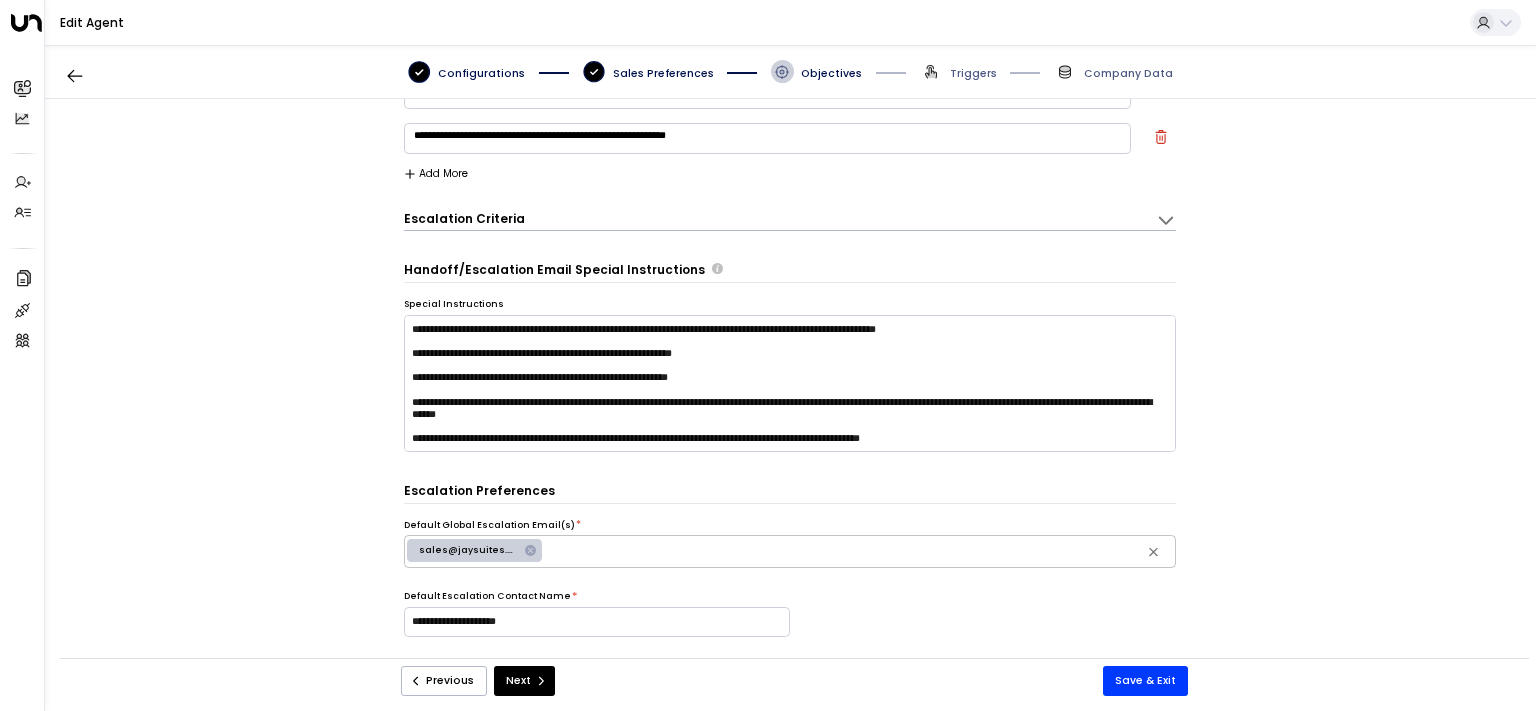 scroll, scrollTop: 224, scrollLeft: 0, axis: vertical 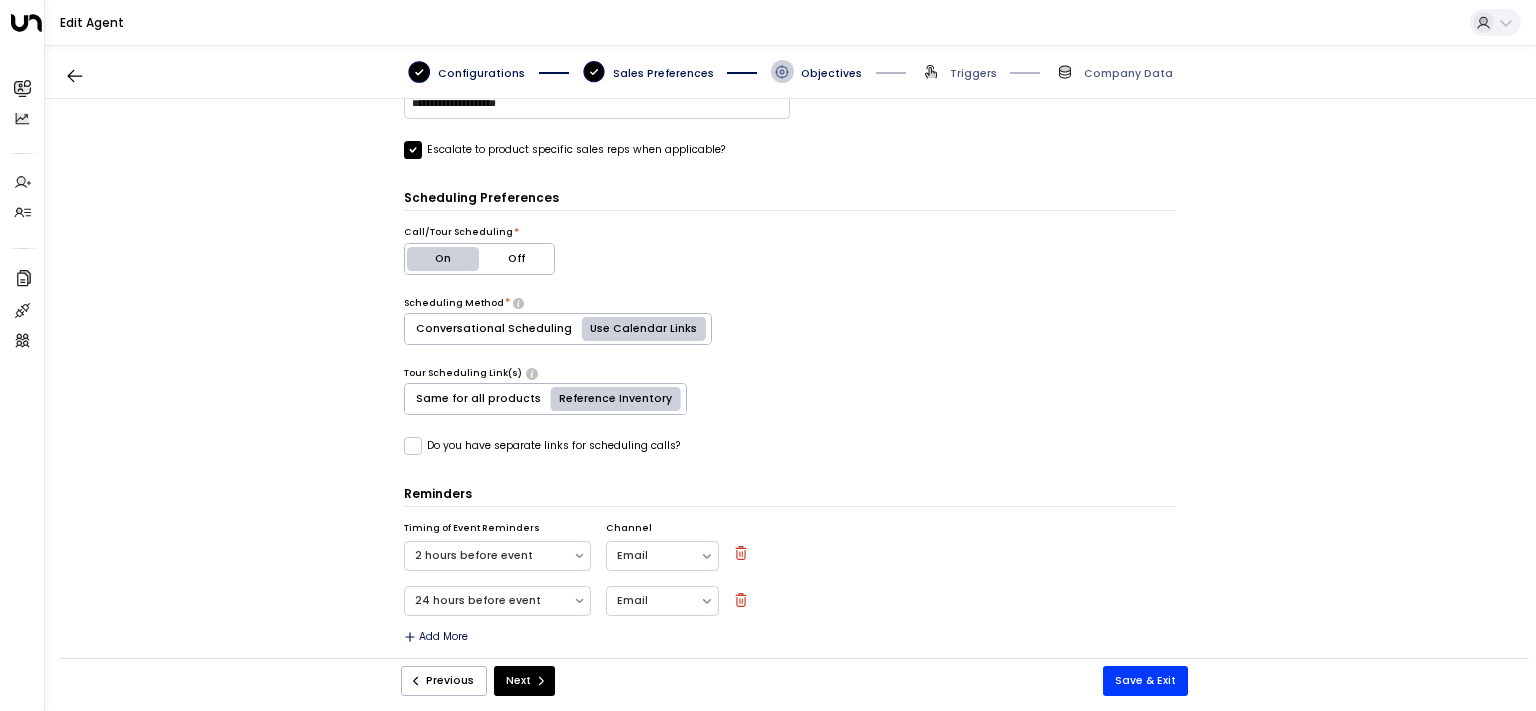 click on "Objectives" at bounding box center [831, 73] 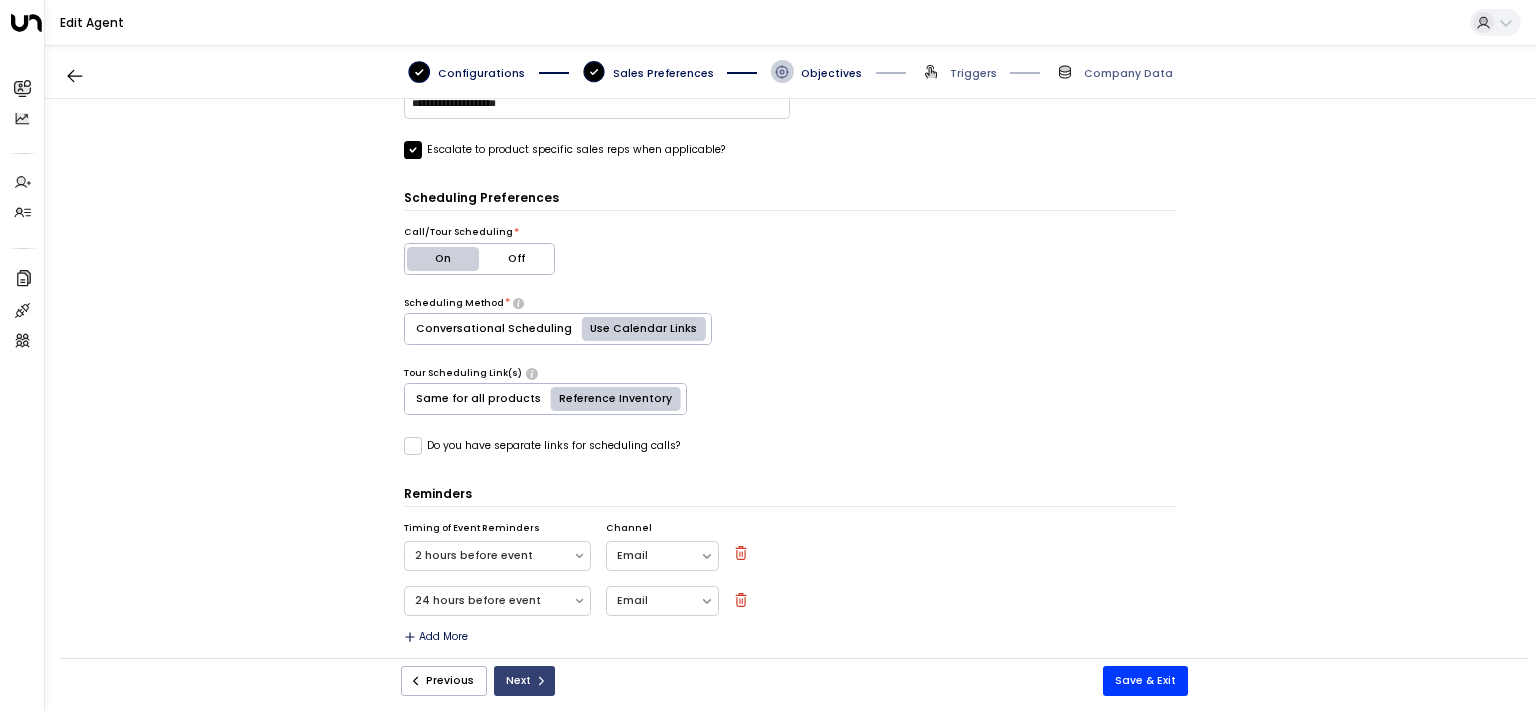 click 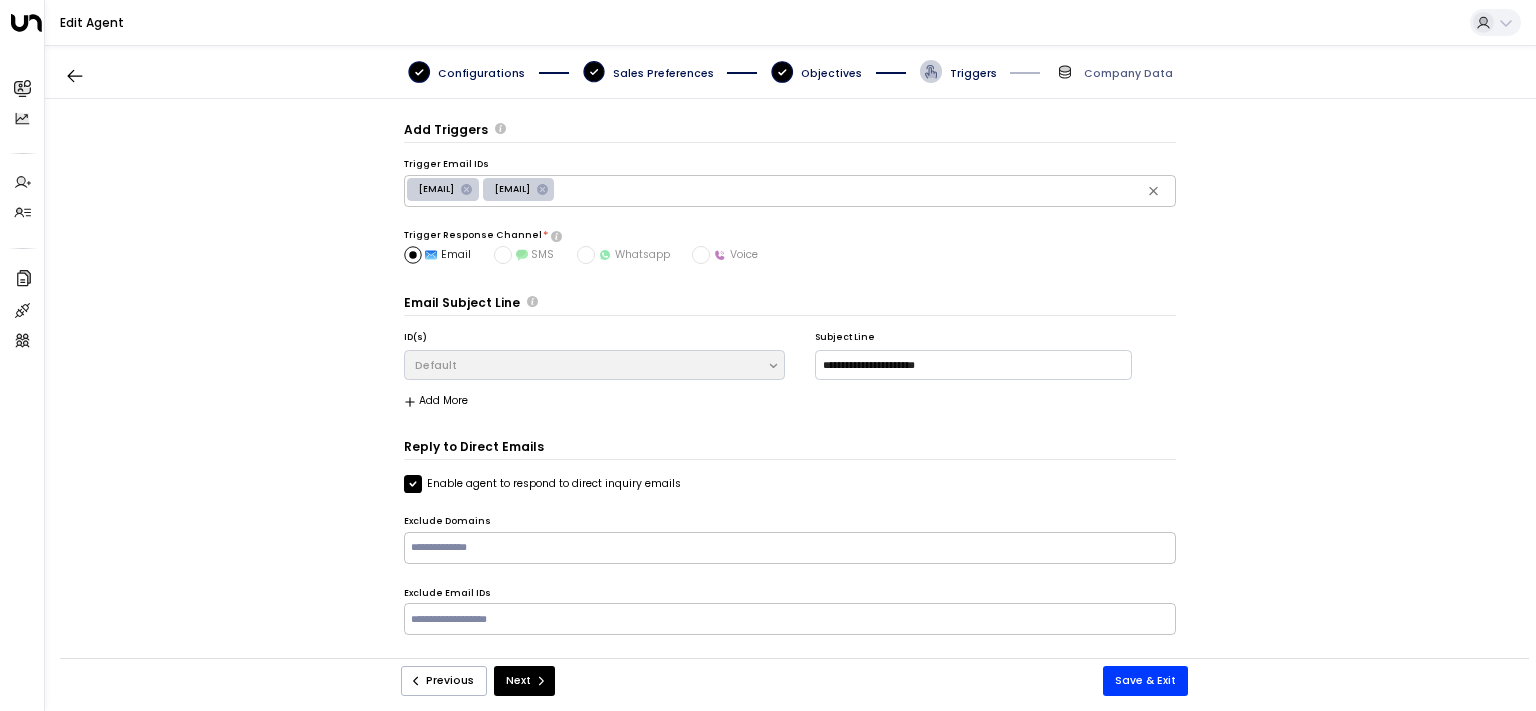 scroll, scrollTop: 0, scrollLeft: 0, axis: both 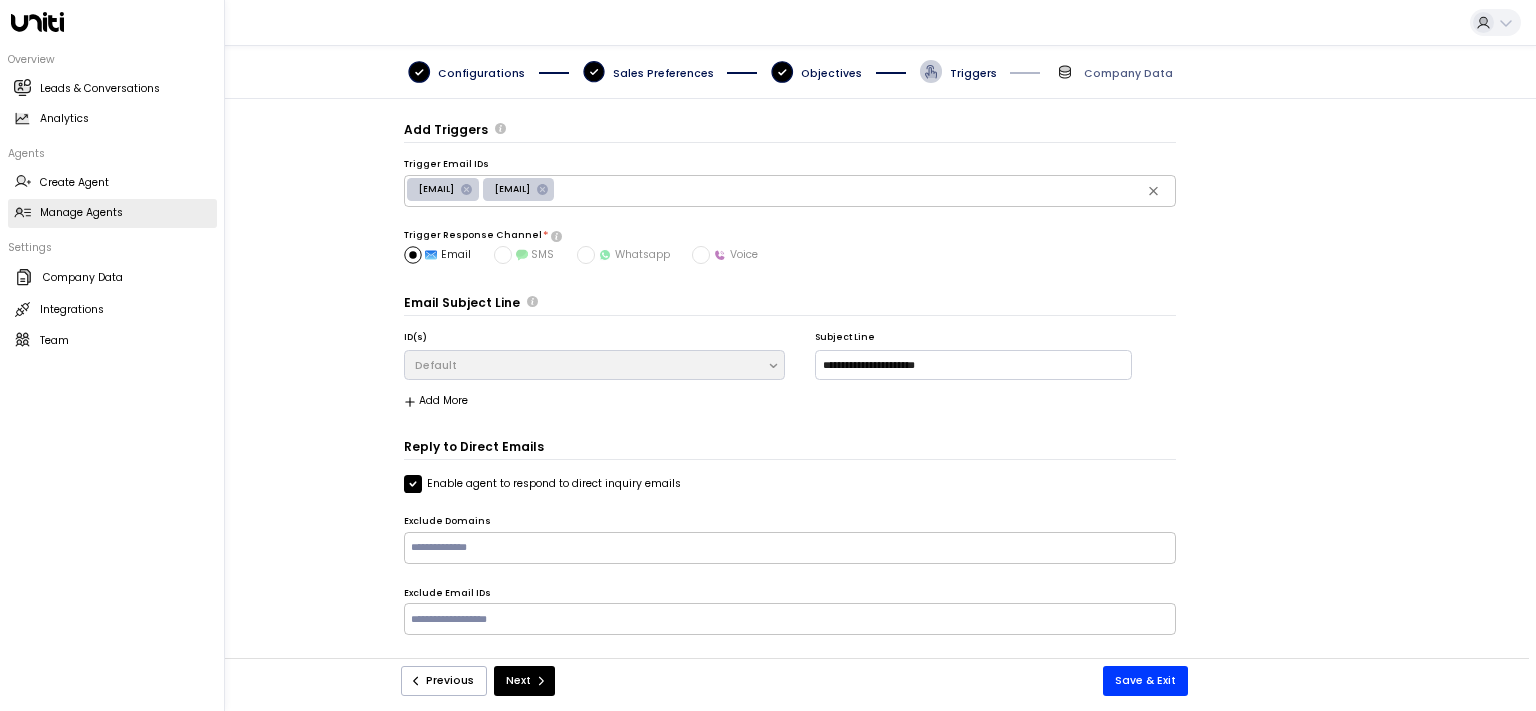 click on "Manage Agents" at bounding box center (81, 213) 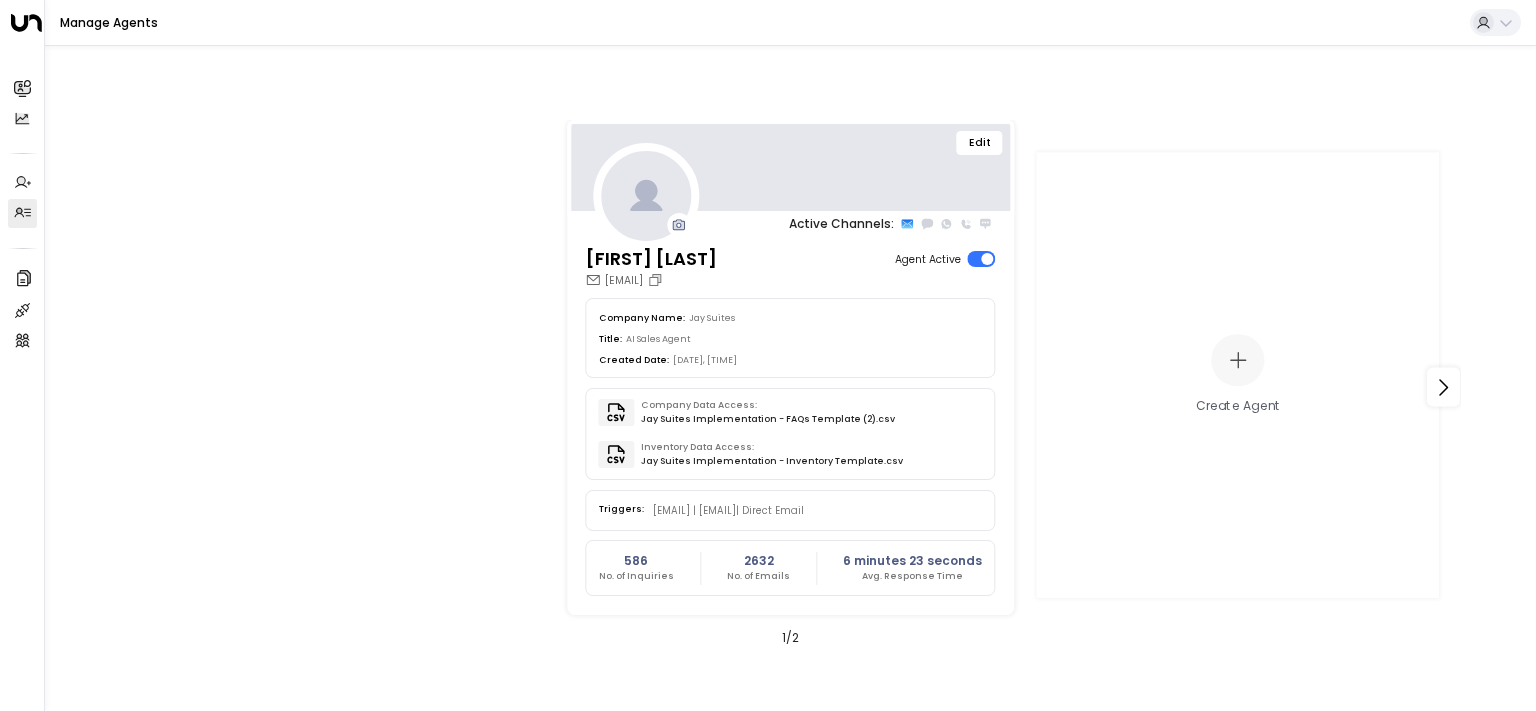 click on "Edit" at bounding box center (980, 143) 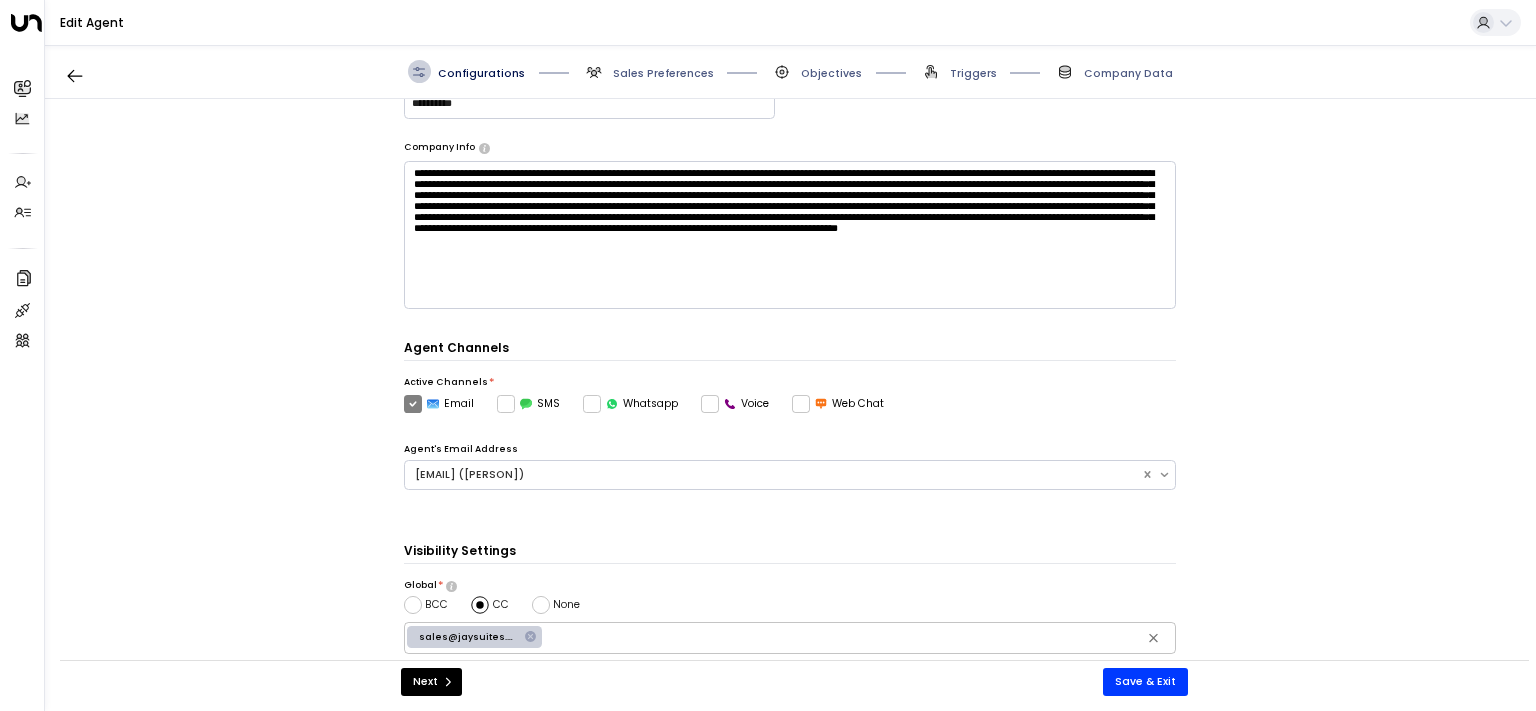 scroll, scrollTop: 452, scrollLeft: 0, axis: vertical 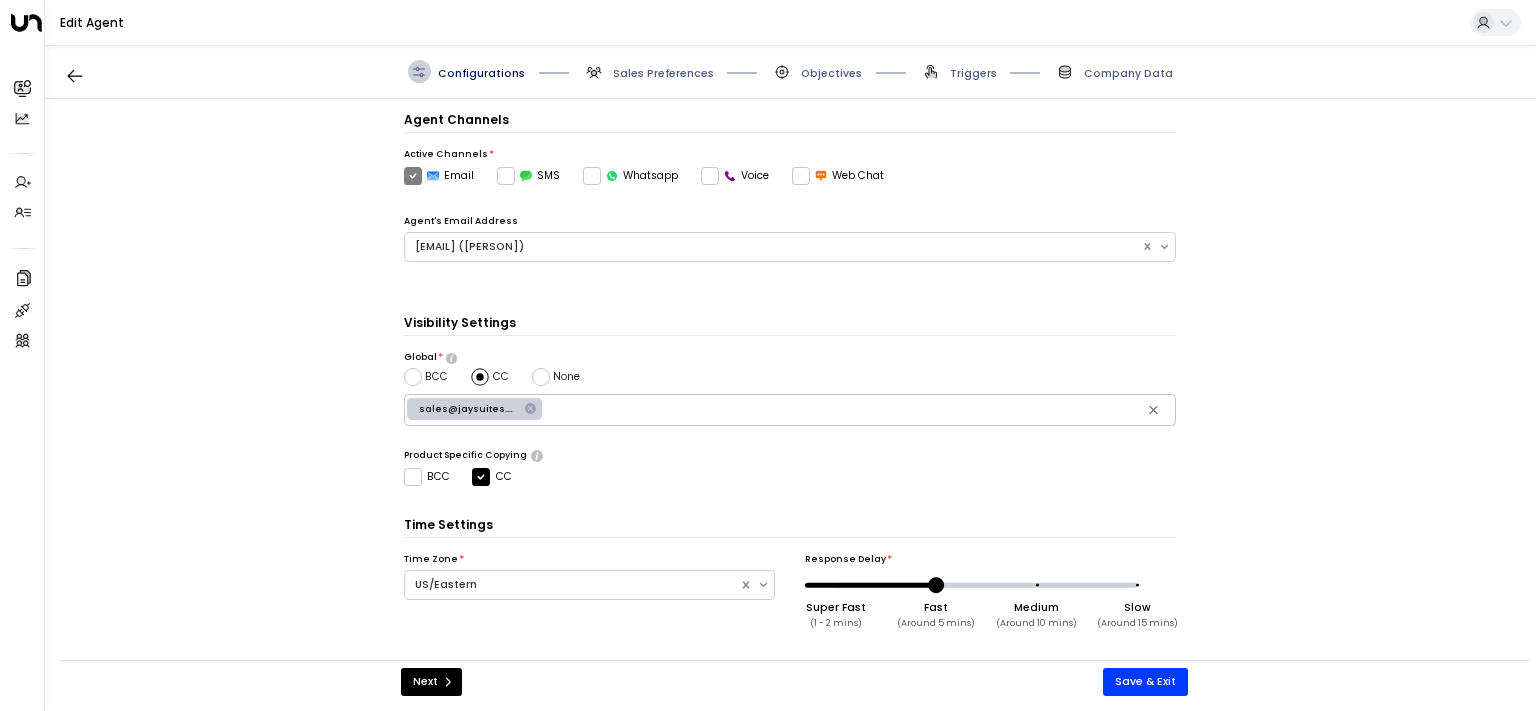 click on "Sales Preferences" at bounding box center [663, 73] 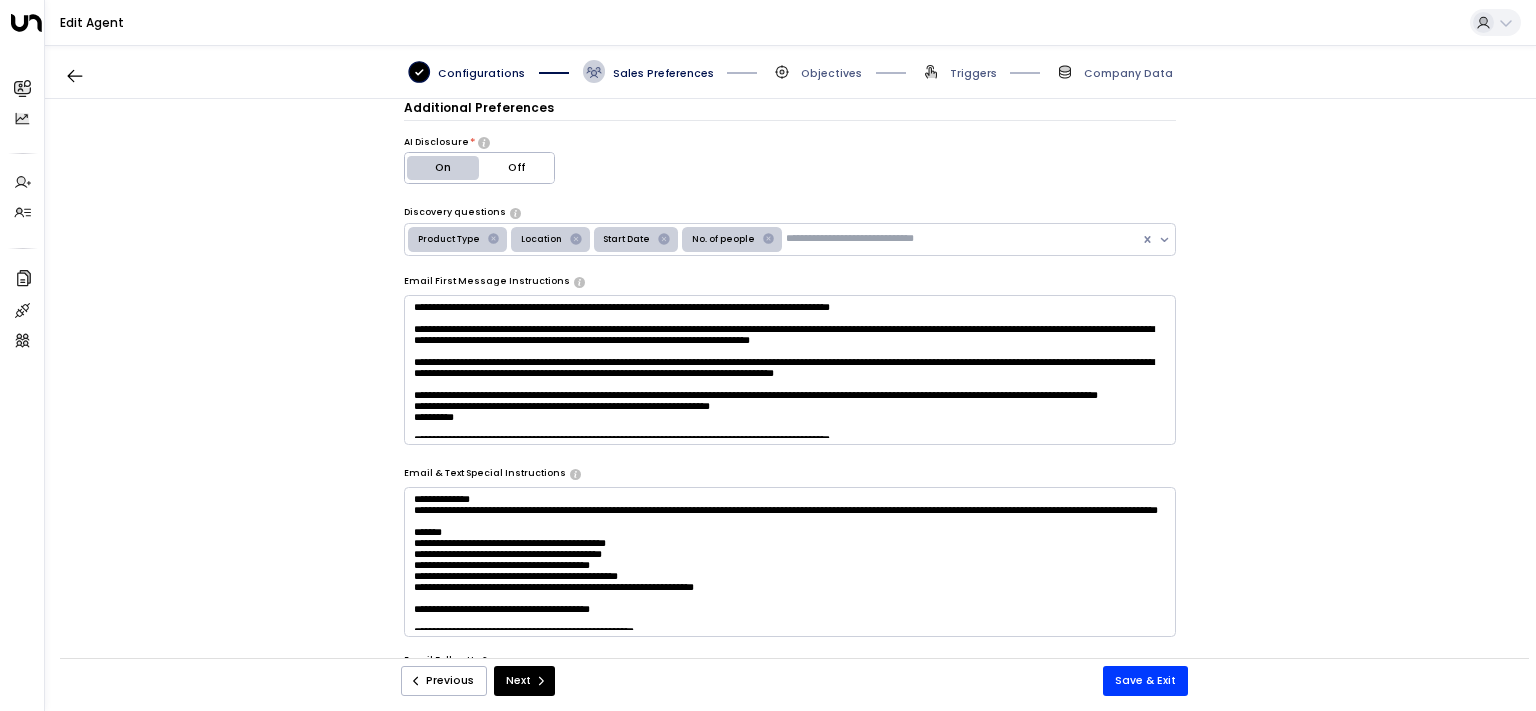 scroll, scrollTop: 325, scrollLeft: 0, axis: vertical 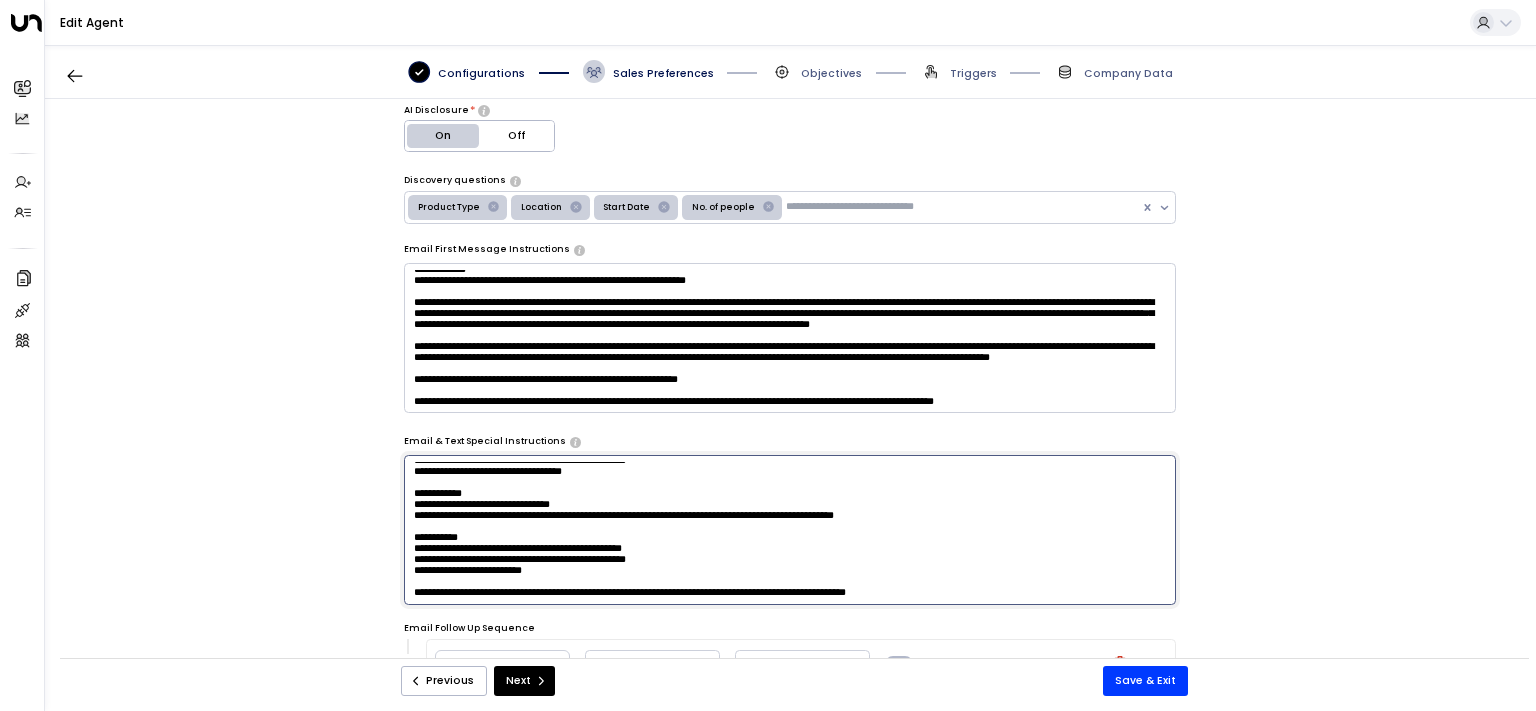 click at bounding box center [790, 530] 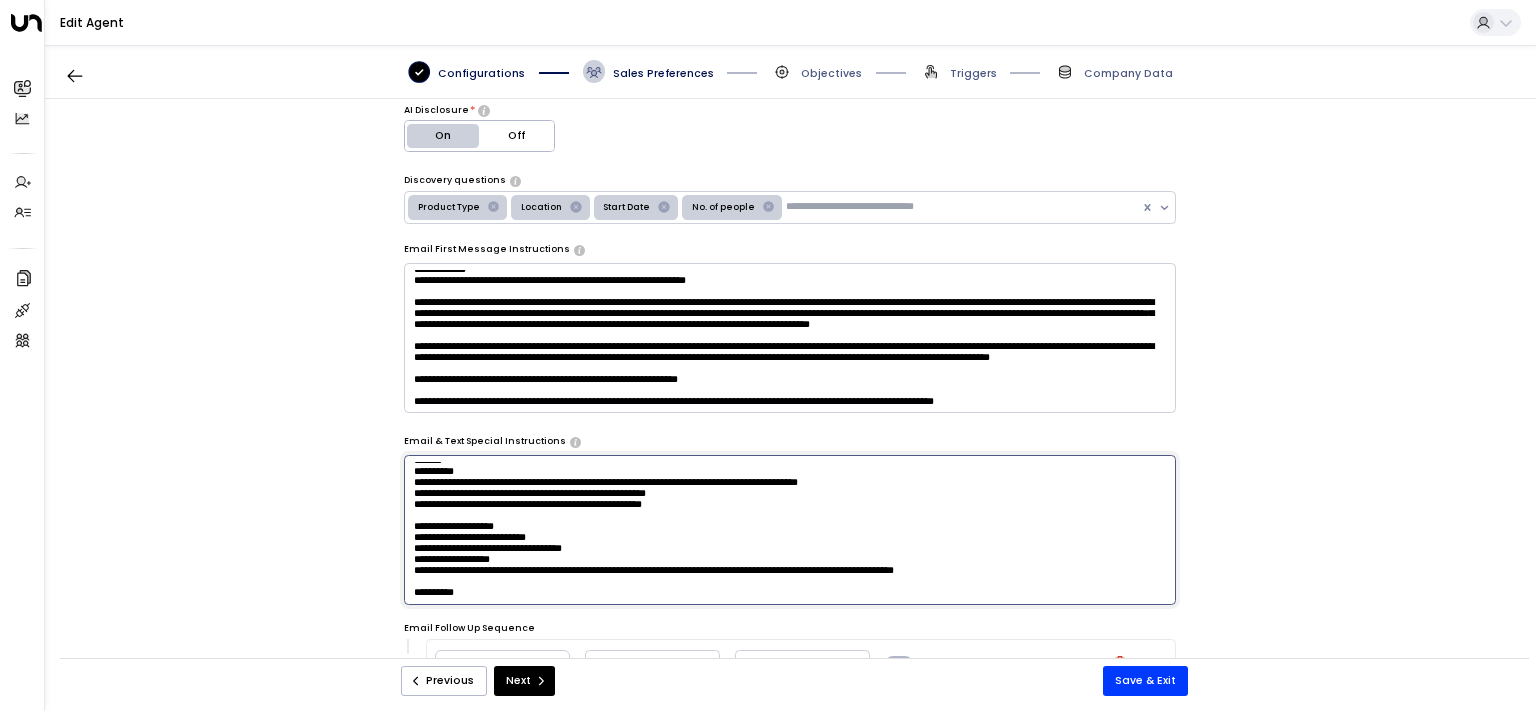 scroll, scrollTop: 1795, scrollLeft: 0, axis: vertical 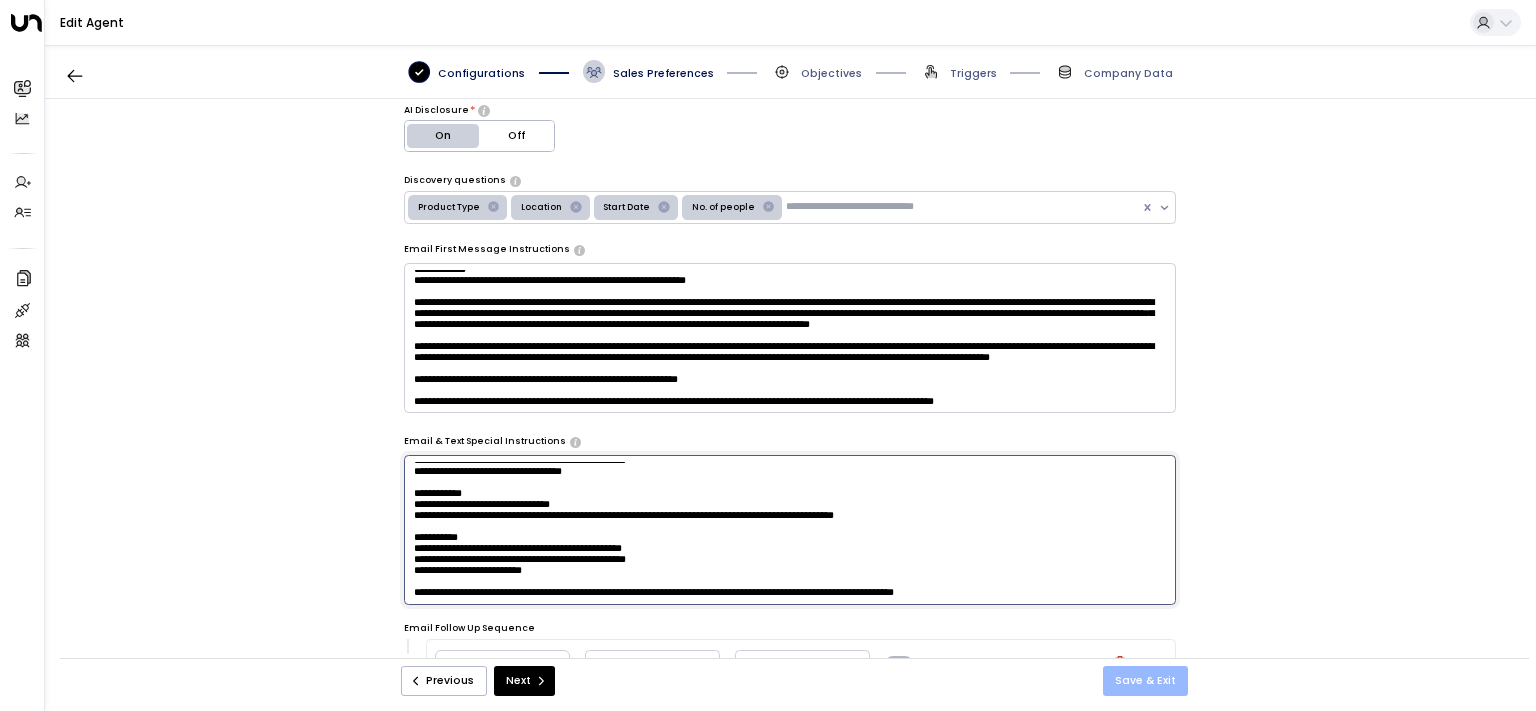 type on "**********" 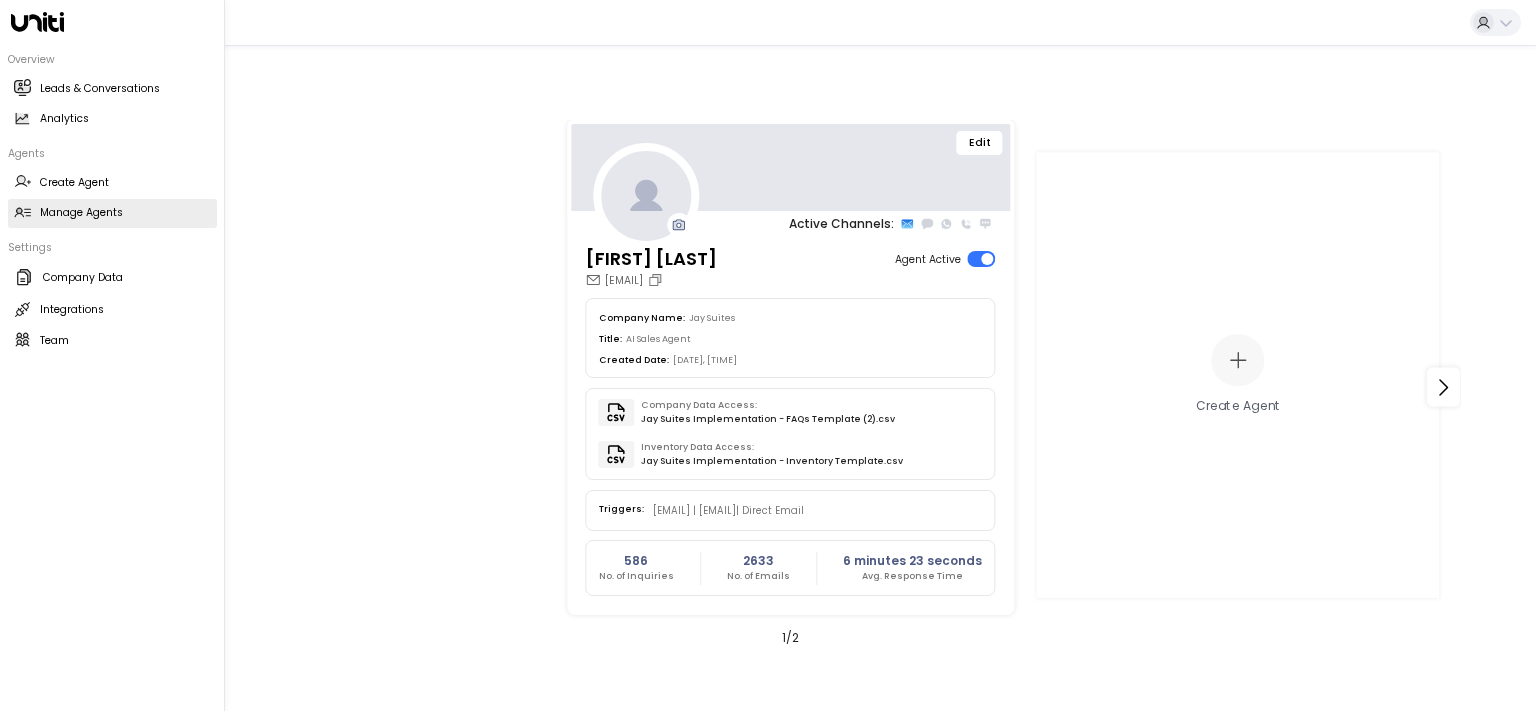 click on "Manage Agents" at bounding box center (81, 213) 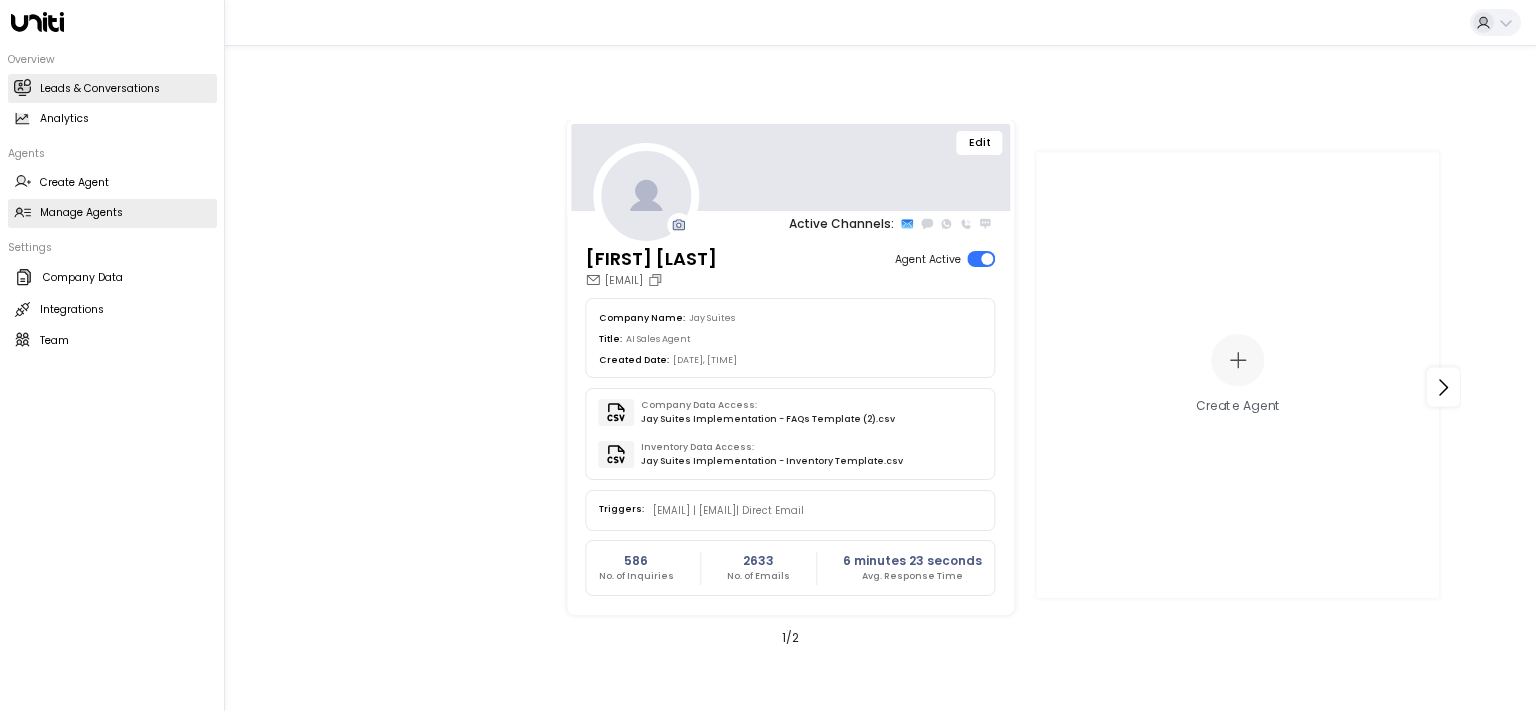 click on "Leads & Conversations" at bounding box center [100, 89] 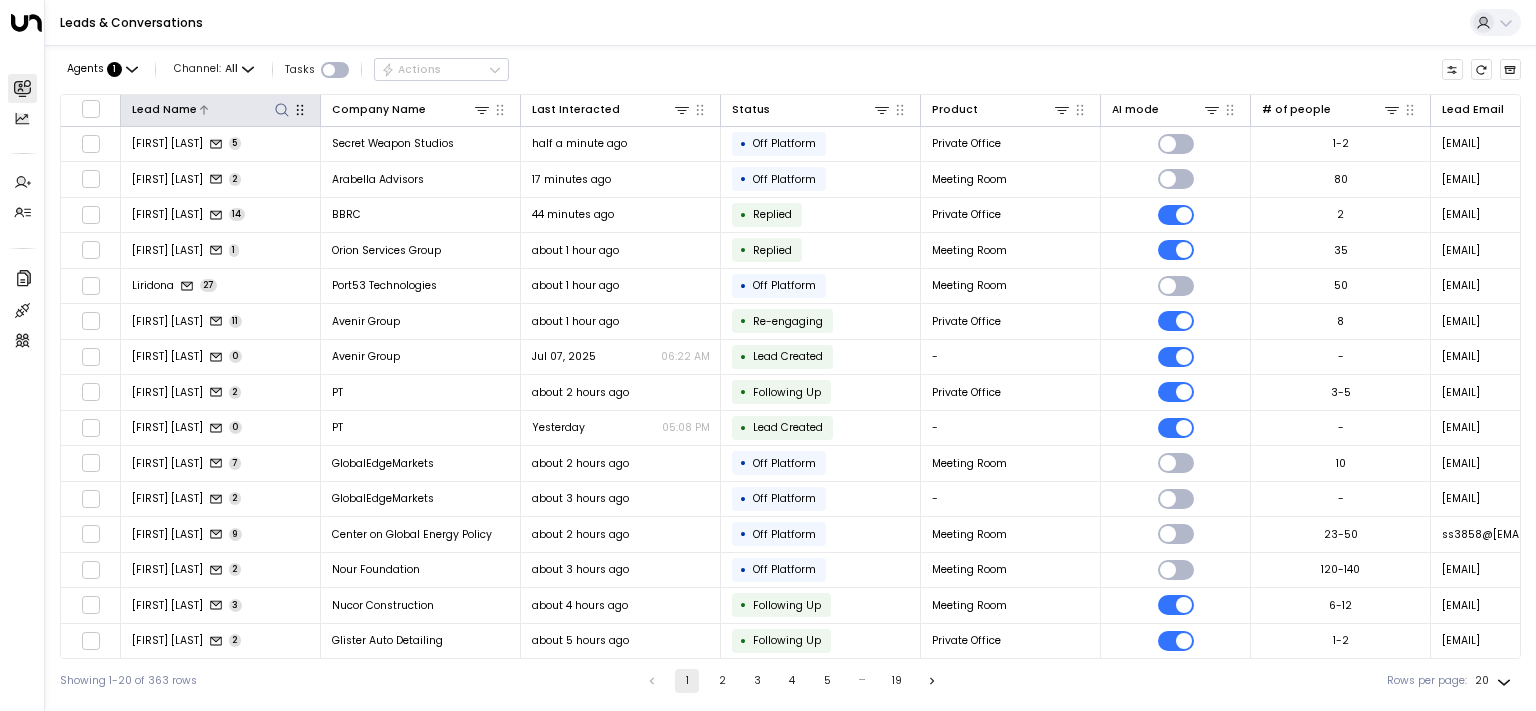 click 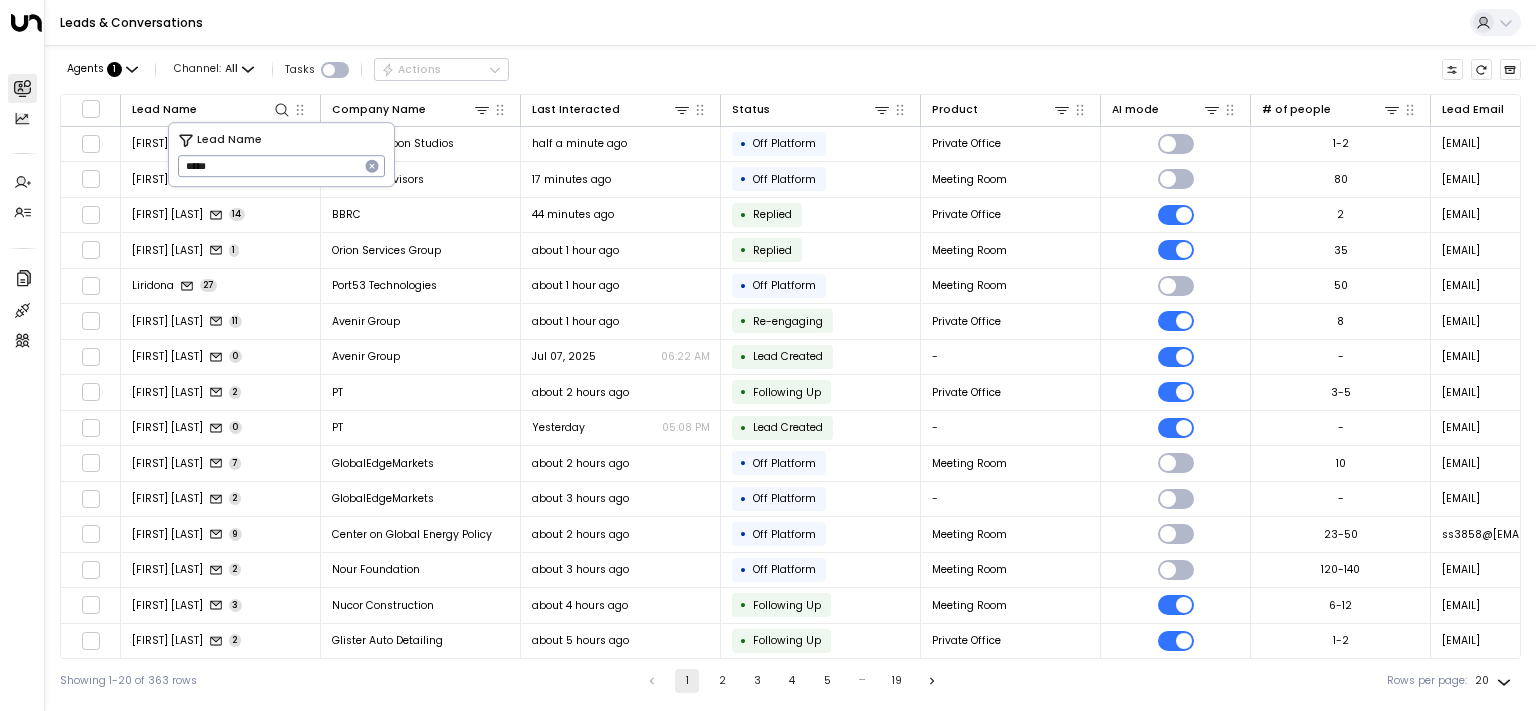 type on "*****" 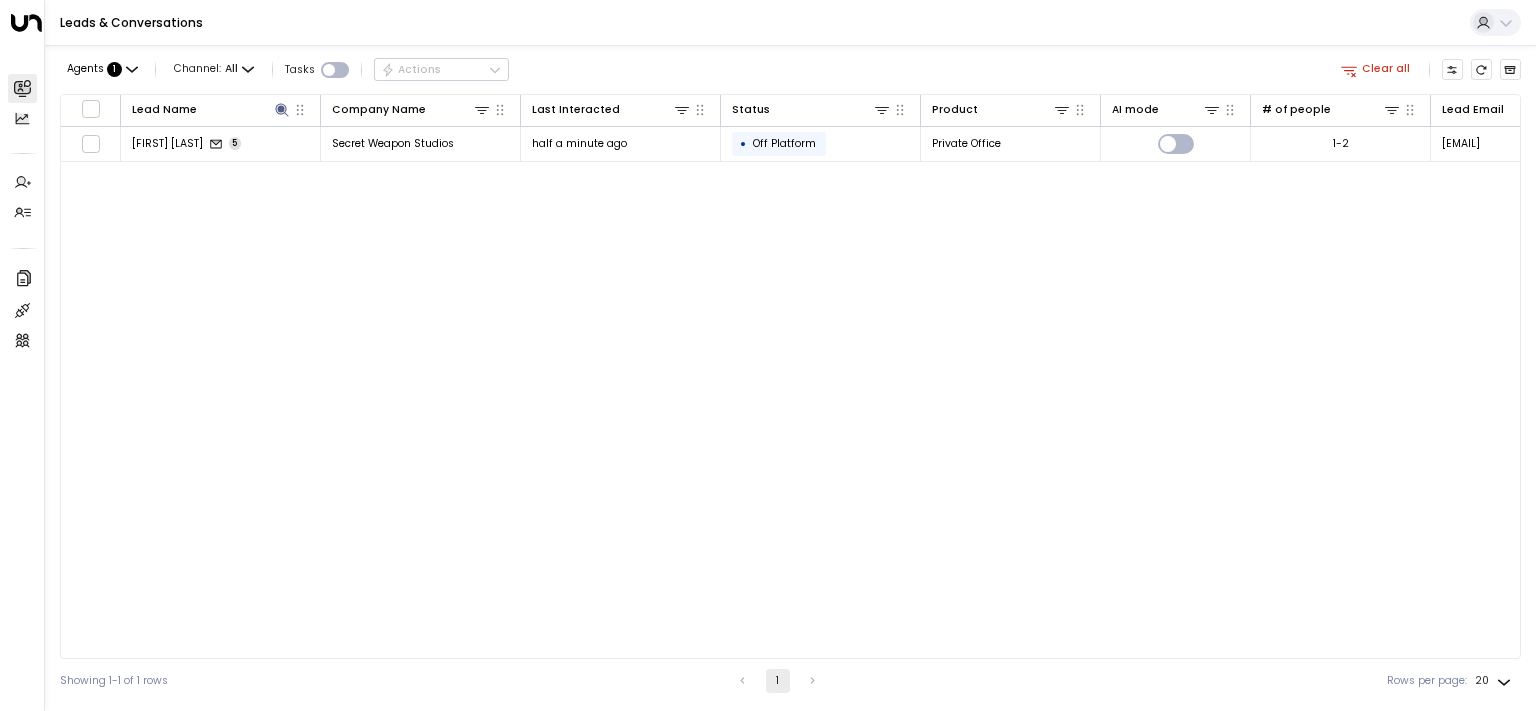 click on "Agents : 1 Channel: All Tasks   Actions Clear all" at bounding box center (790, 70) 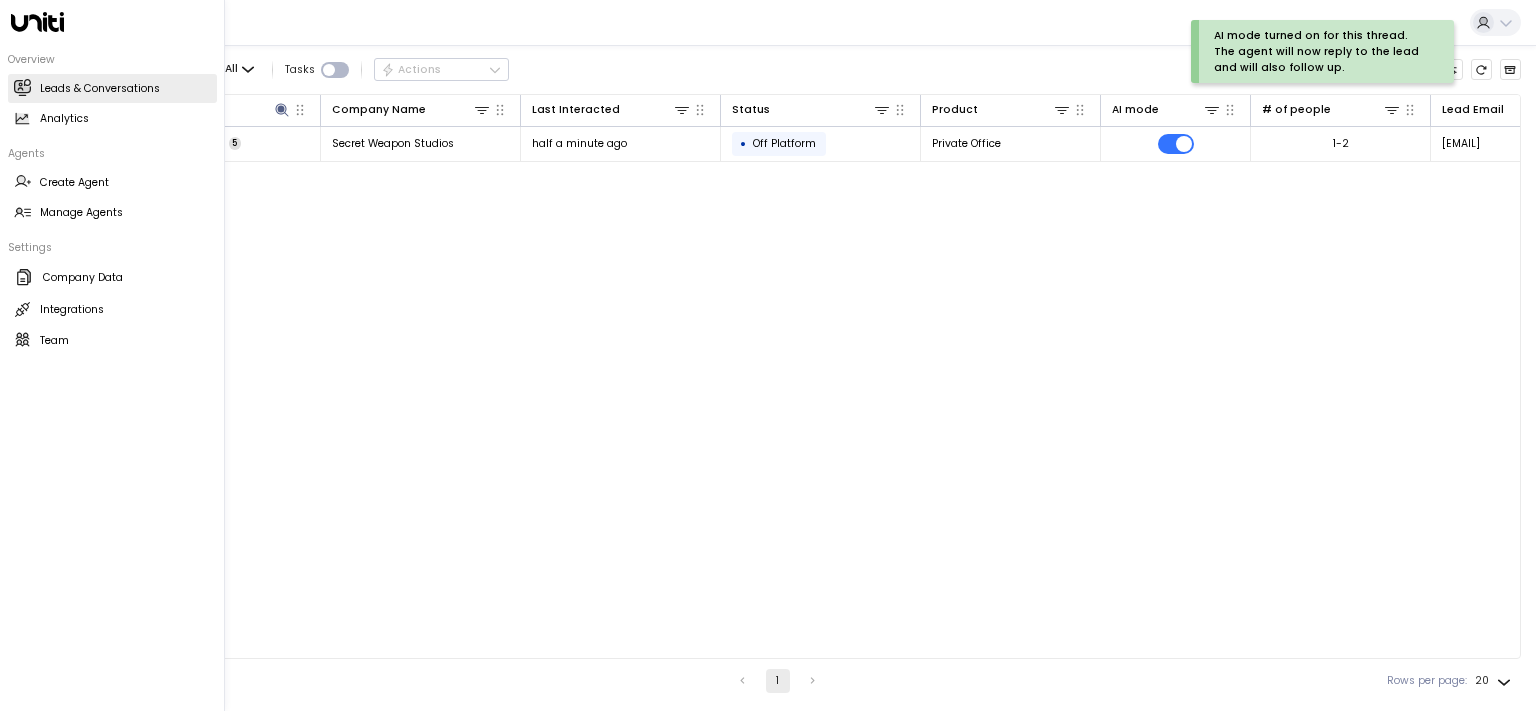 click 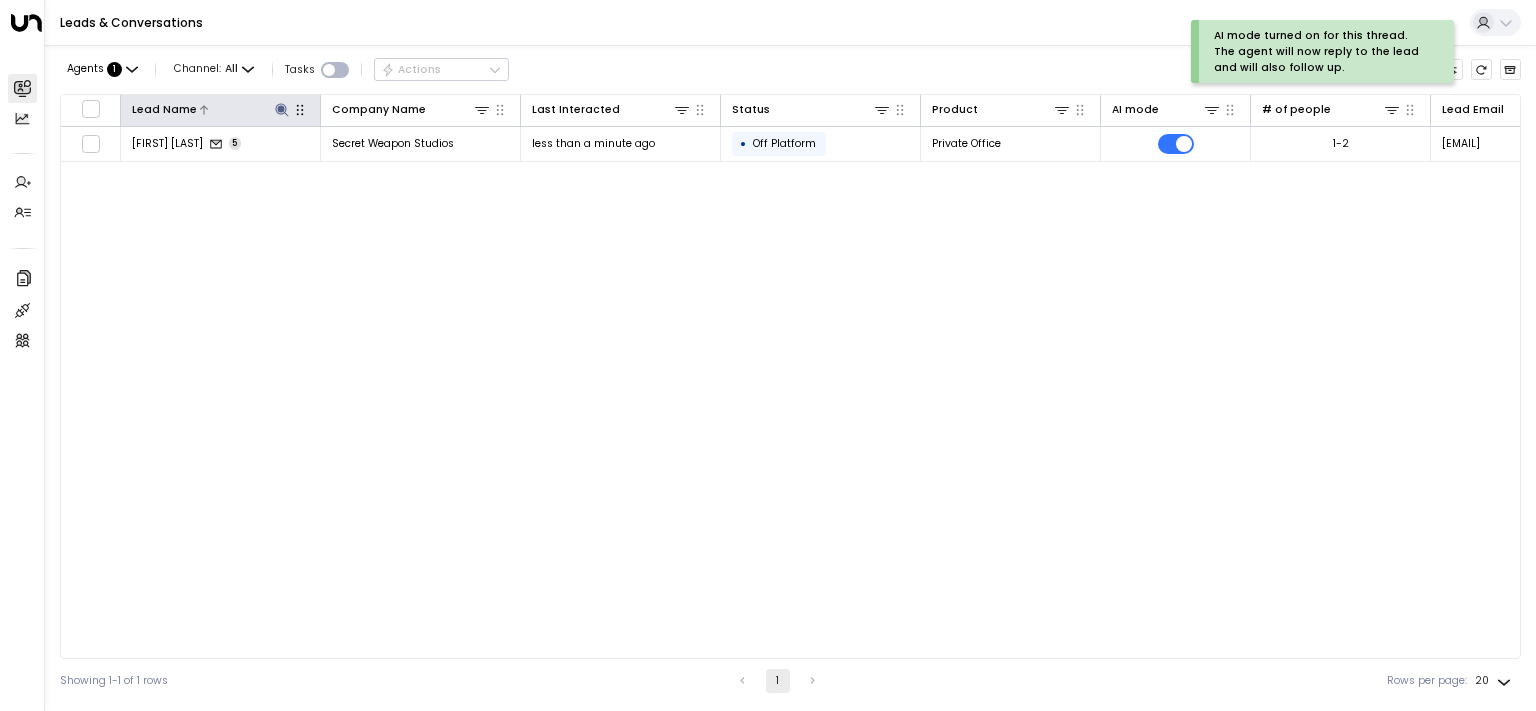 click 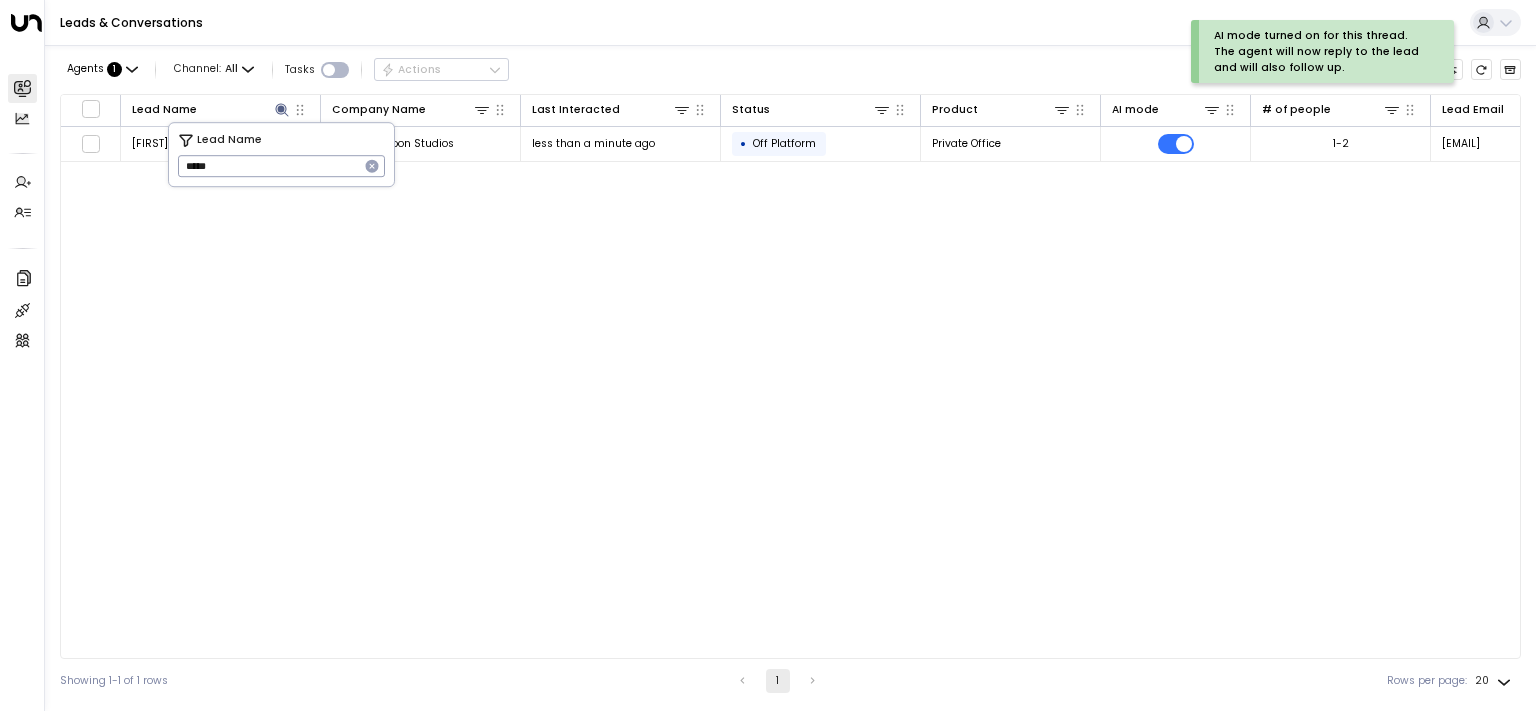 click 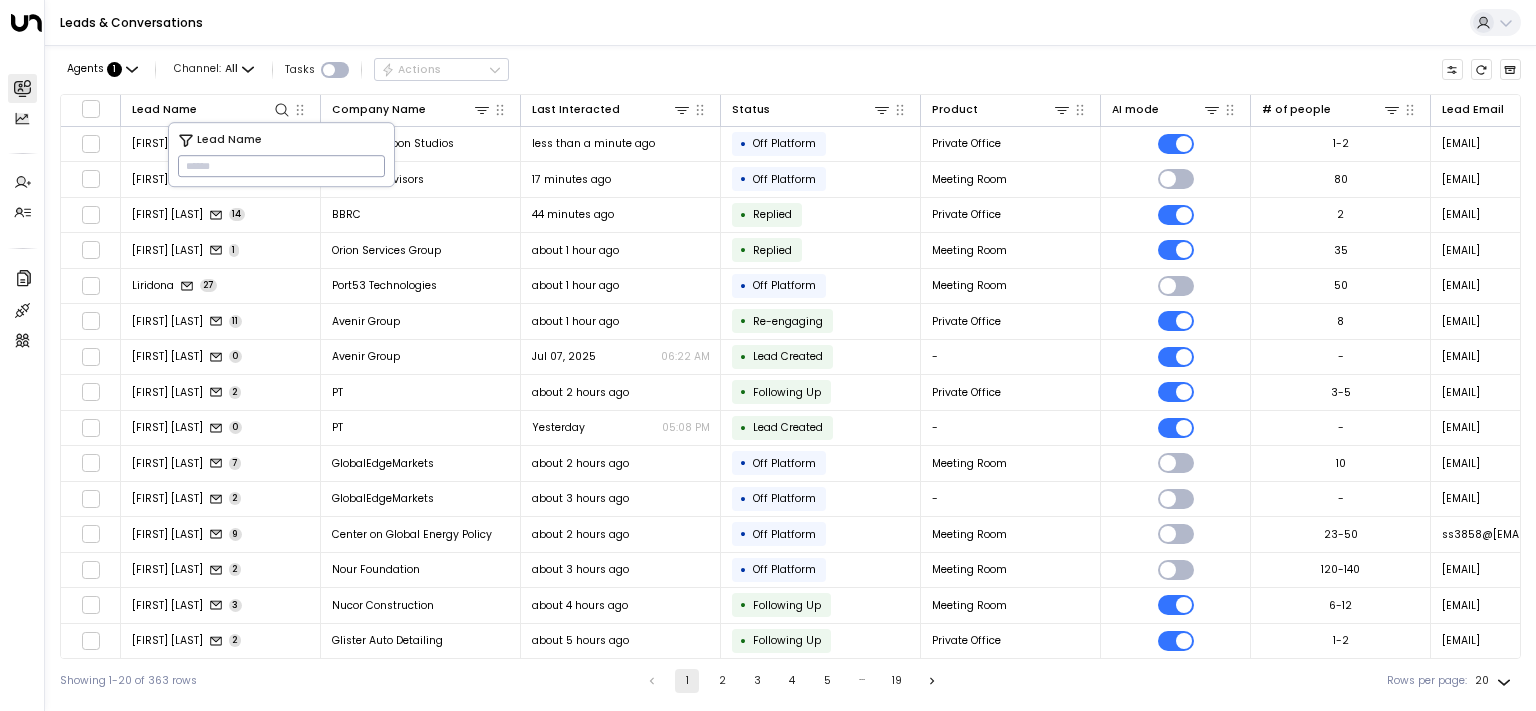 click on "Agents : 1 Channel: All Tasks   Actions" at bounding box center [790, 70] 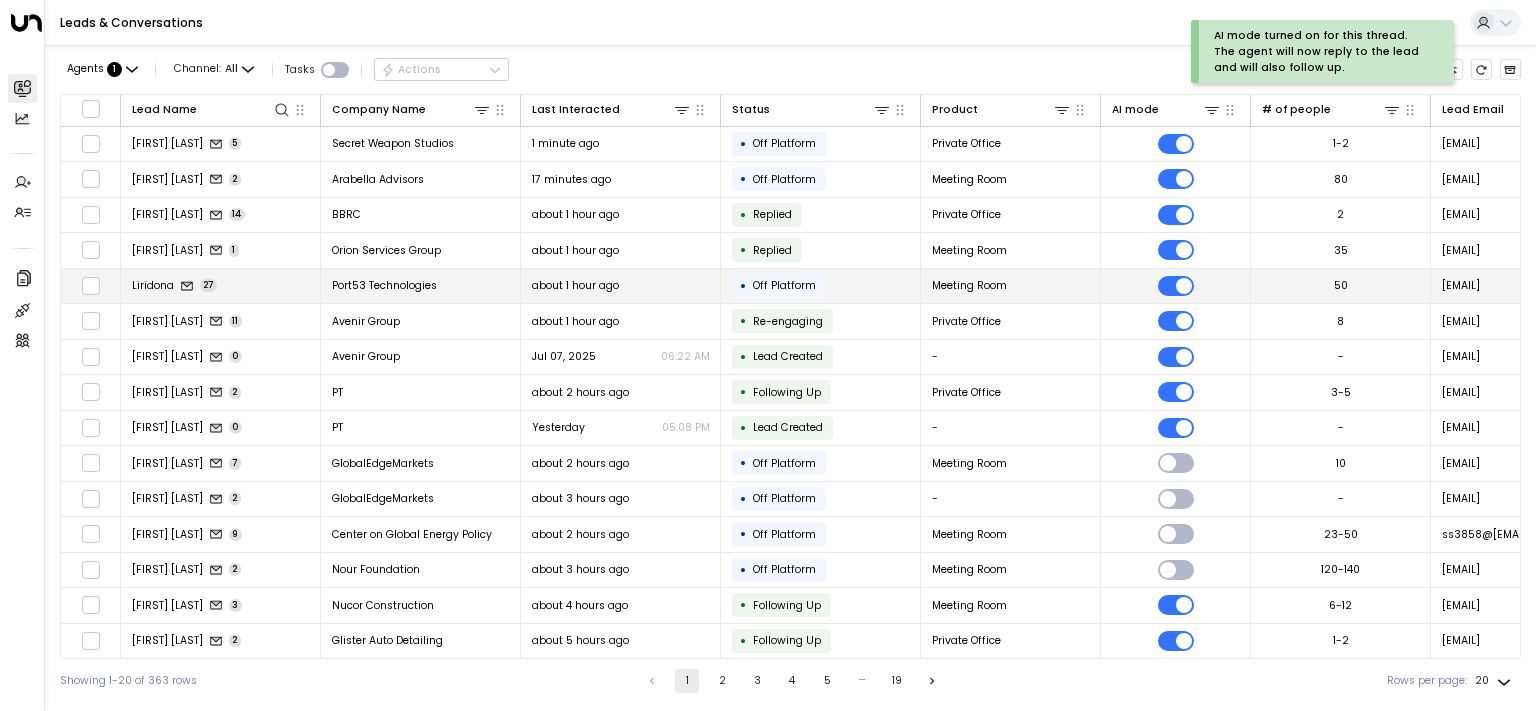click on "Liridona" at bounding box center [153, 285] 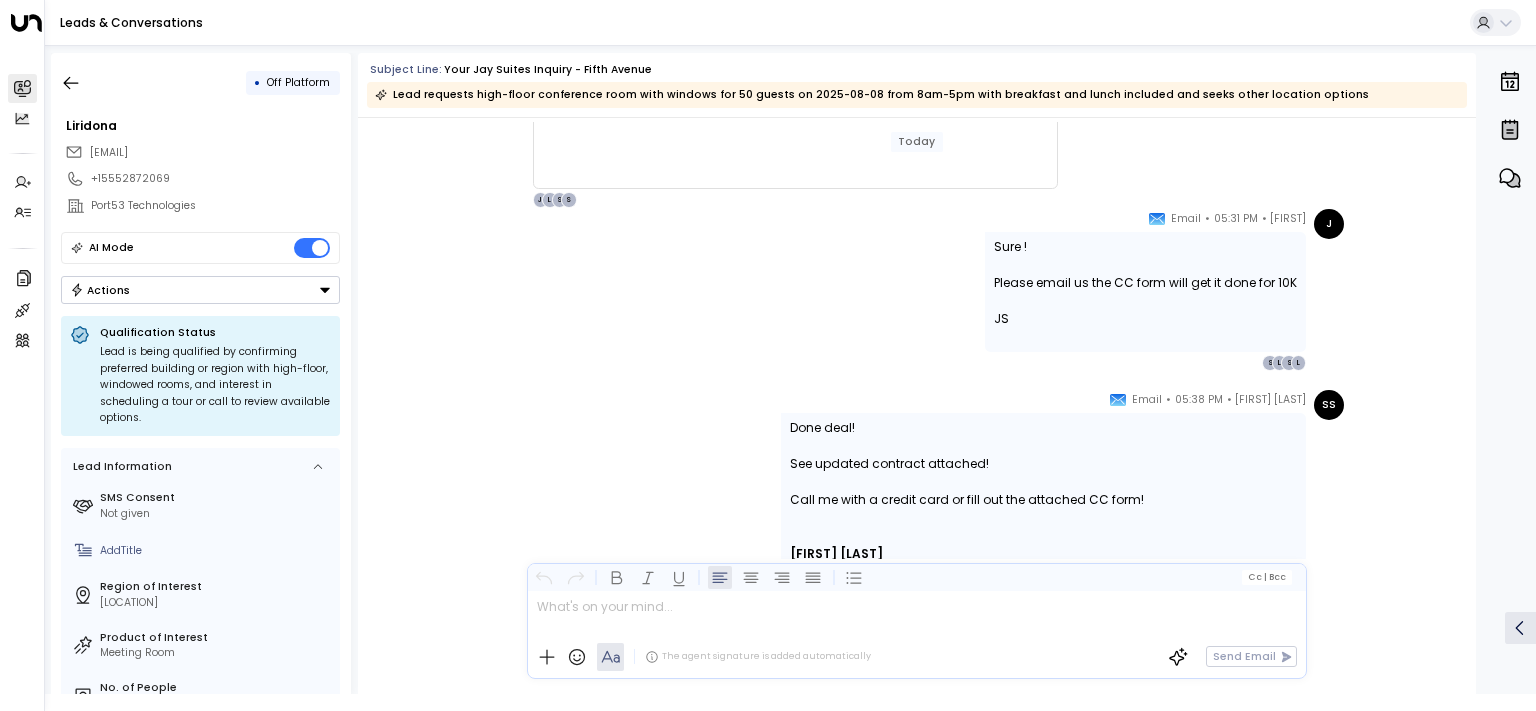 scroll, scrollTop: 14829, scrollLeft: 0, axis: vertical 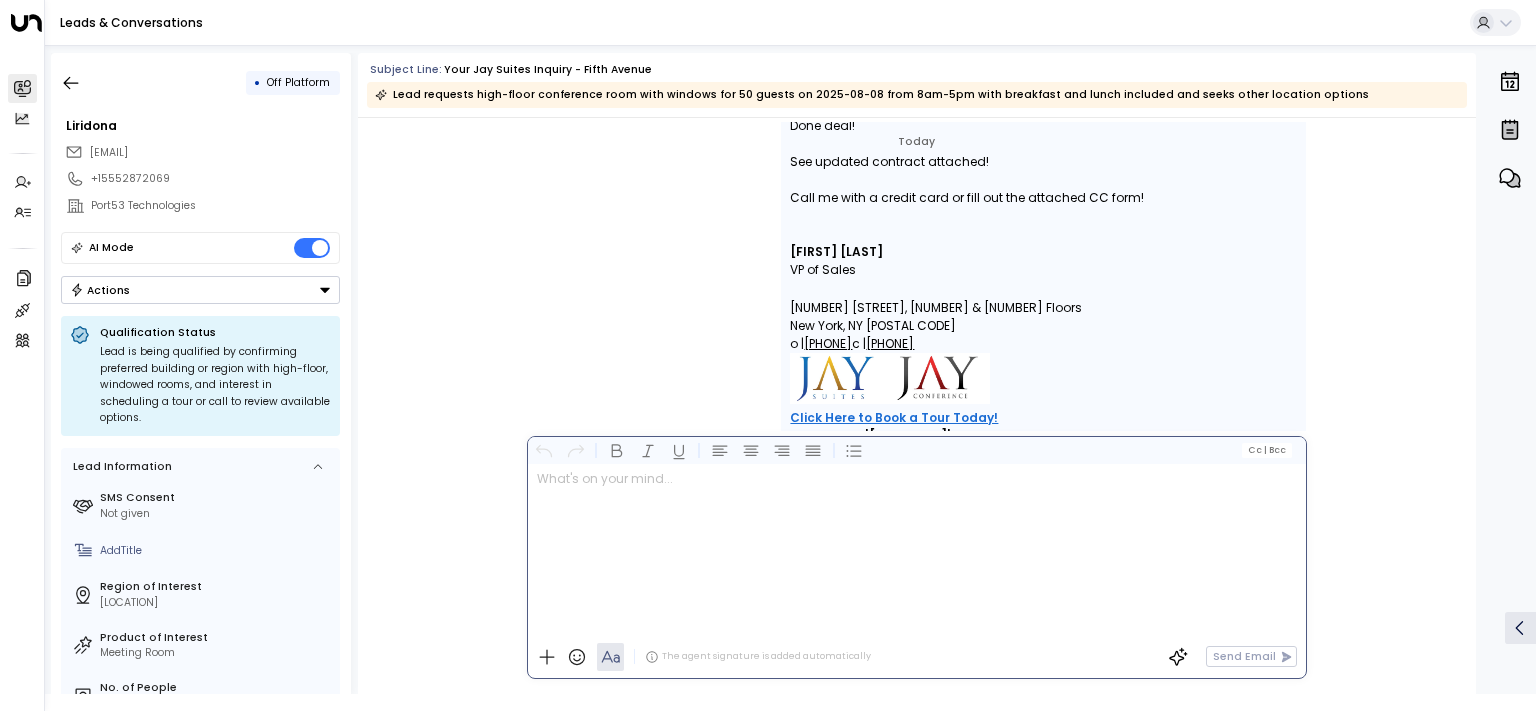 click at bounding box center (916, 550) 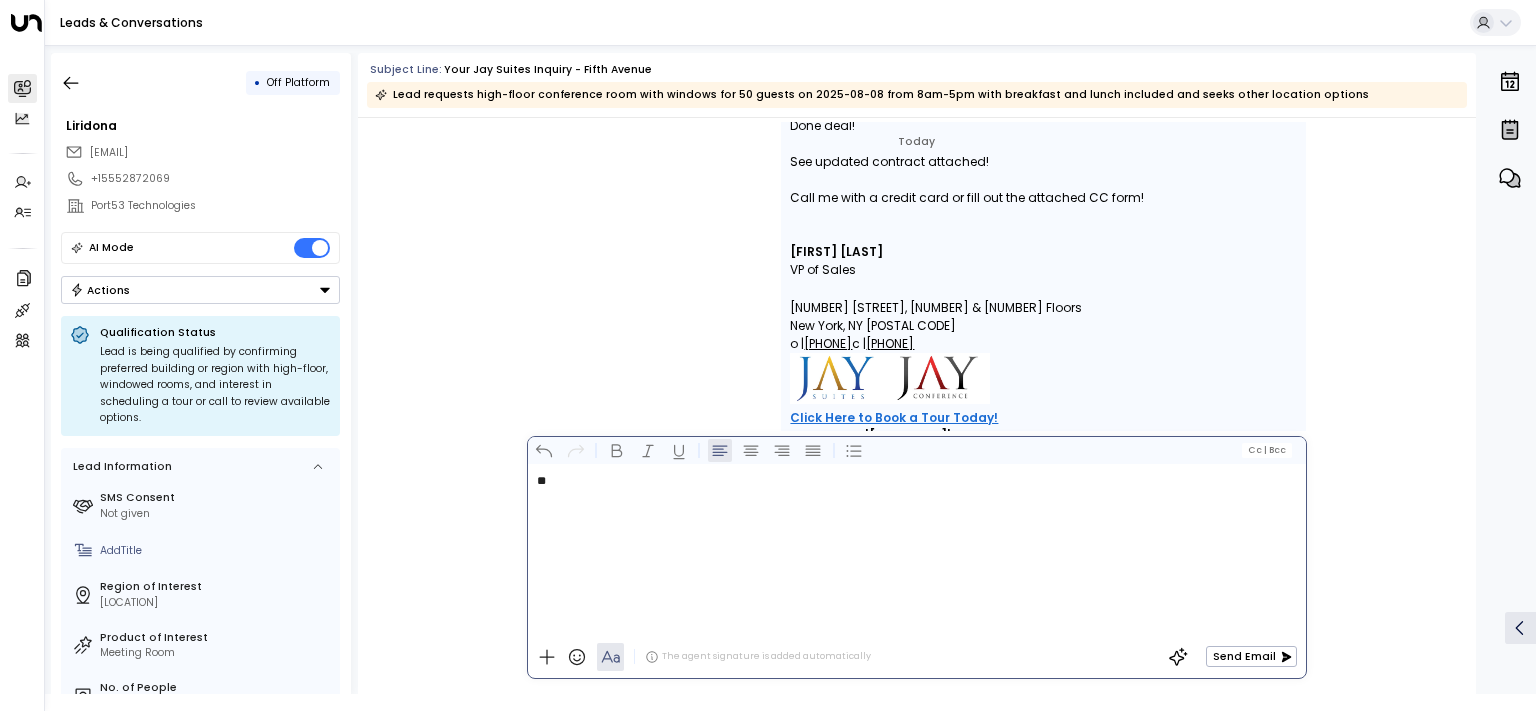 type 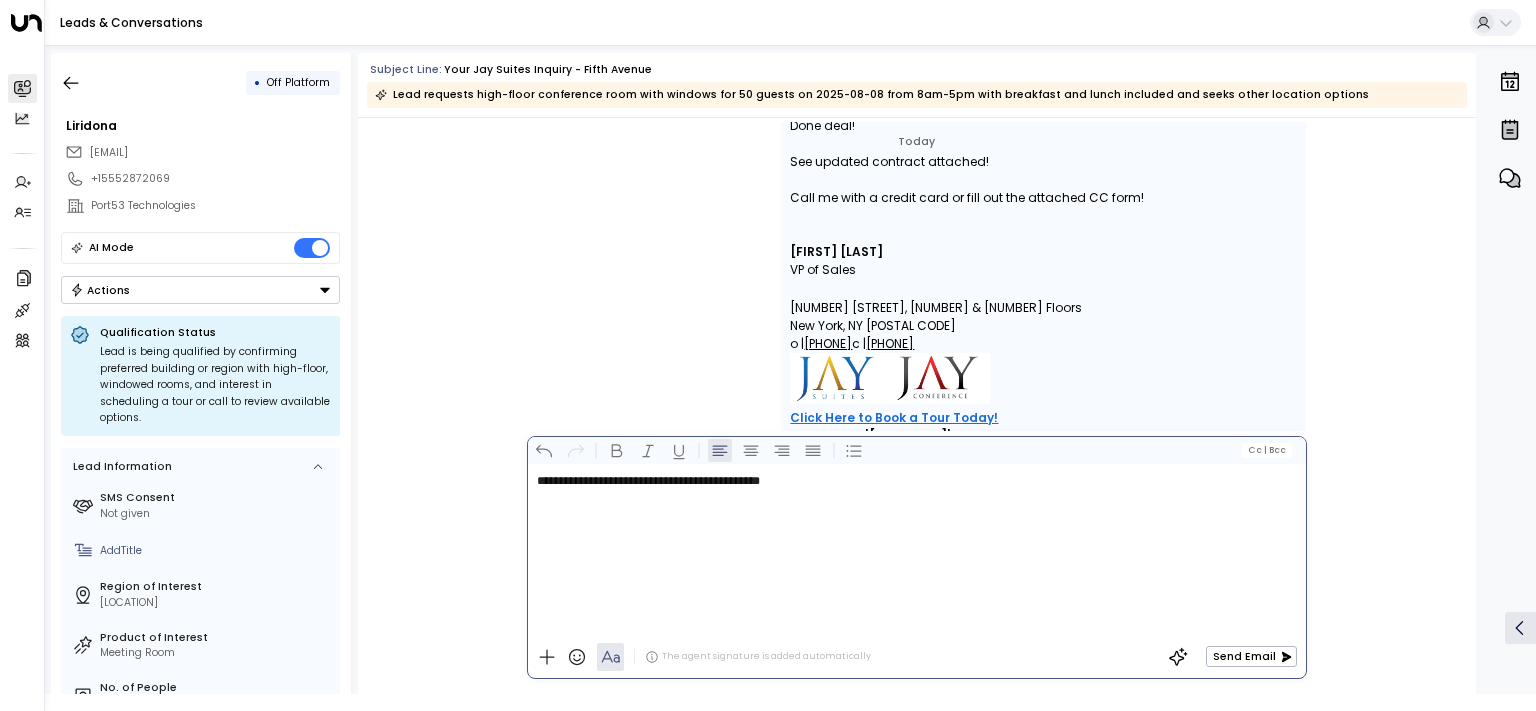 click on "**********" at bounding box center (648, 481) 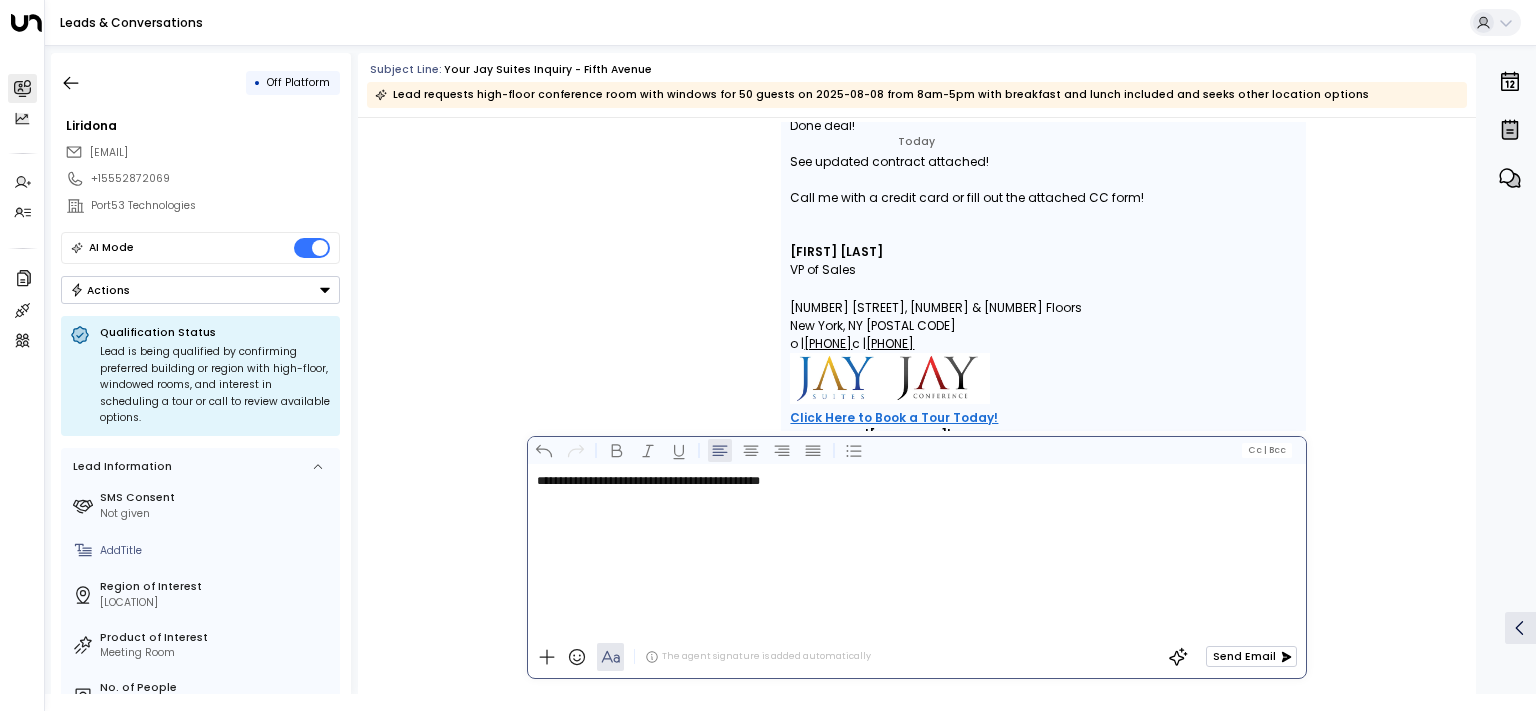 click on "Send Email" at bounding box center [1251, 656] 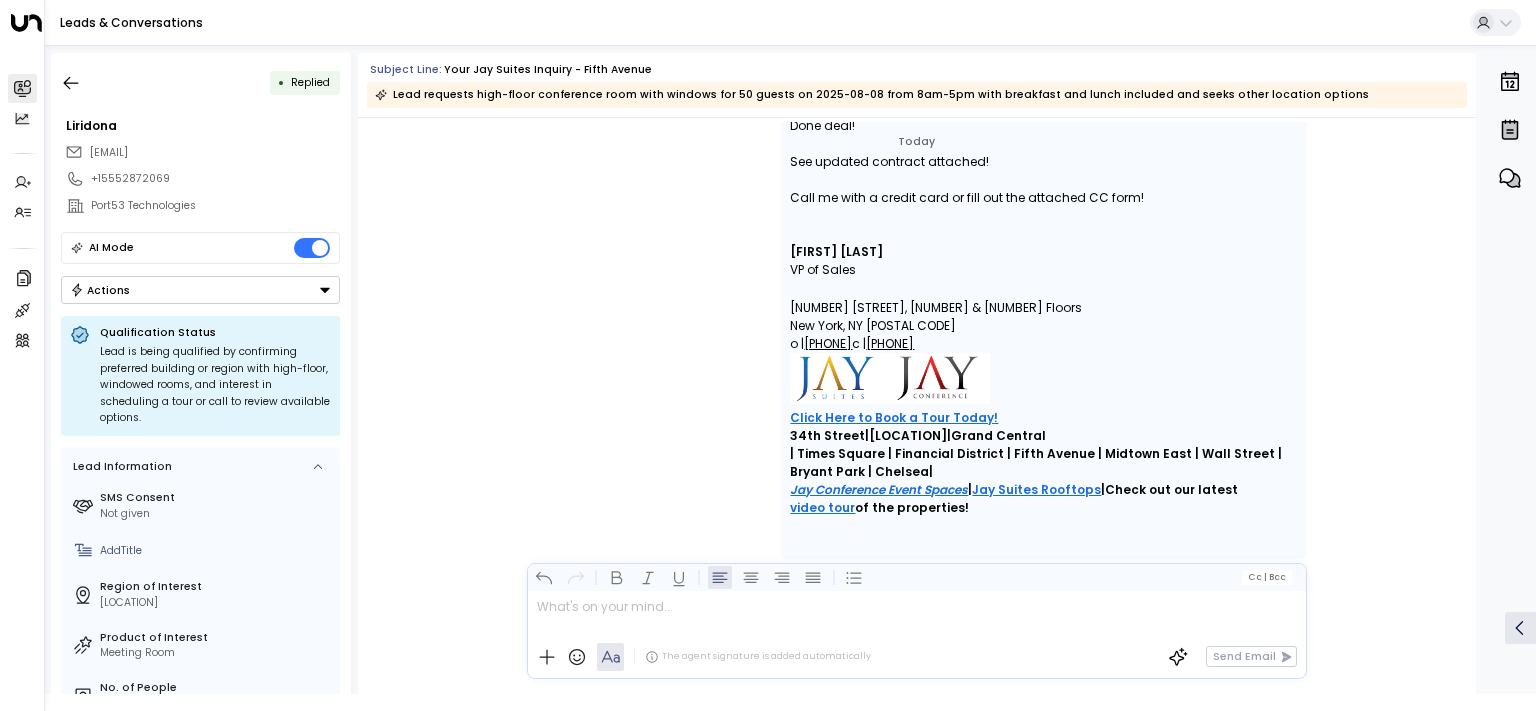 scroll, scrollTop: 15202, scrollLeft: 0, axis: vertical 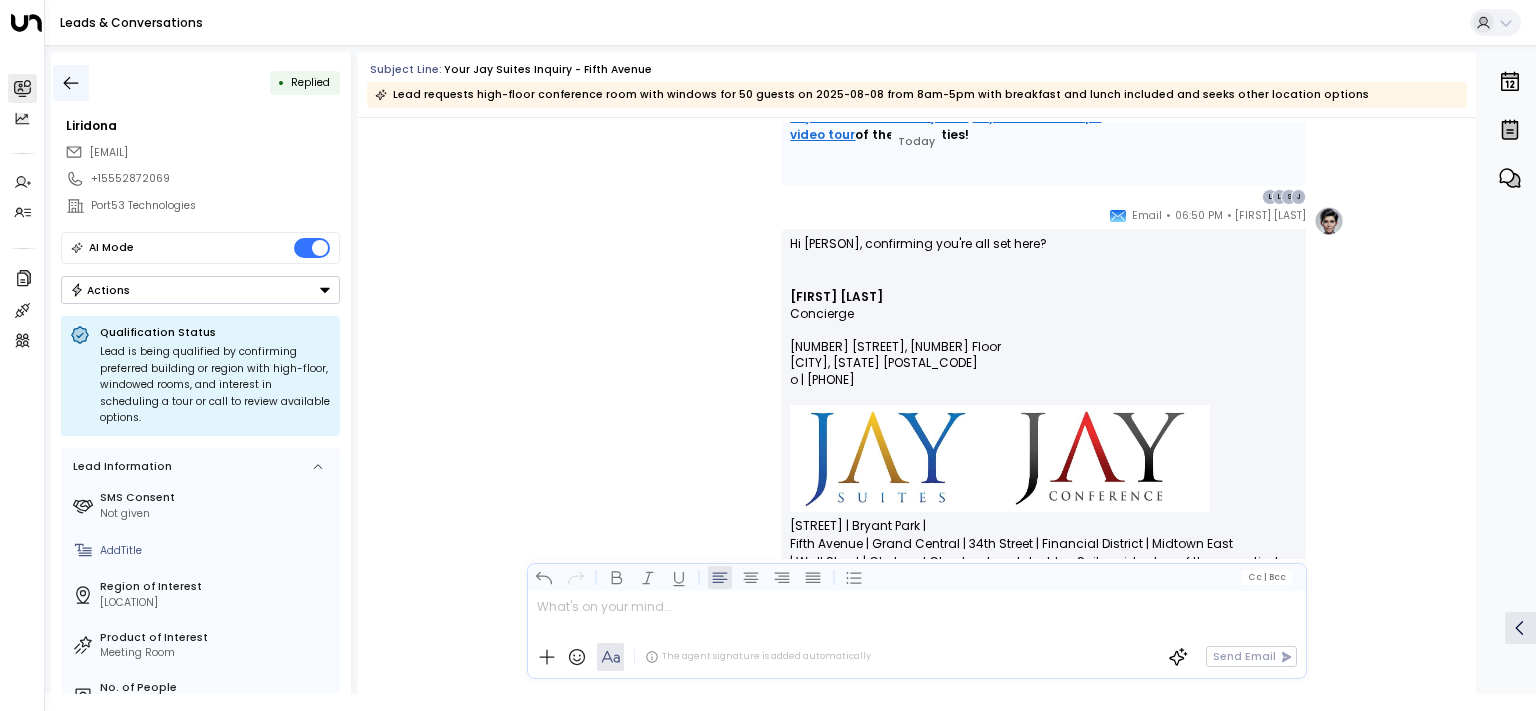click 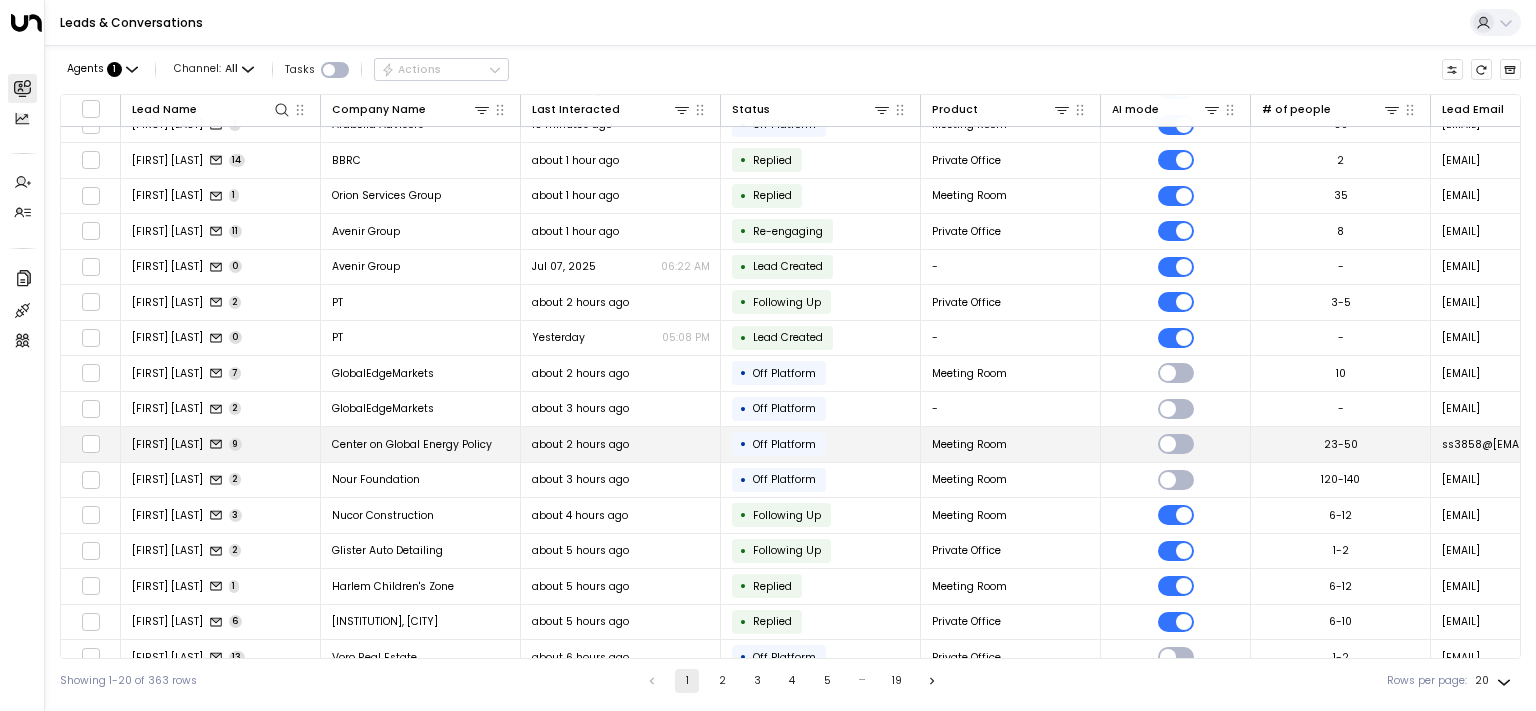 scroll, scrollTop: 190, scrollLeft: 0, axis: vertical 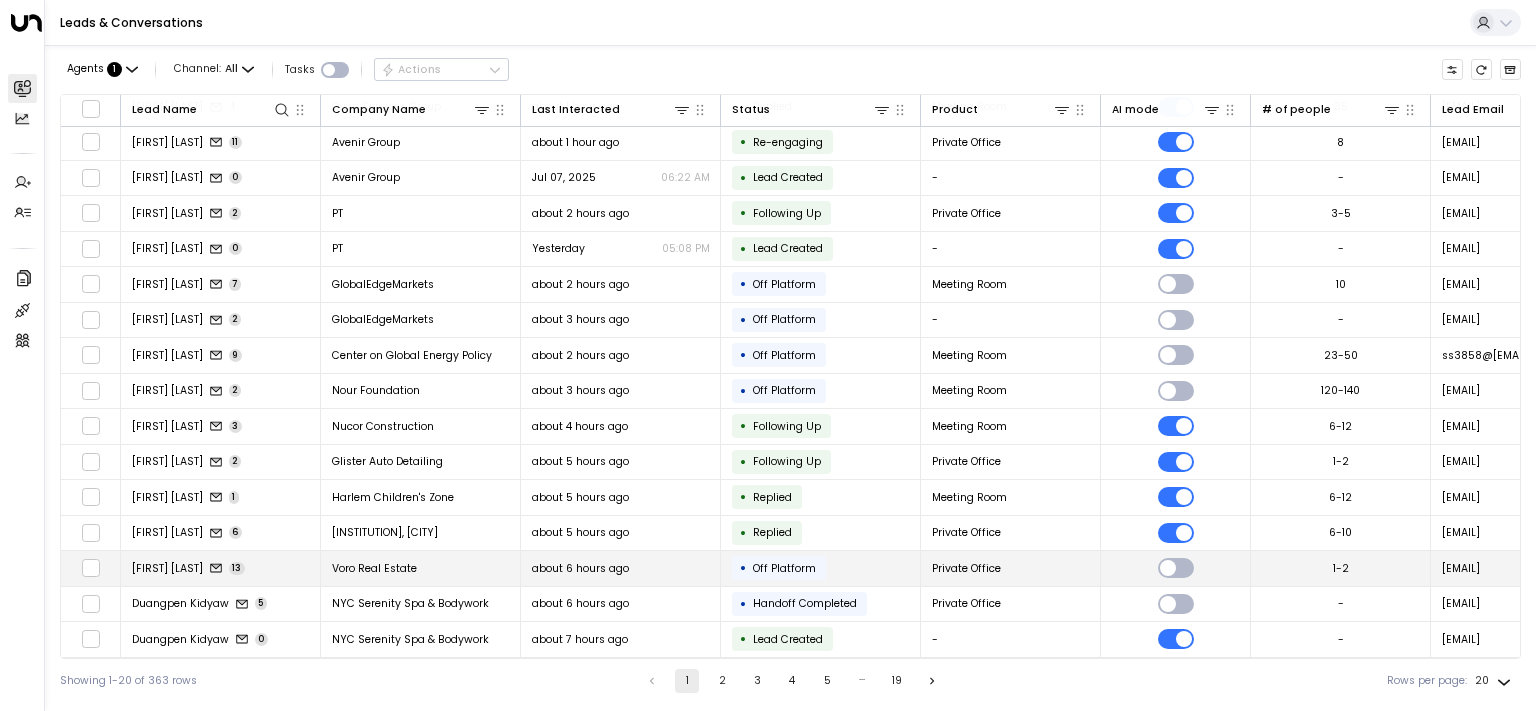 click on "[FIRST] [LAST]" at bounding box center [167, 568] 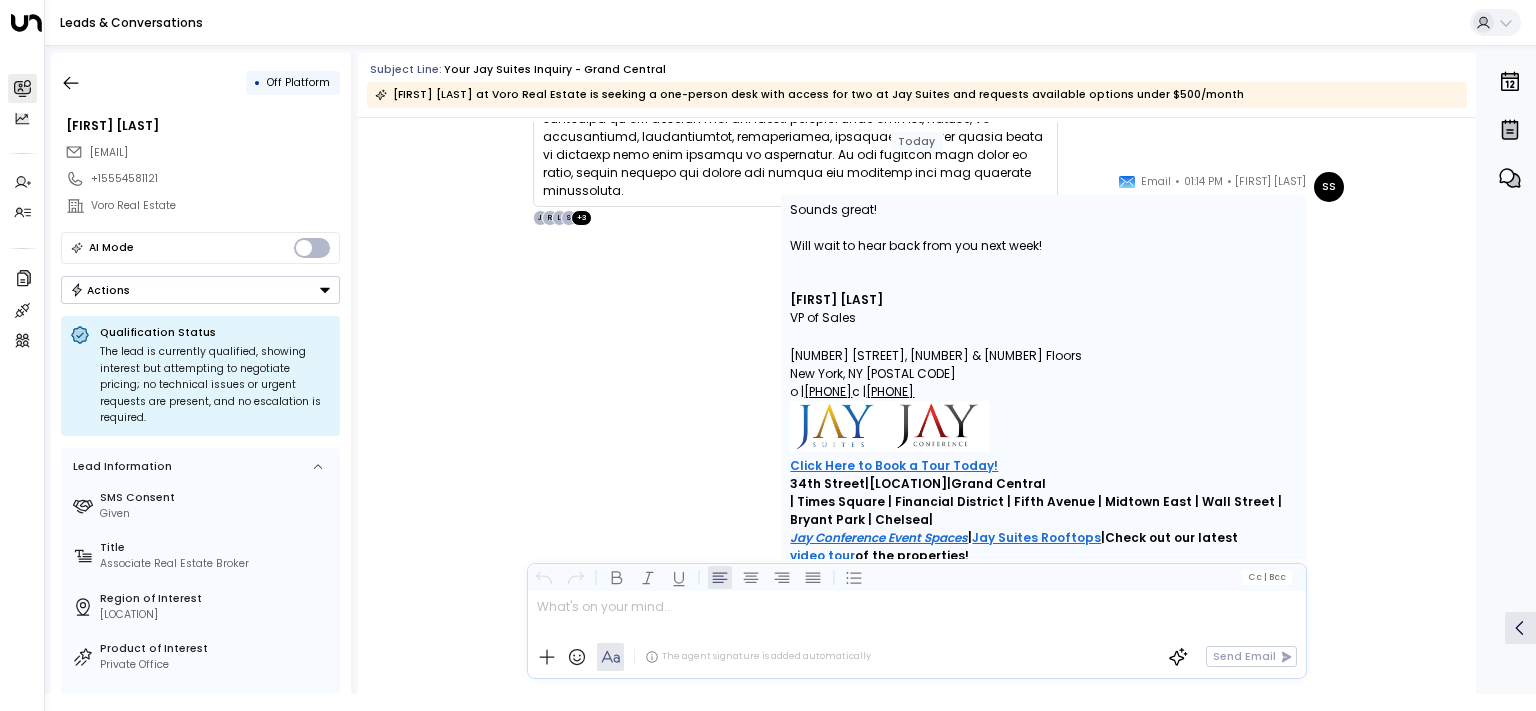 scroll, scrollTop: 10428, scrollLeft: 0, axis: vertical 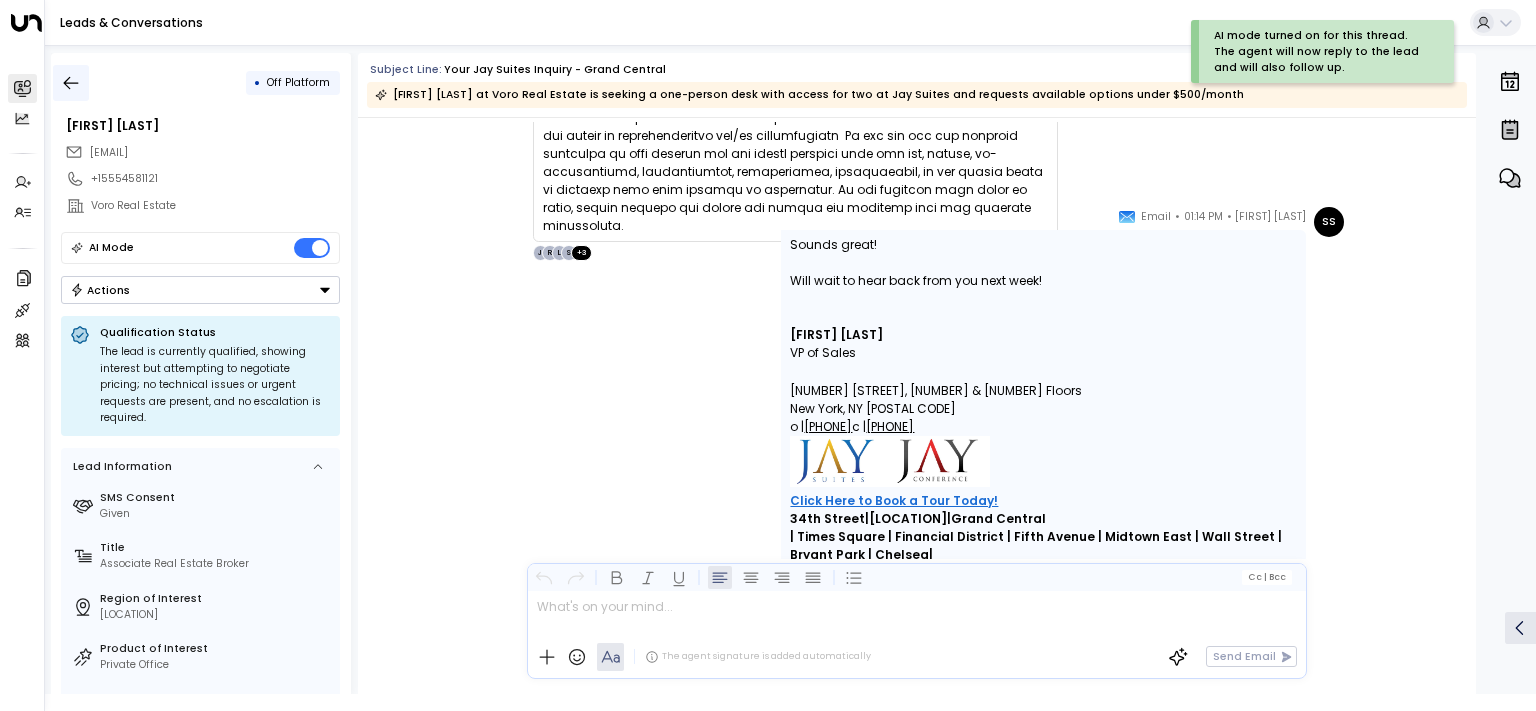 click at bounding box center (71, 83) 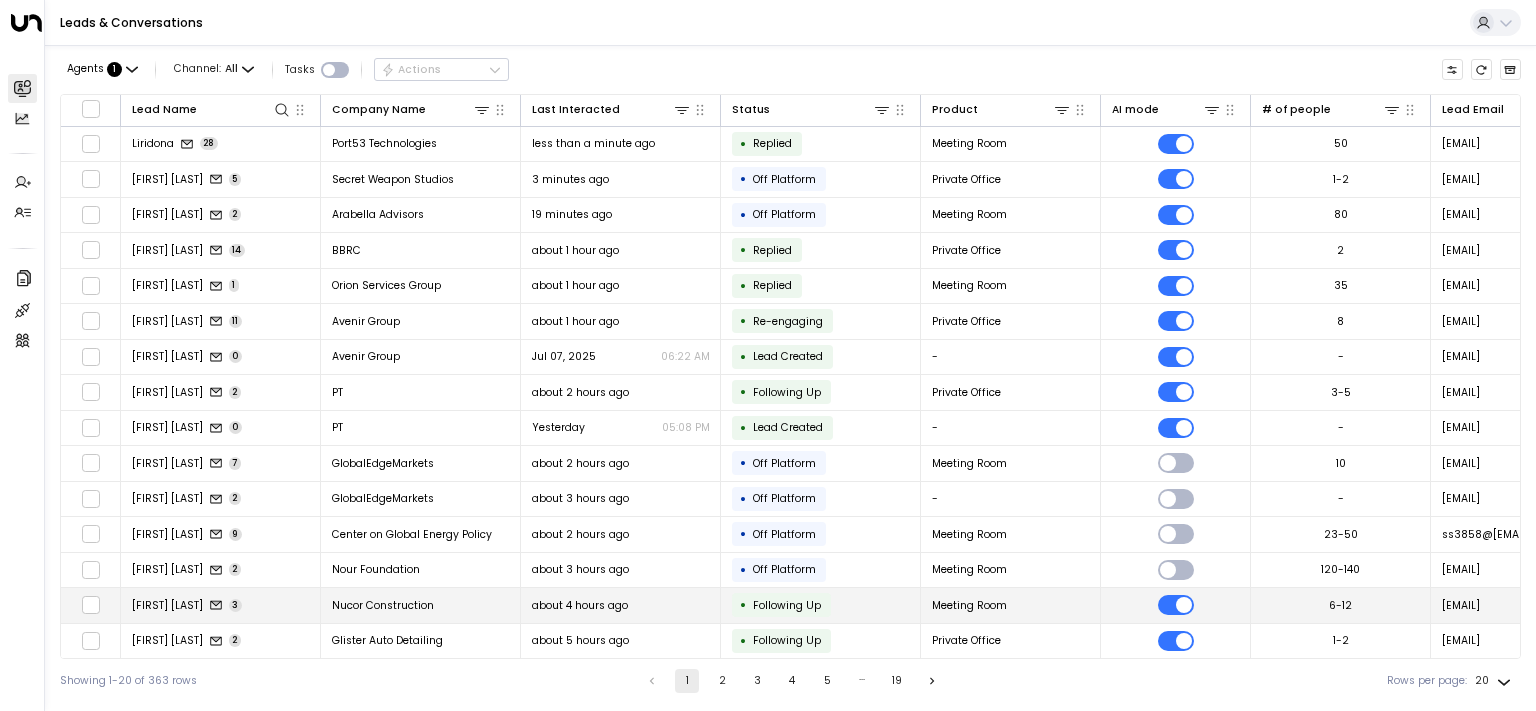 scroll, scrollTop: 190, scrollLeft: 0, axis: vertical 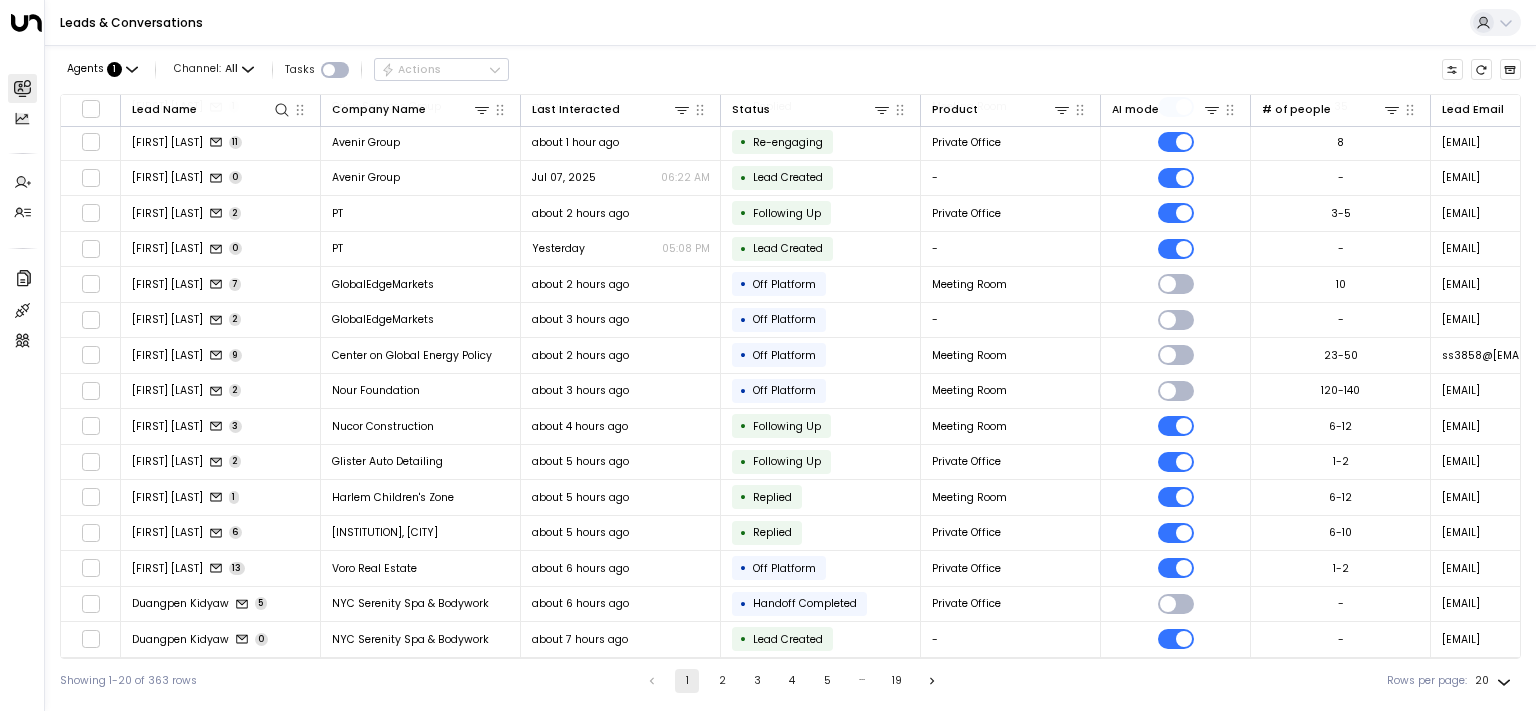 click on "2" at bounding box center [722, 681] 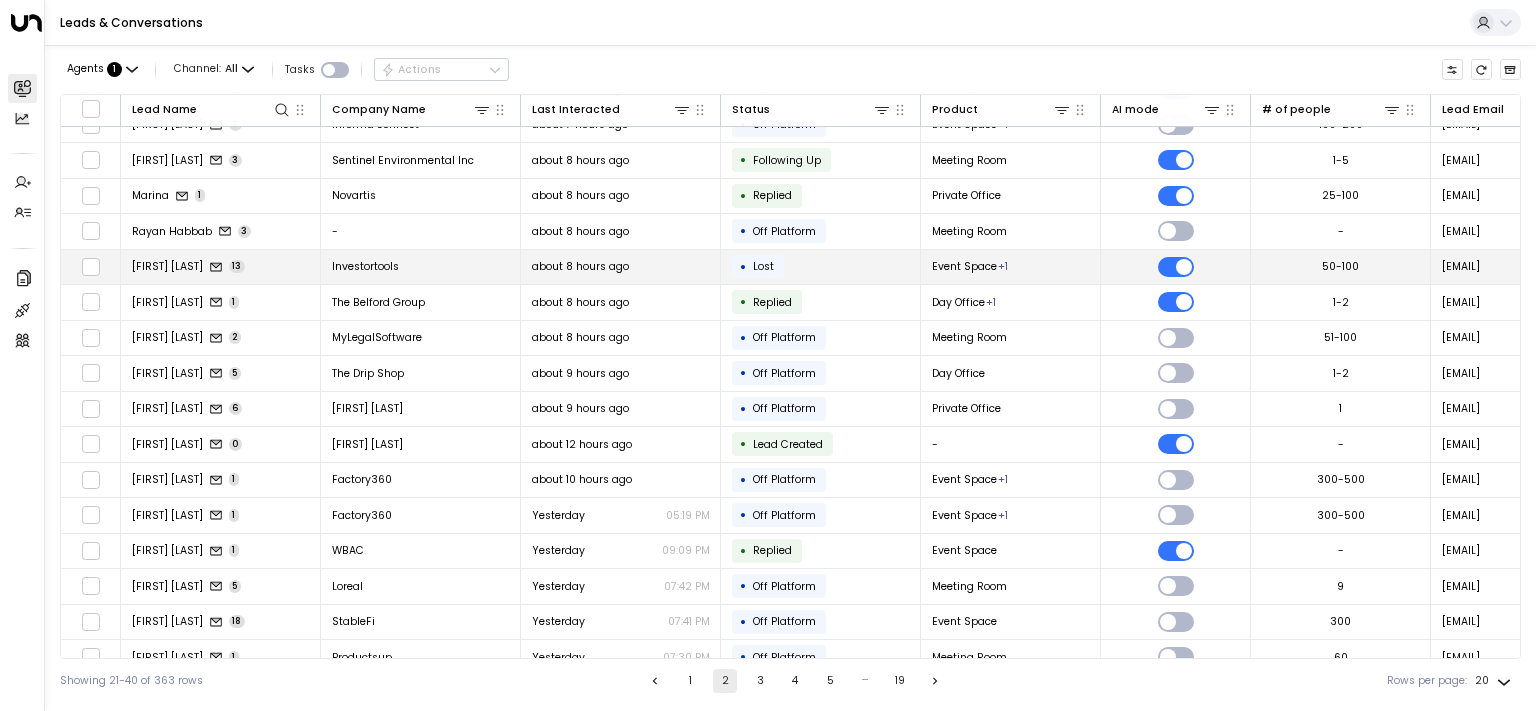 scroll, scrollTop: 0, scrollLeft: 0, axis: both 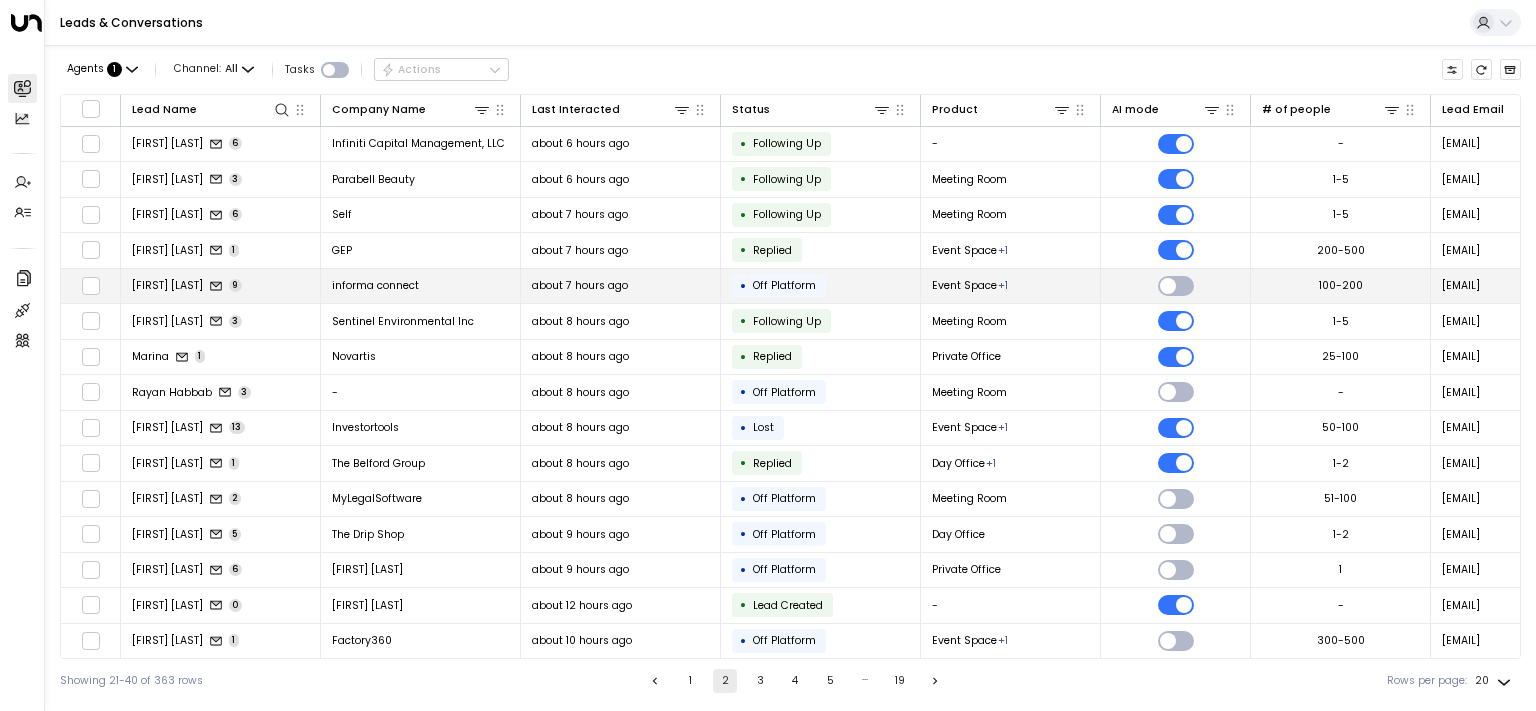 click on "[FIRST] [LAST]" at bounding box center (167, 285) 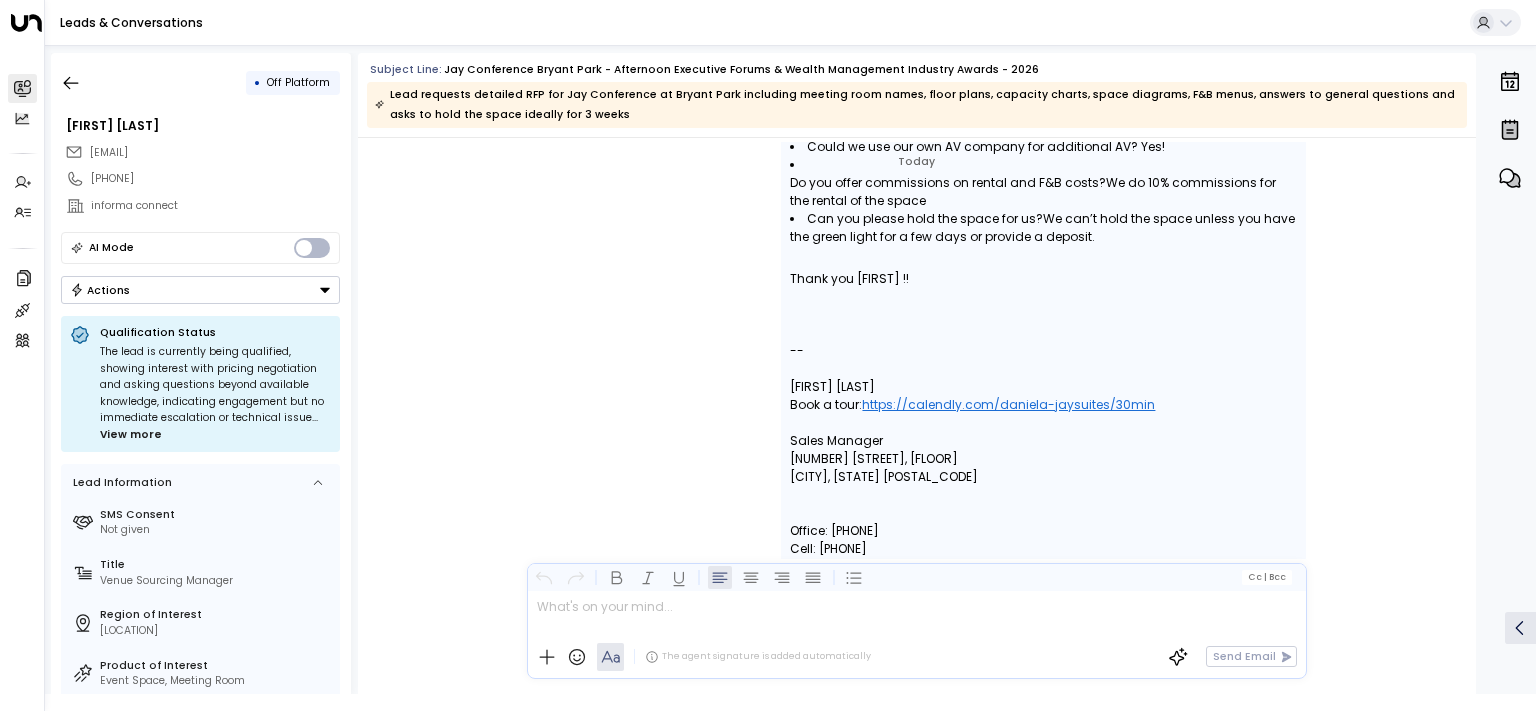 scroll, scrollTop: 7215, scrollLeft: 0, axis: vertical 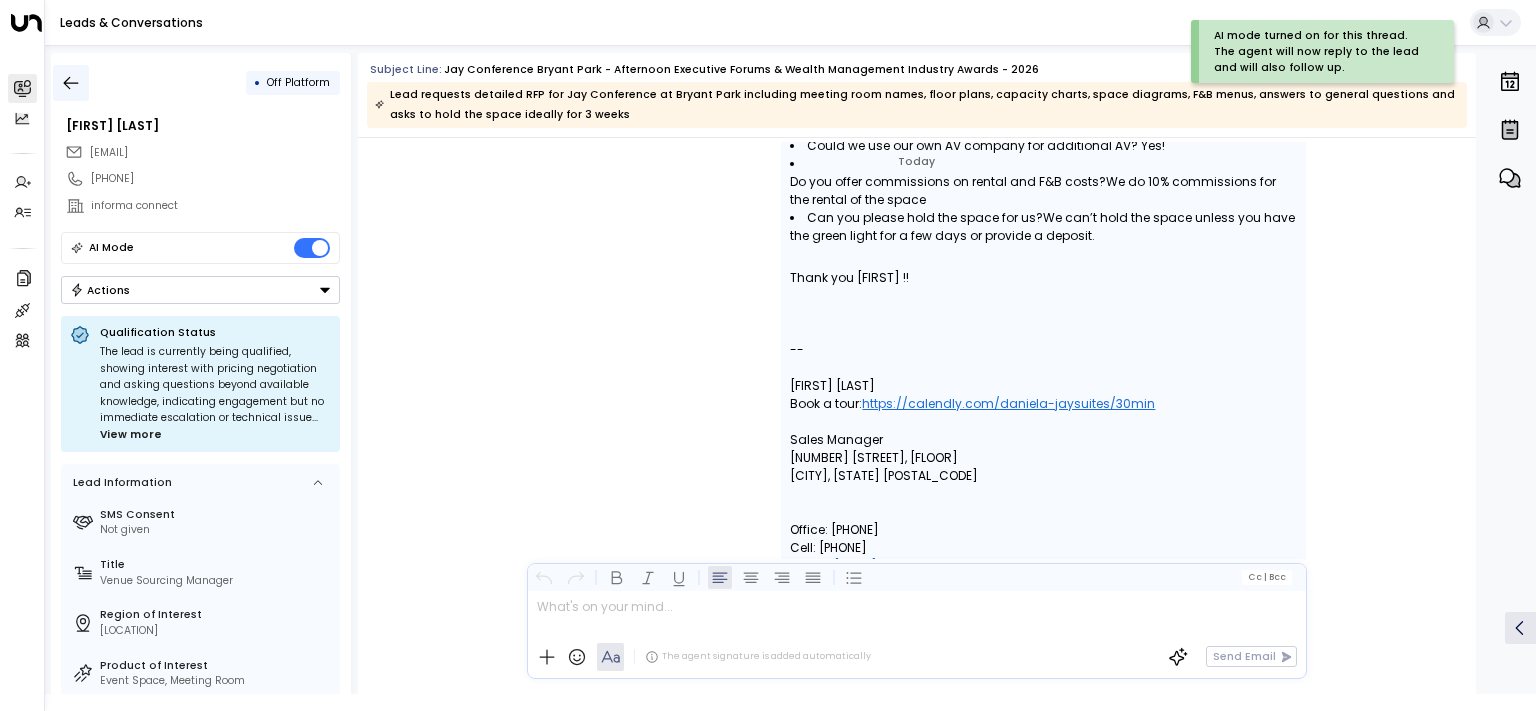 click 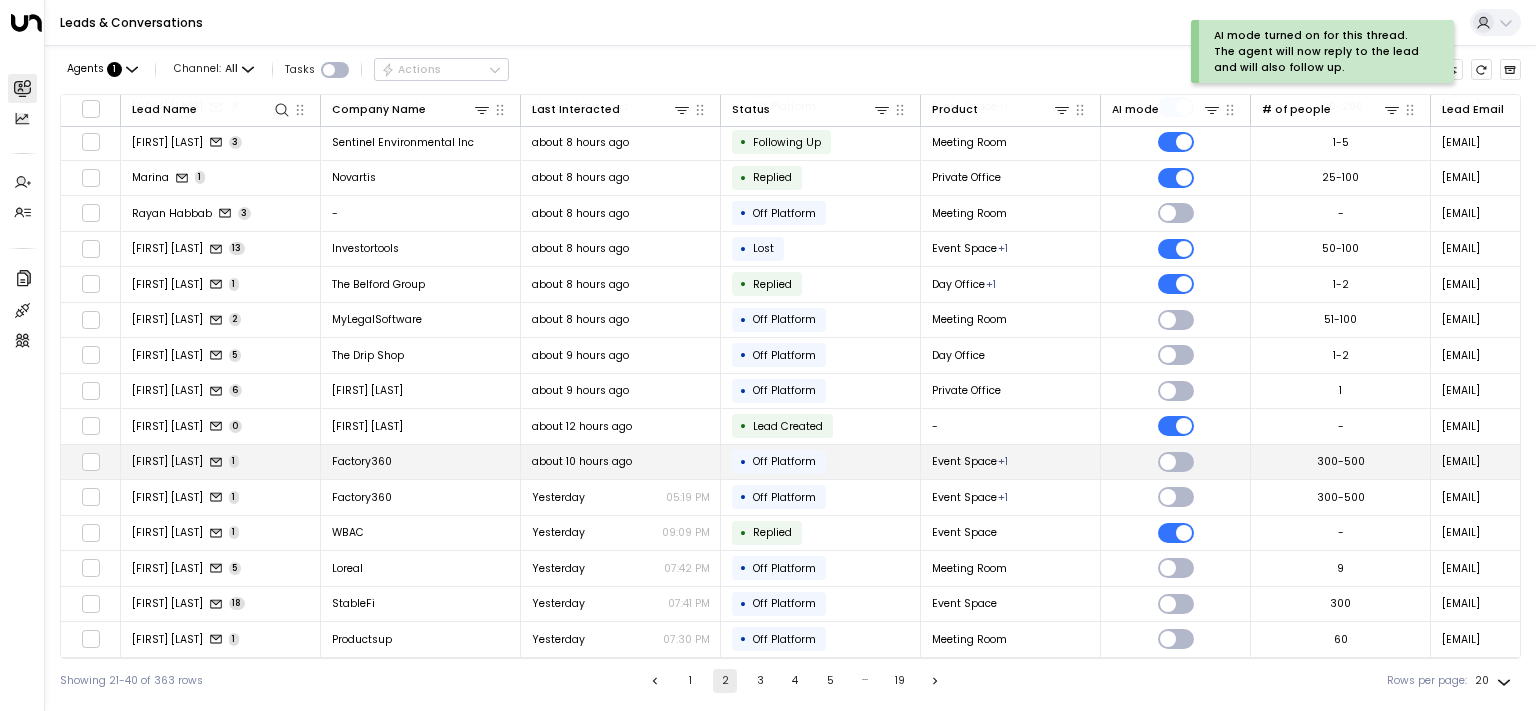 scroll, scrollTop: 190, scrollLeft: 0, axis: vertical 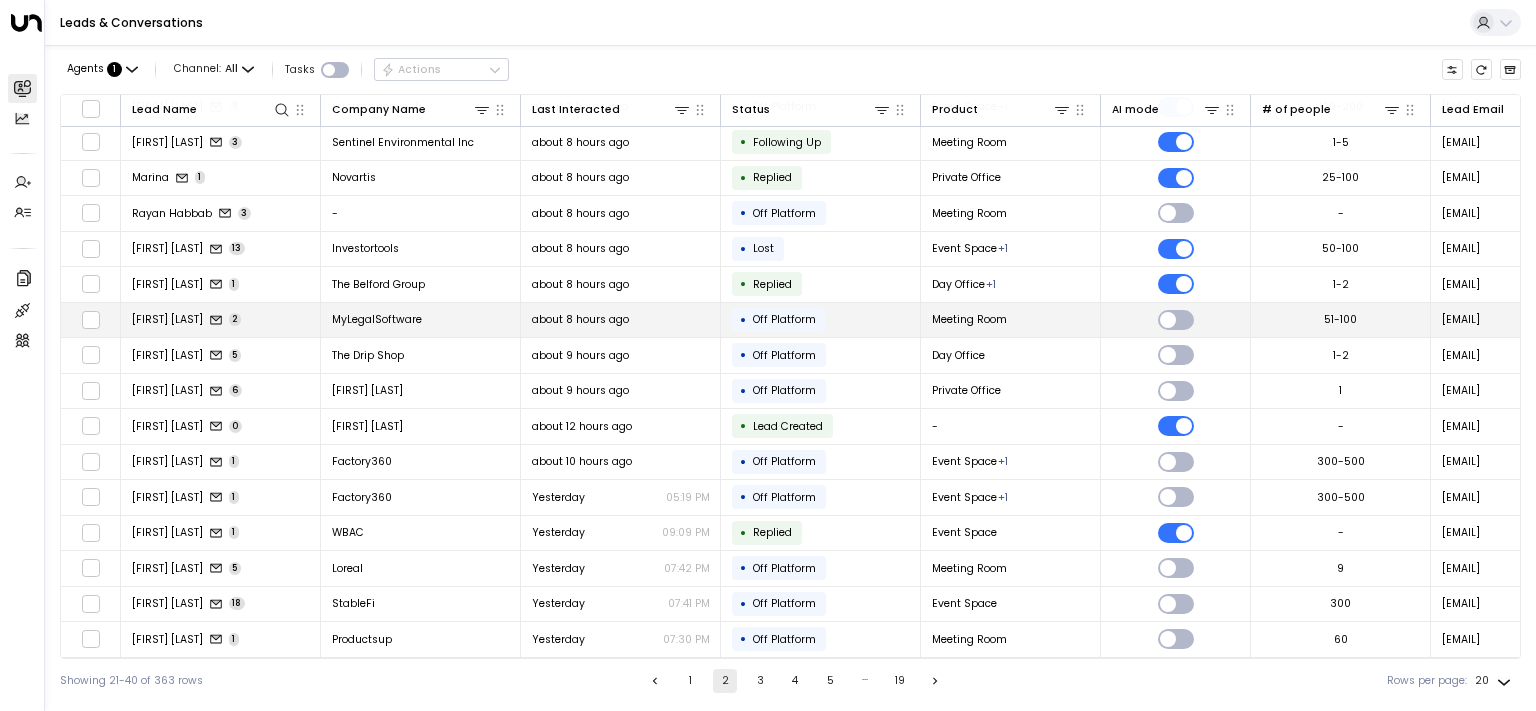 click on "[FIRST] [LAST]" at bounding box center [167, 319] 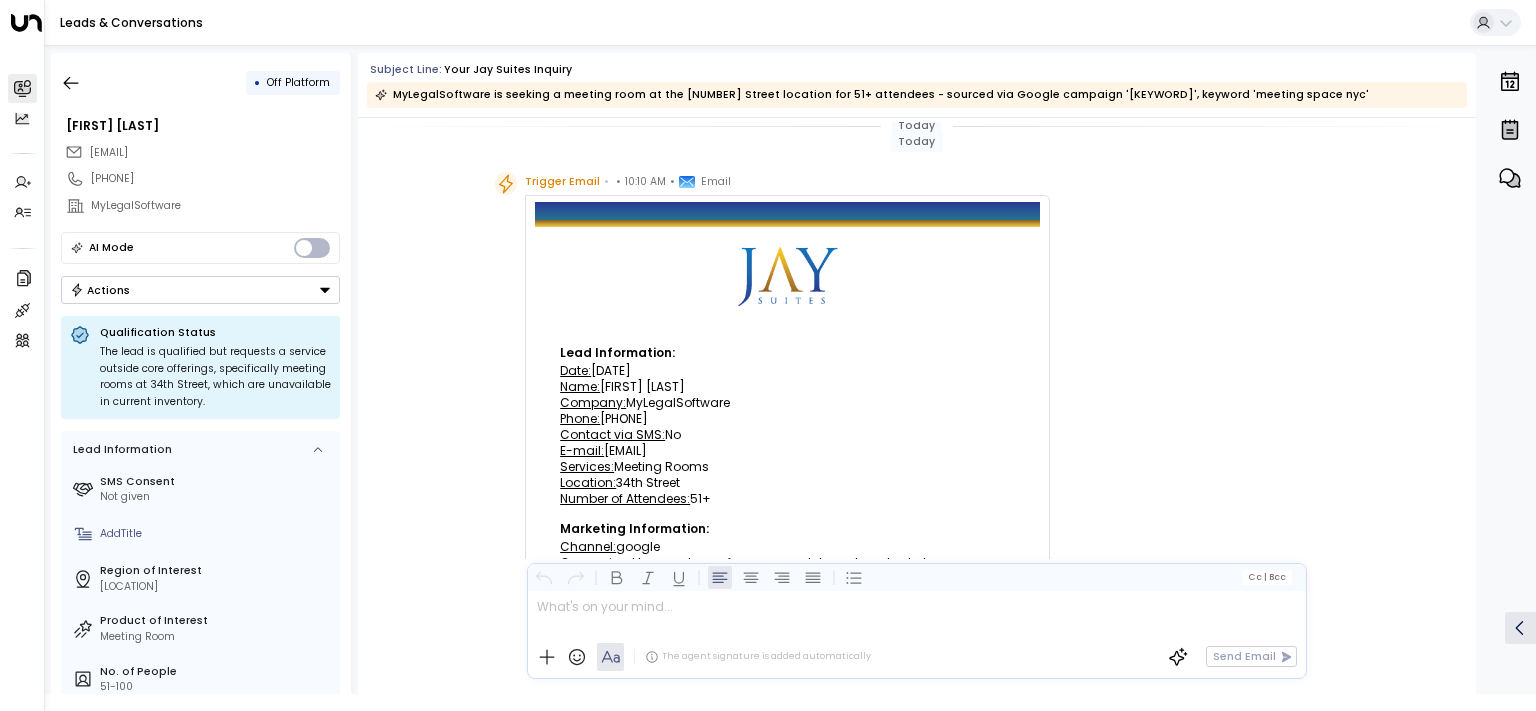scroll, scrollTop: 0, scrollLeft: 0, axis: both 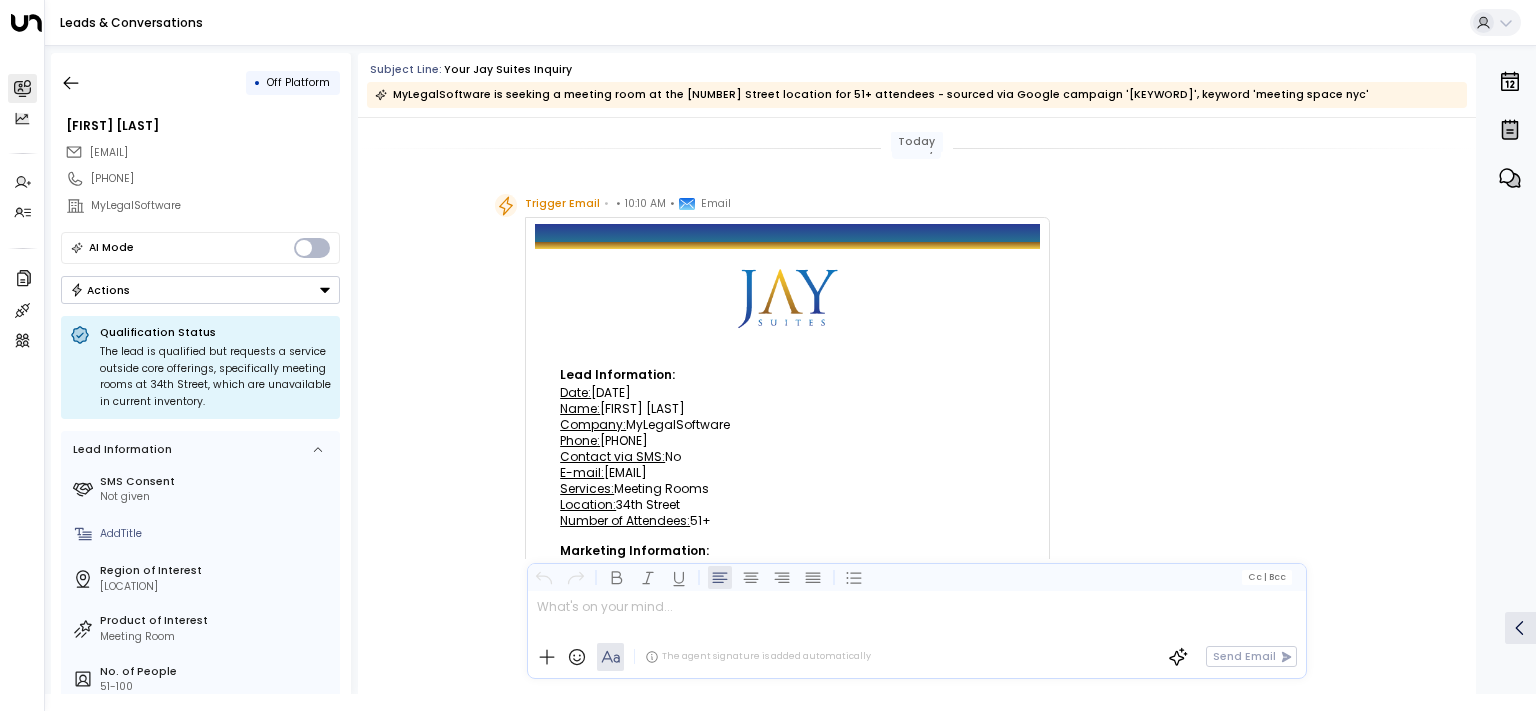 click on "Actions" at bounding box center (200, 290) 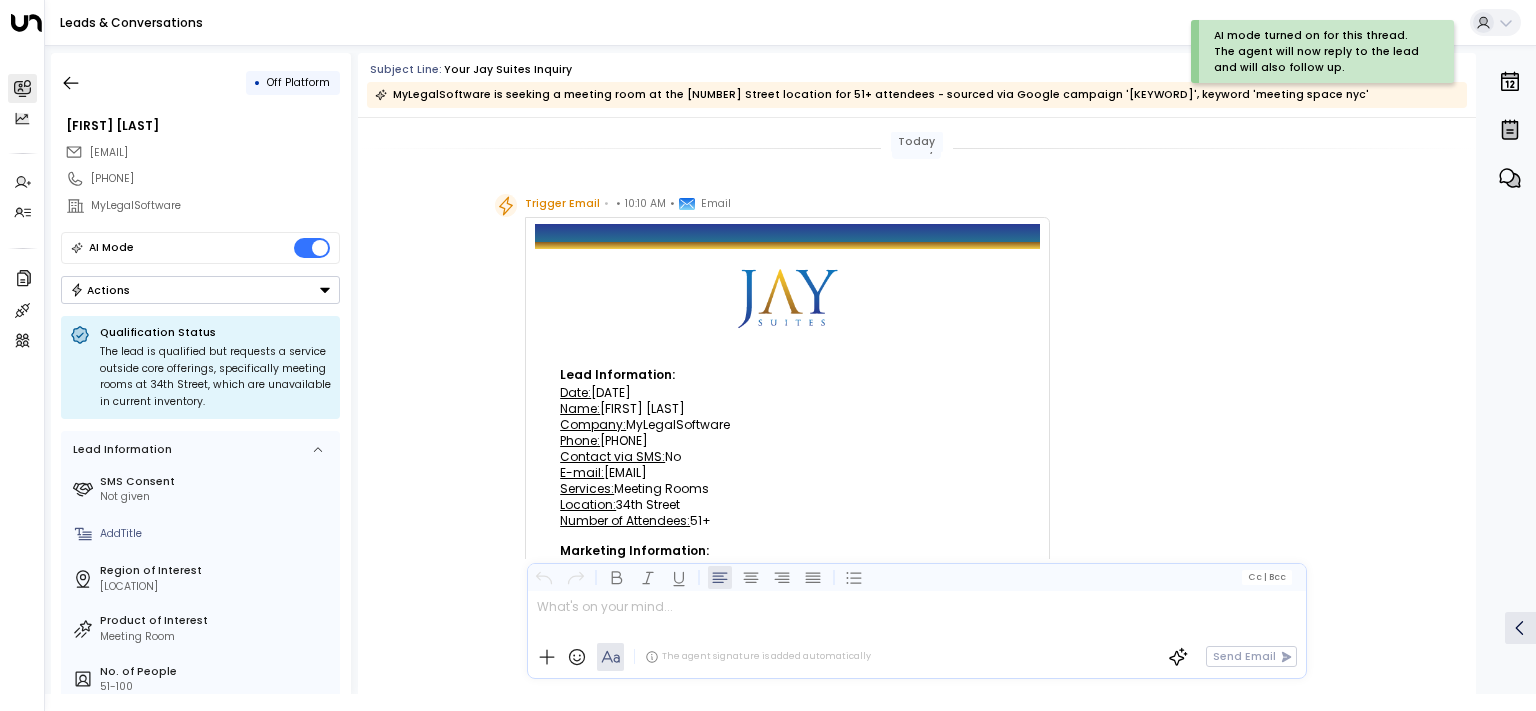 click on "AI Mode   Actions" at bounding box center (200, 268) 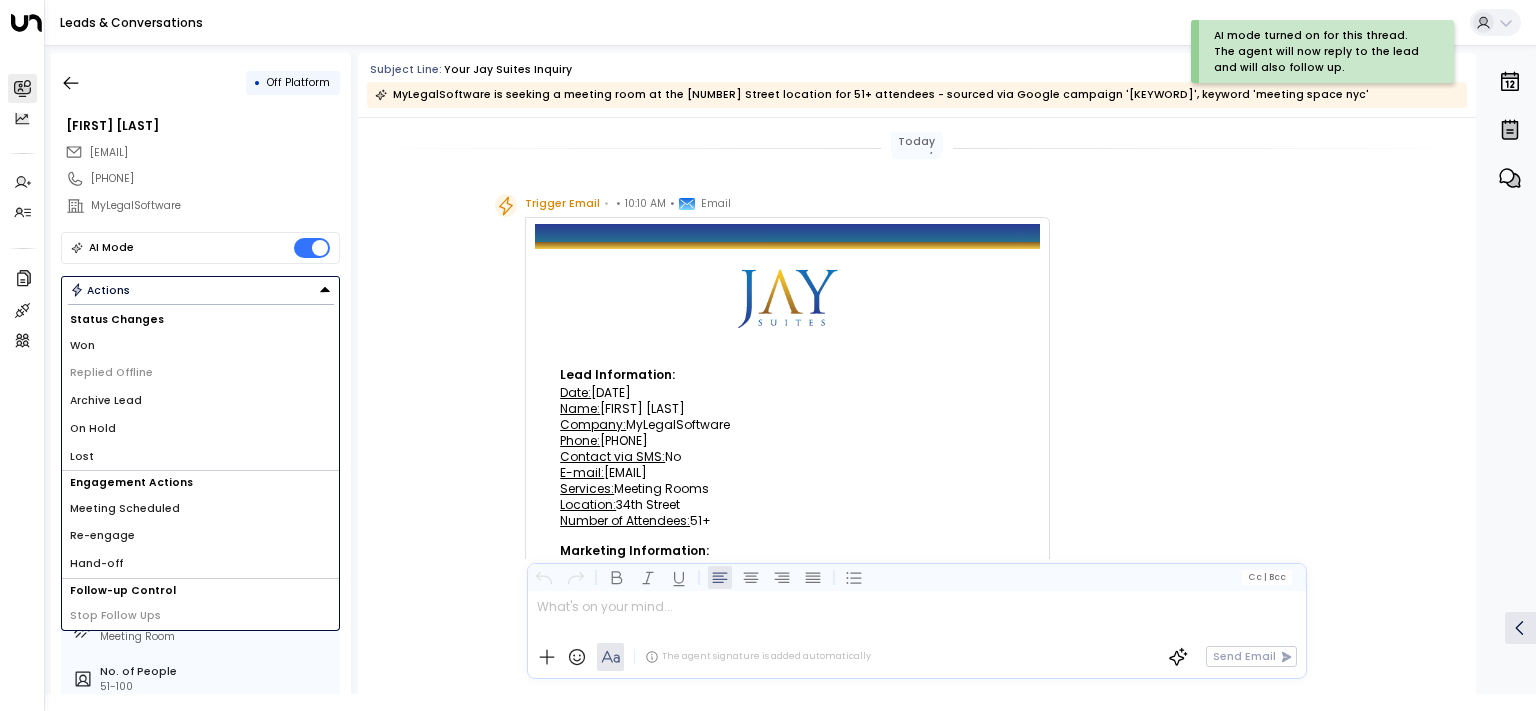 click on "Re-engage" at bounding box center (200, 536) 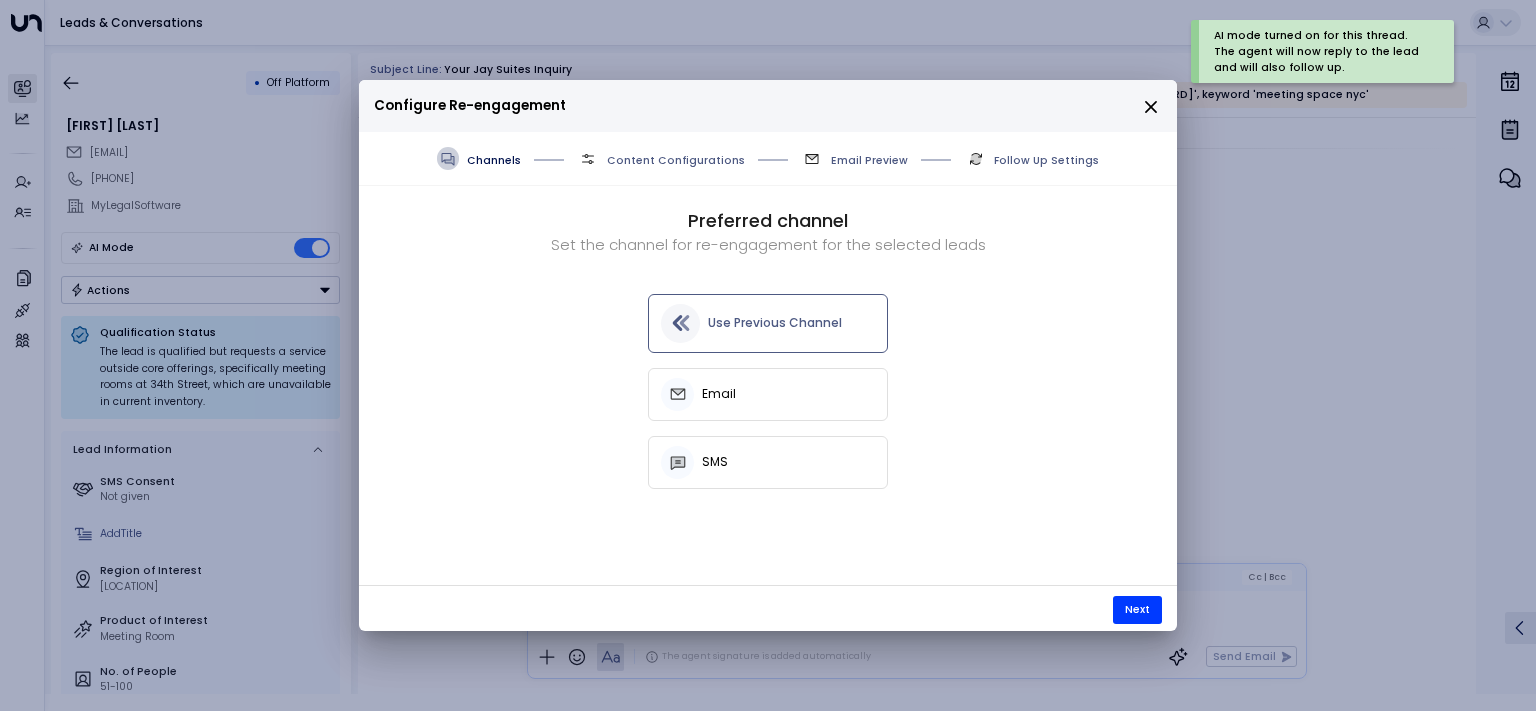 click on "Use Previous Channel" at bounding box center (775, 323) 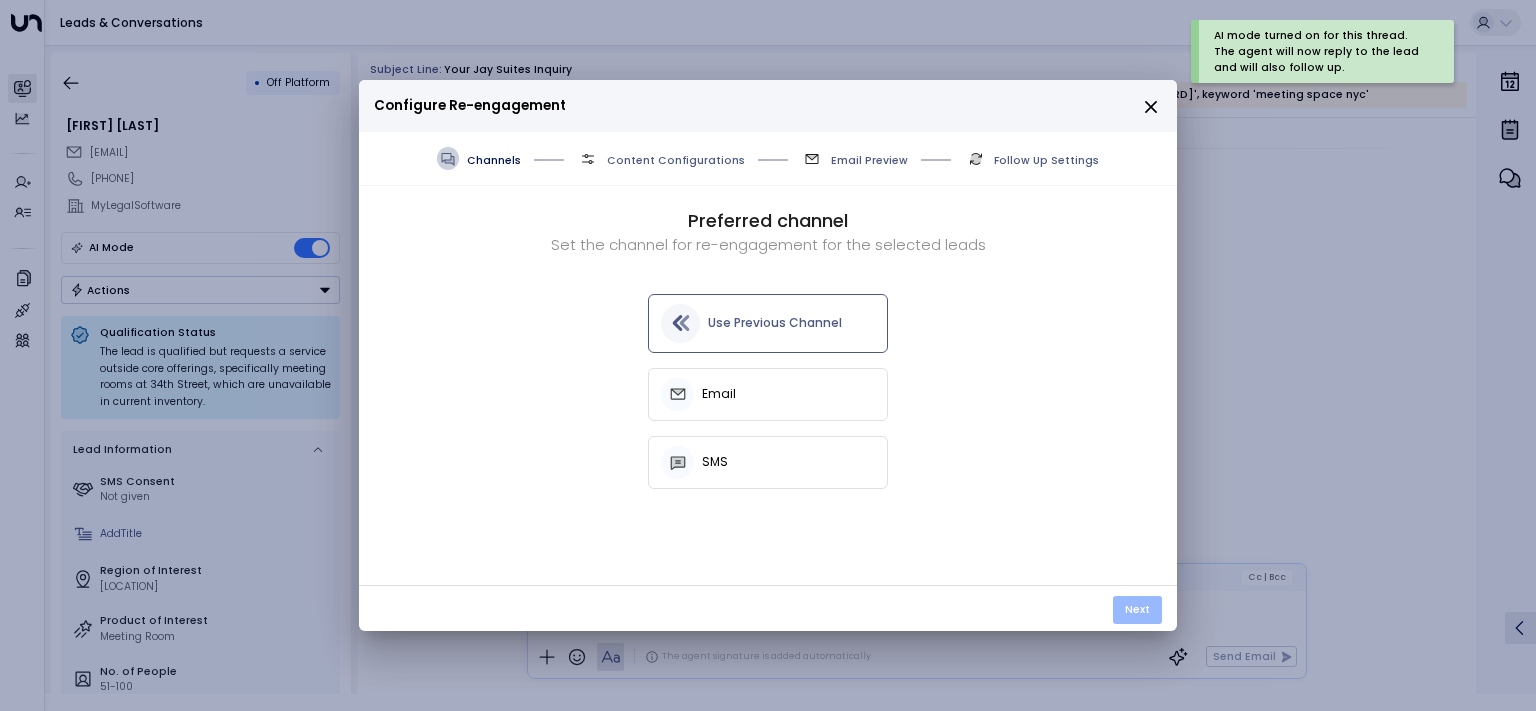 click on "Next" at bounding box center [1137, 610] 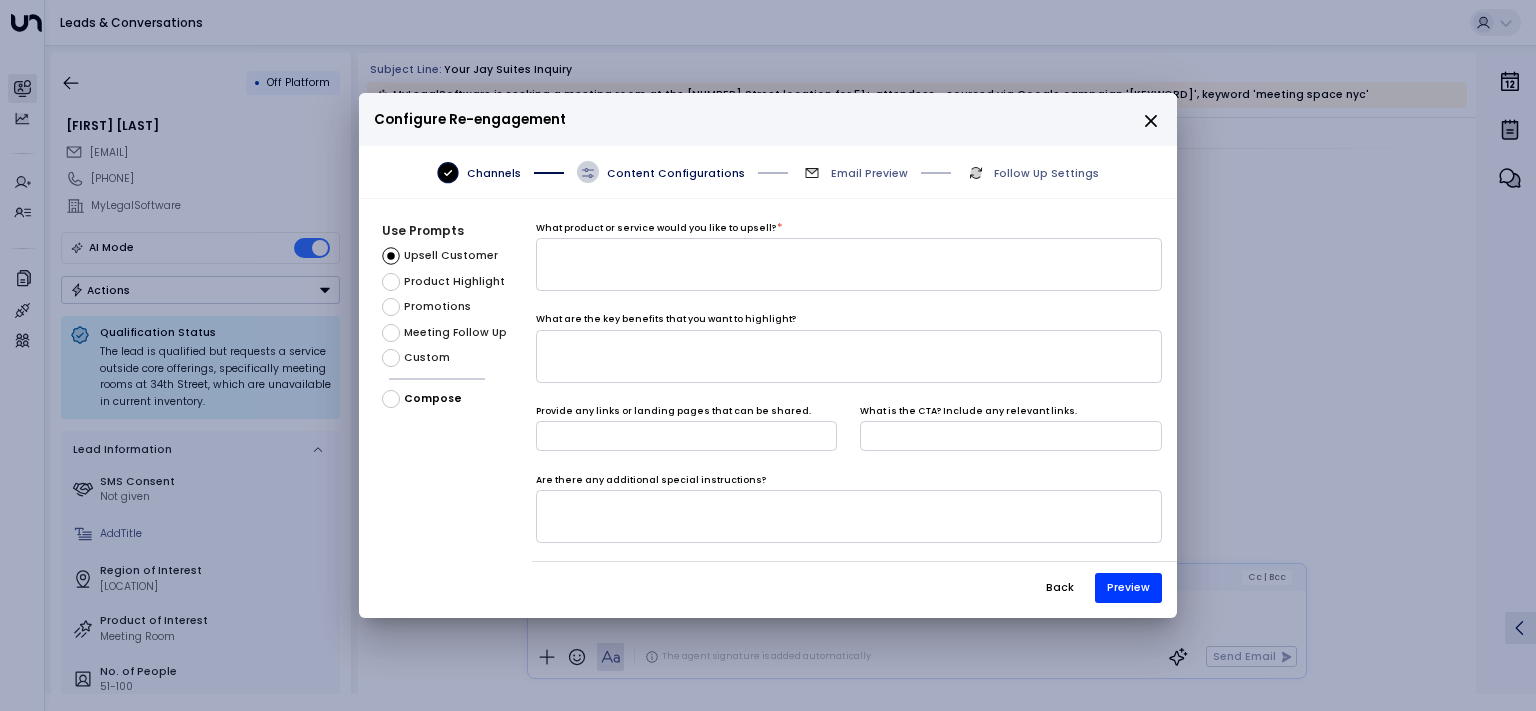 click on "Custom" at bounding box center [427, 358] 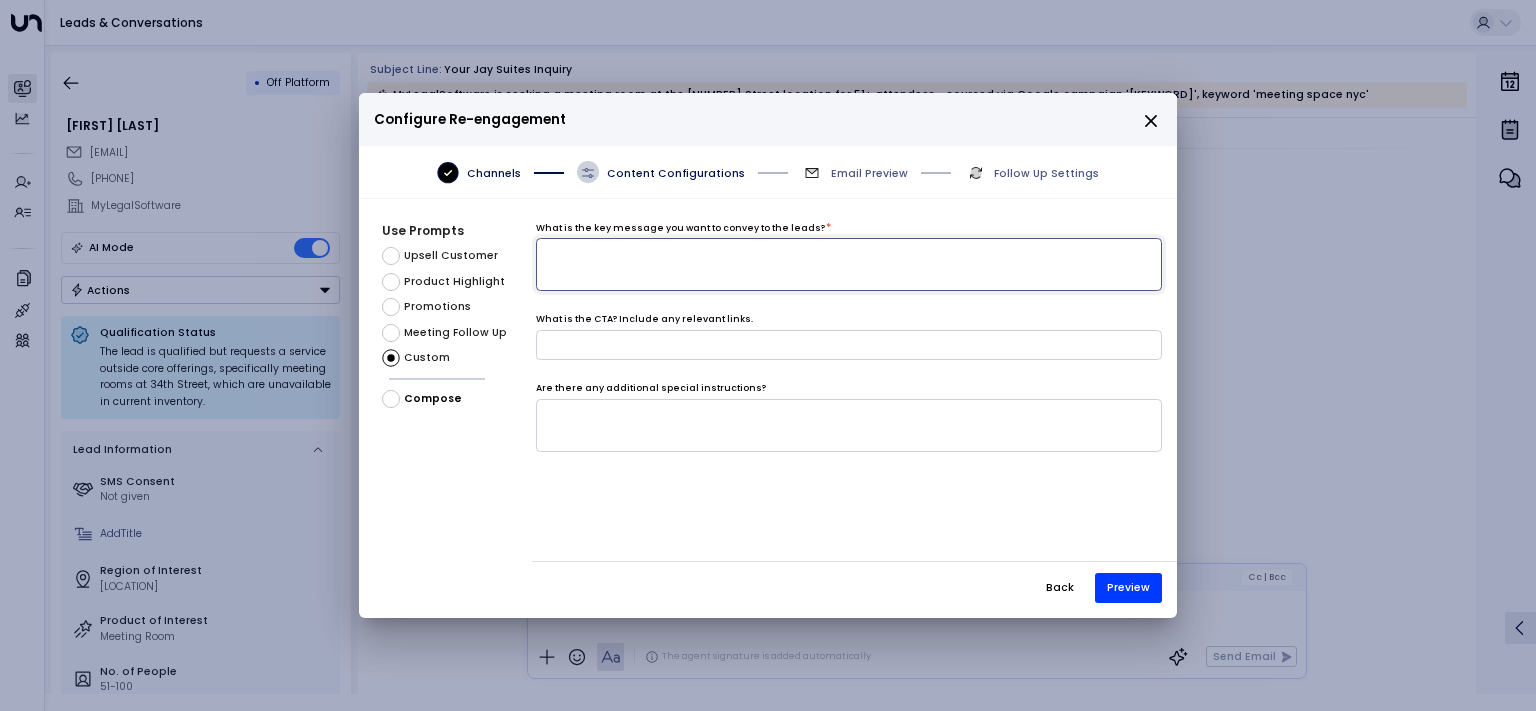 click at bounding box center (849, 264) 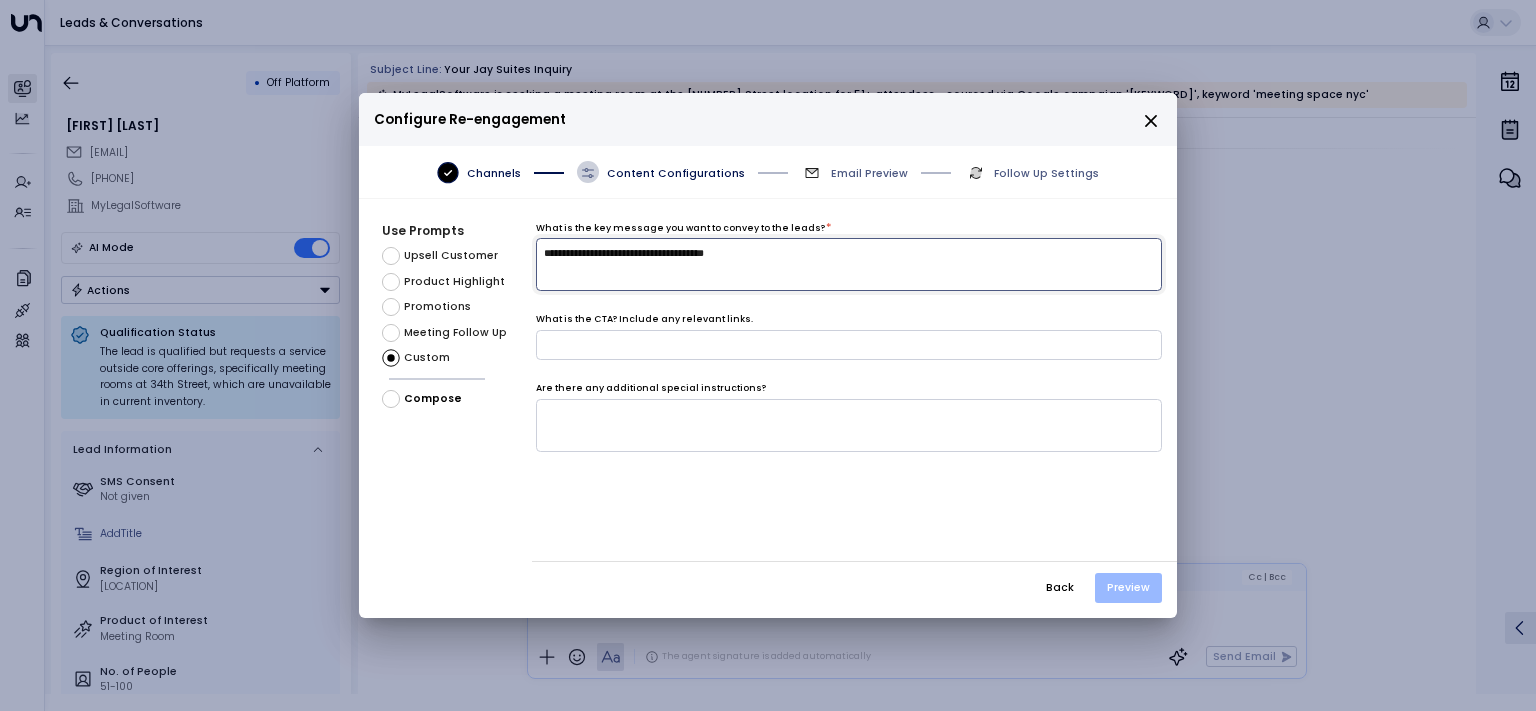 type on "**********" 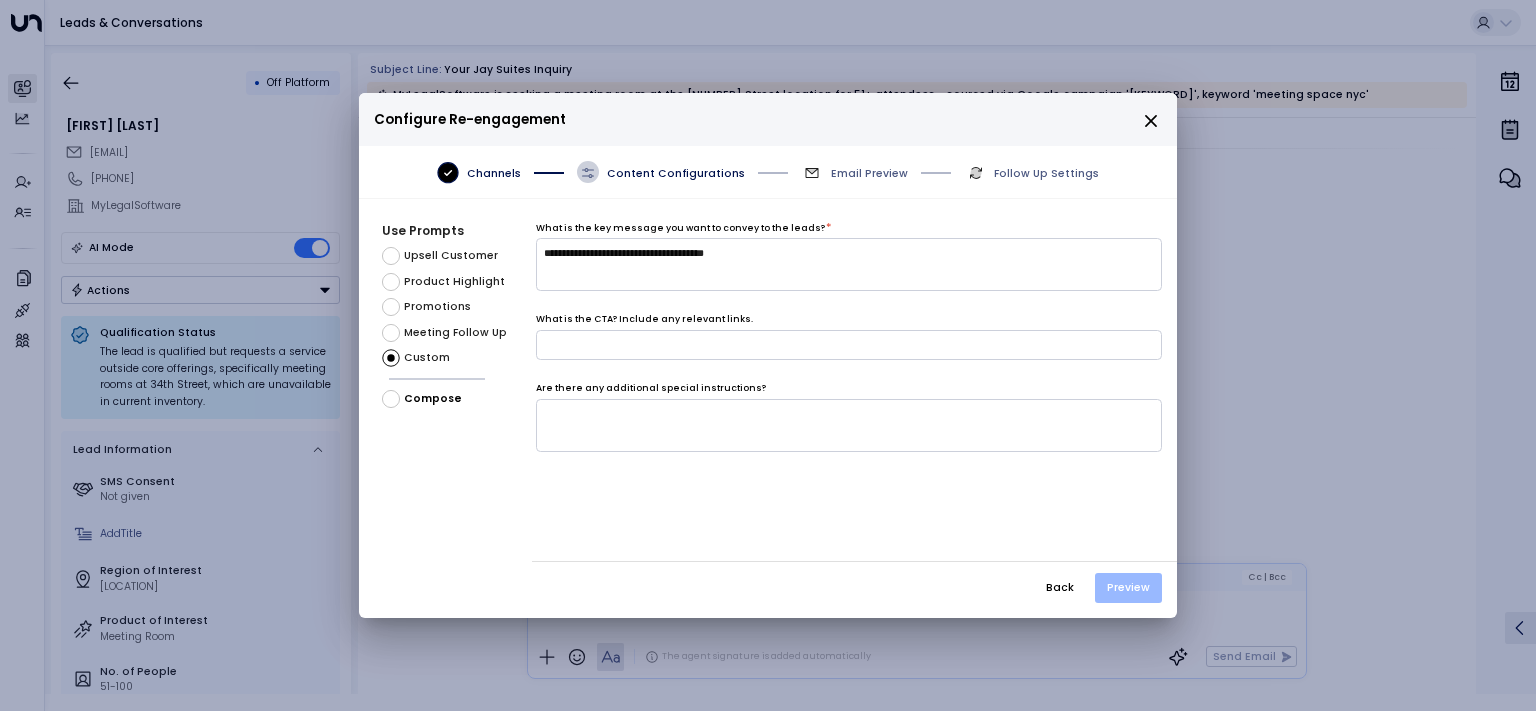 click on "Preview" at bounding box center (1128, 588) 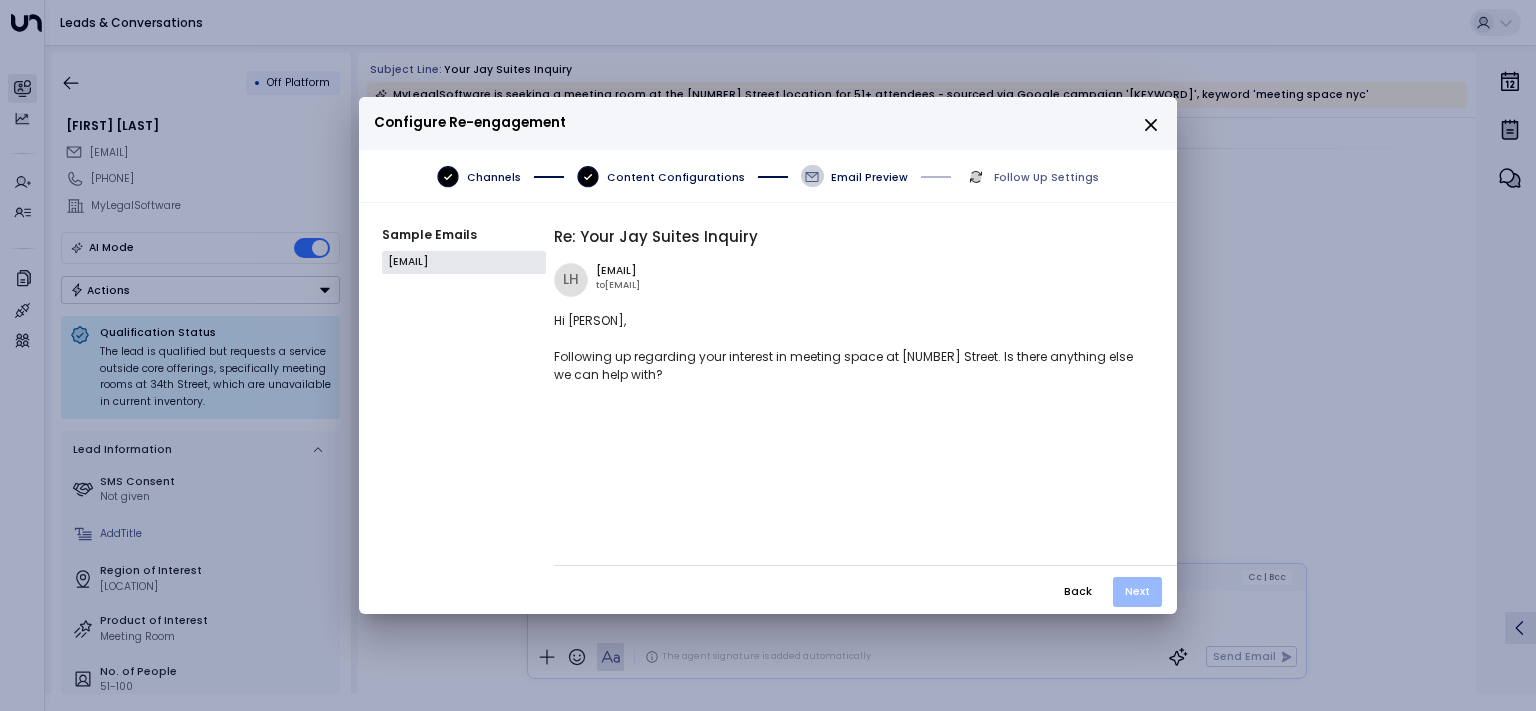 click on "Next" at bounding box center [1137, 592] 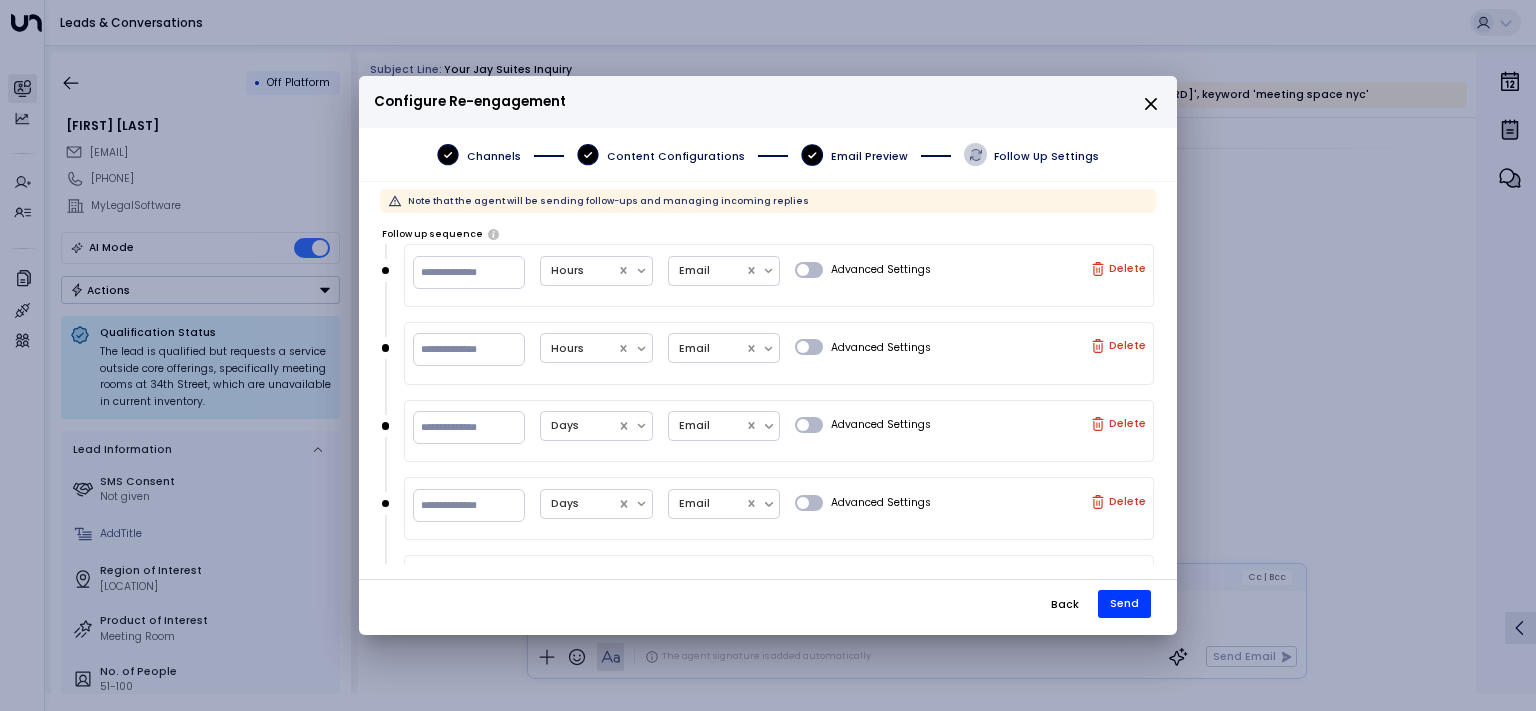 click on "Send" at bounding box center (1124, 604) 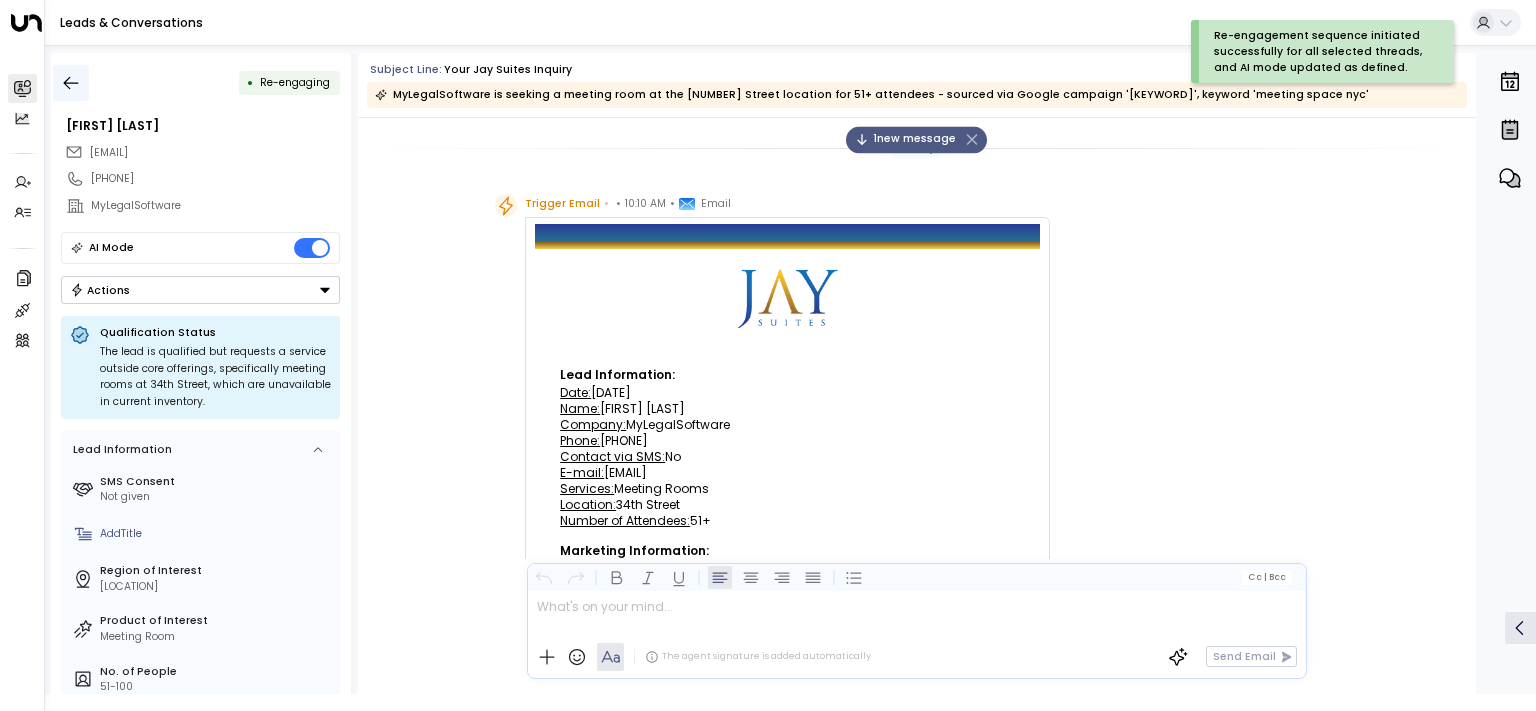 click 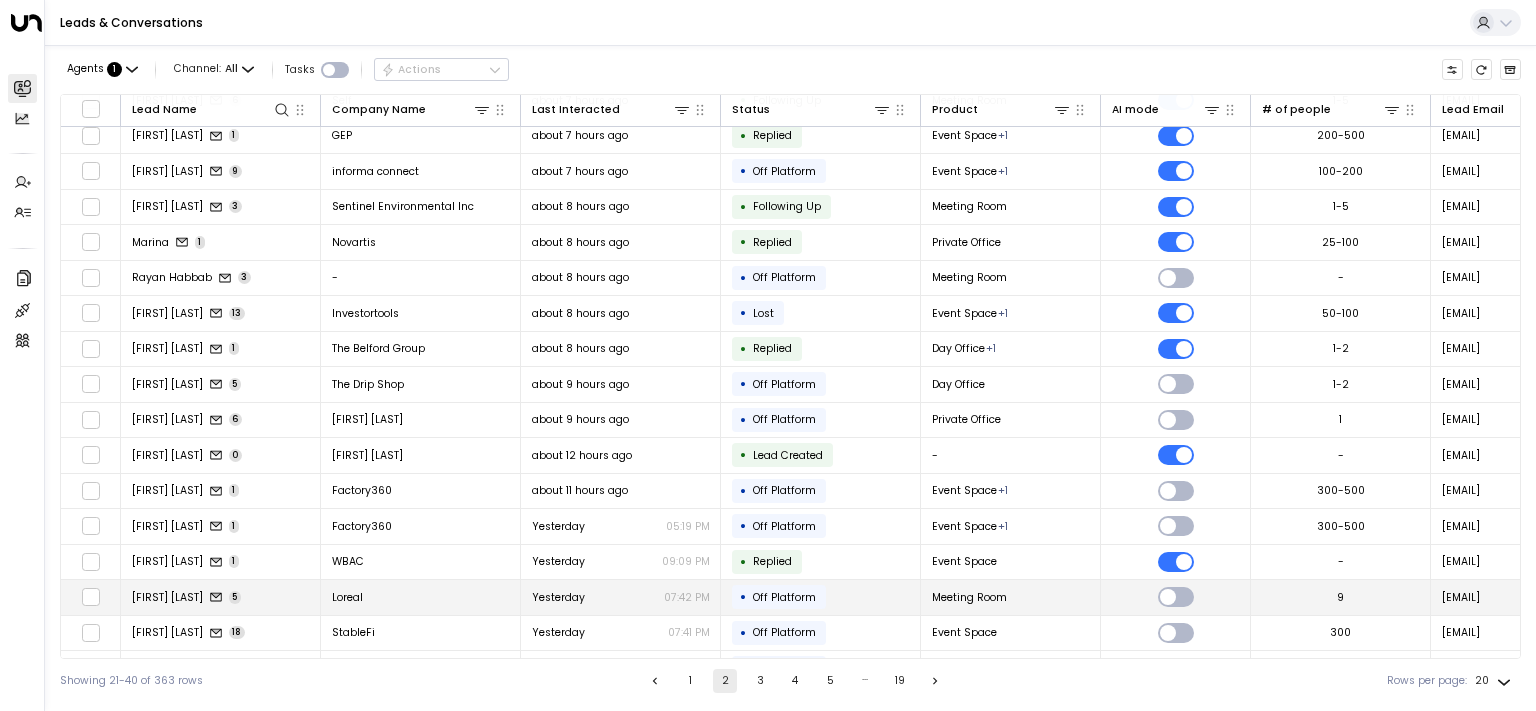scroll, scrollTop: 190, scrollLeft: 0, axis: vertical 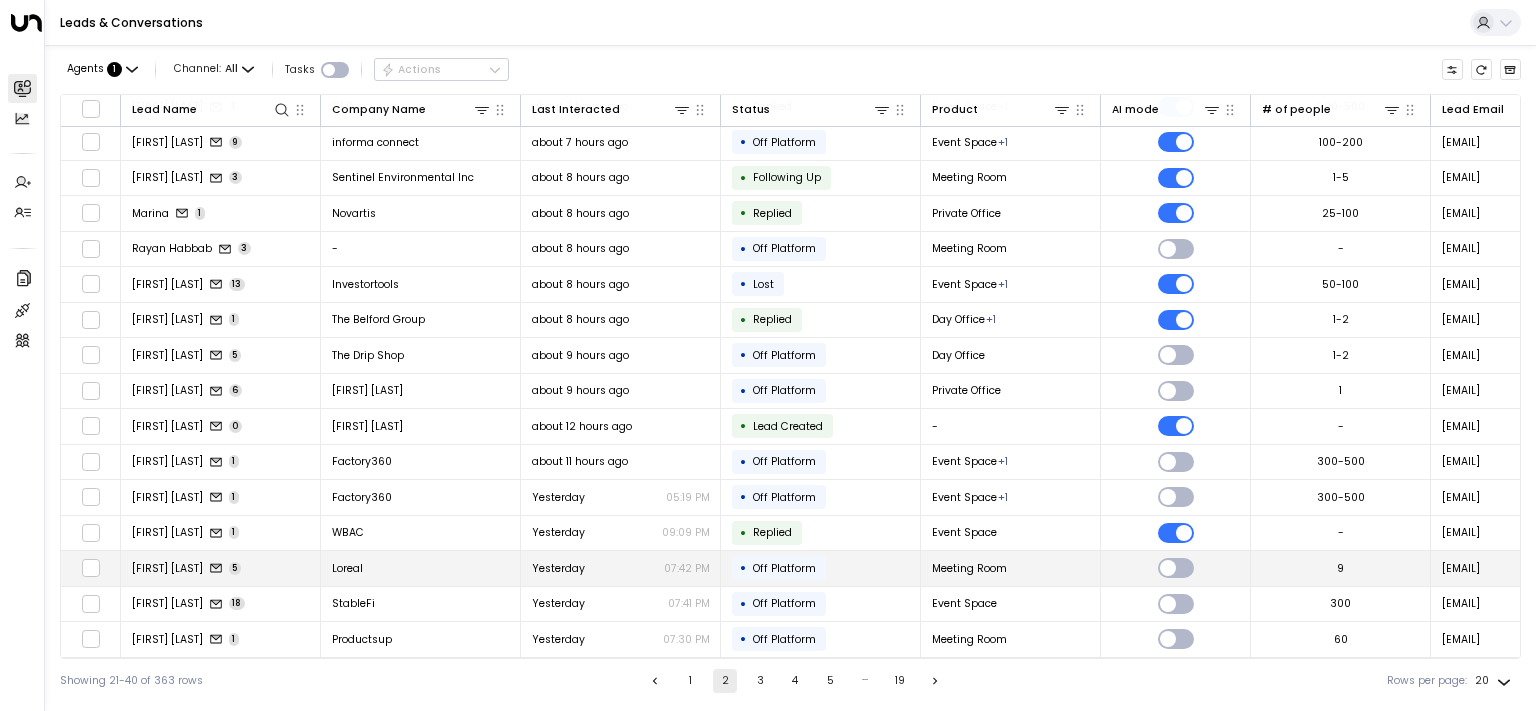 click on "[FIRST] [LAST]" at bounding box center (167, 568) 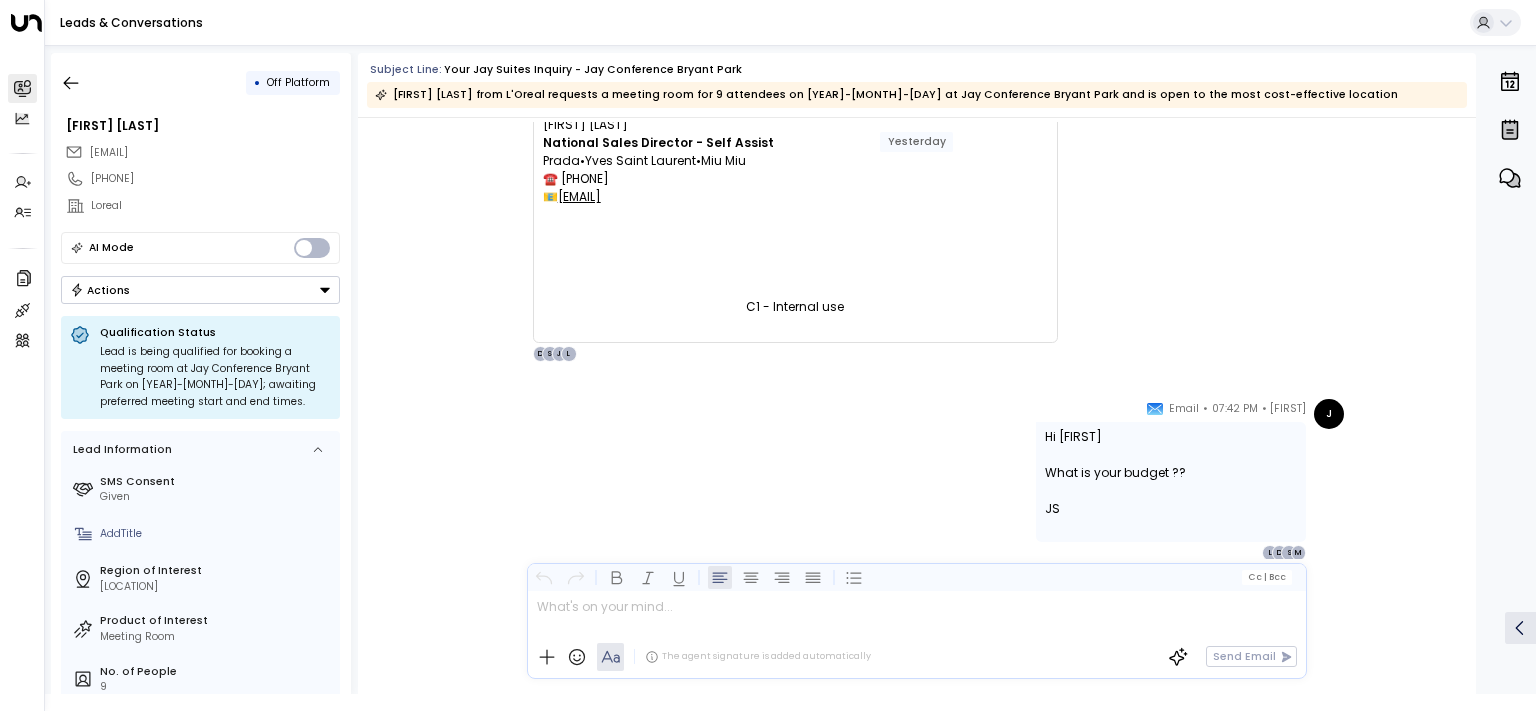 scroll, scrollTop: 2897, scrollLeft: 0, axis: vertical 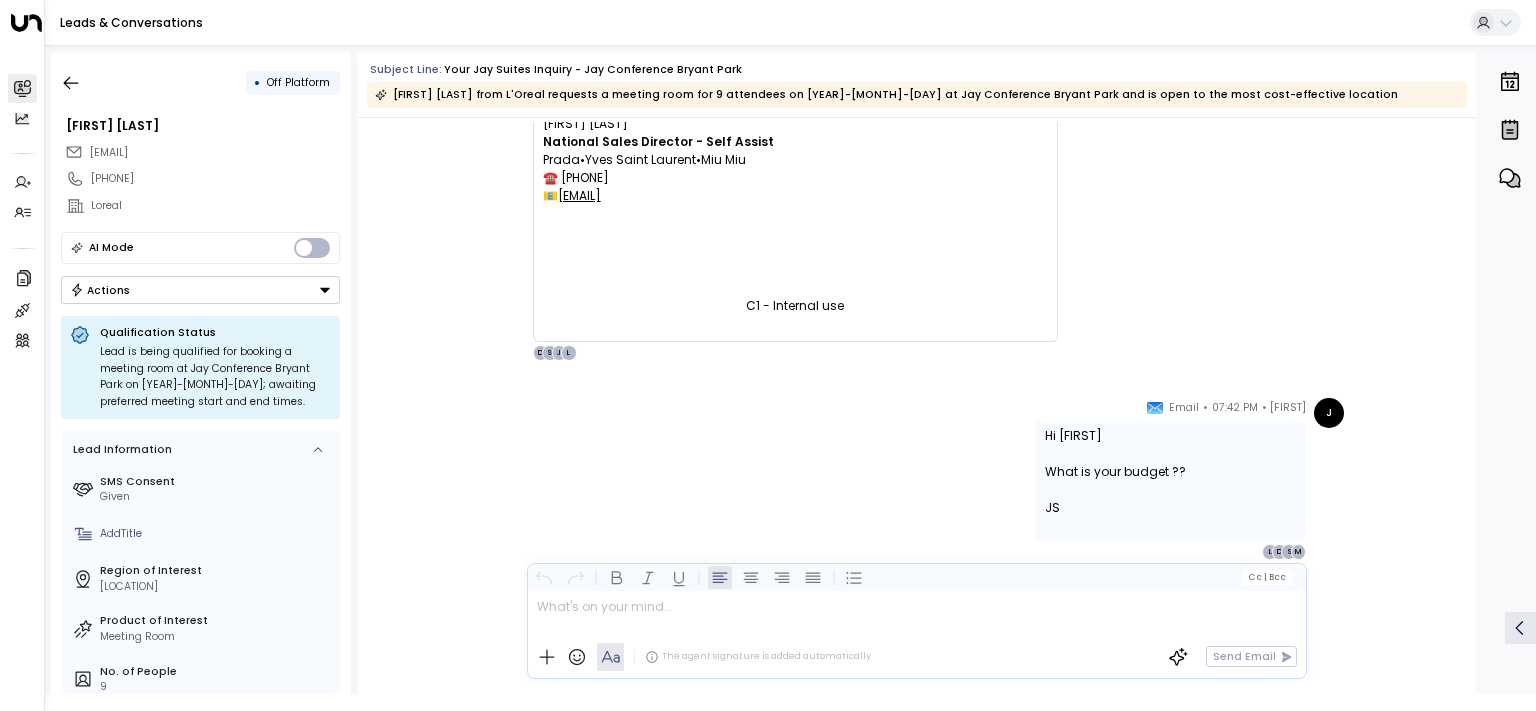 click on "Actions" at bounding box center [200, 290] 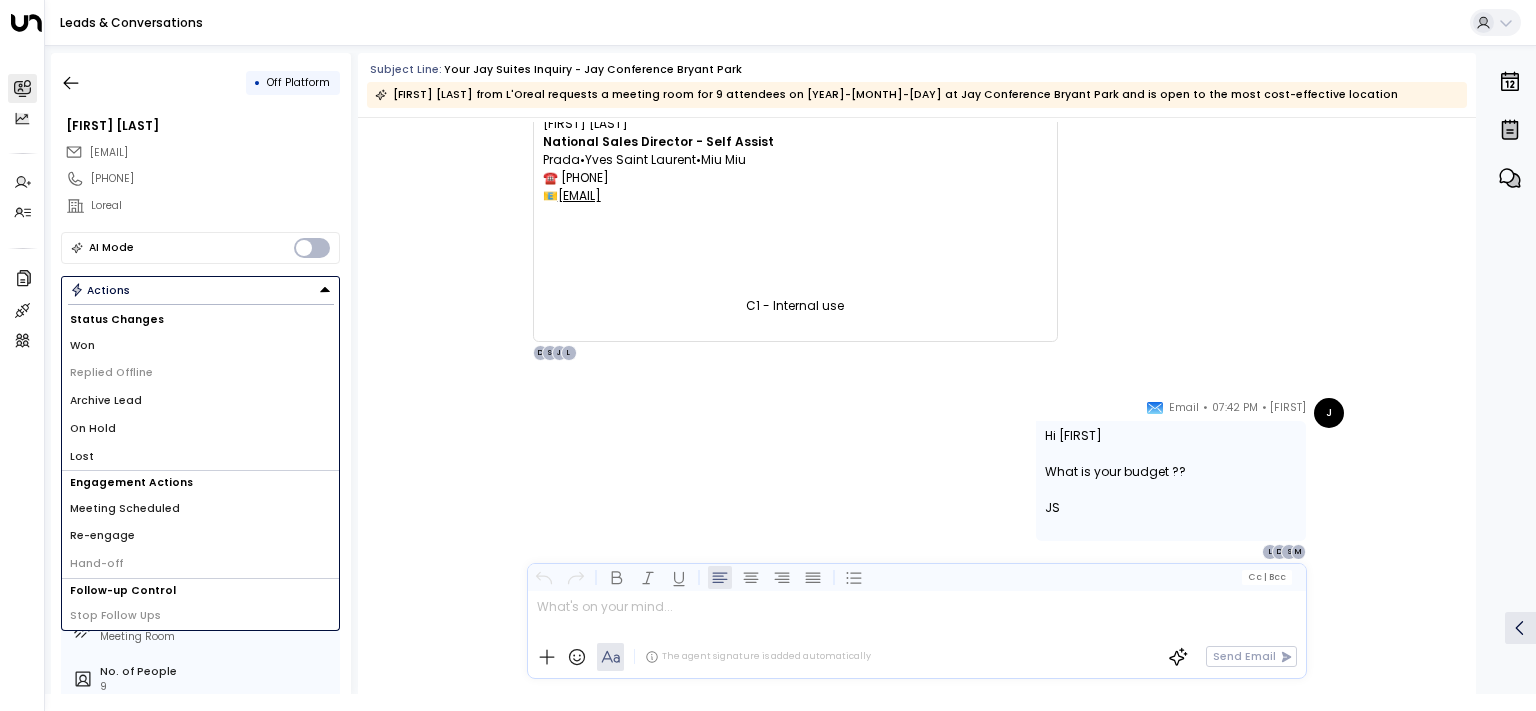 click on "Re-engage" at bounding box center (200, 536) 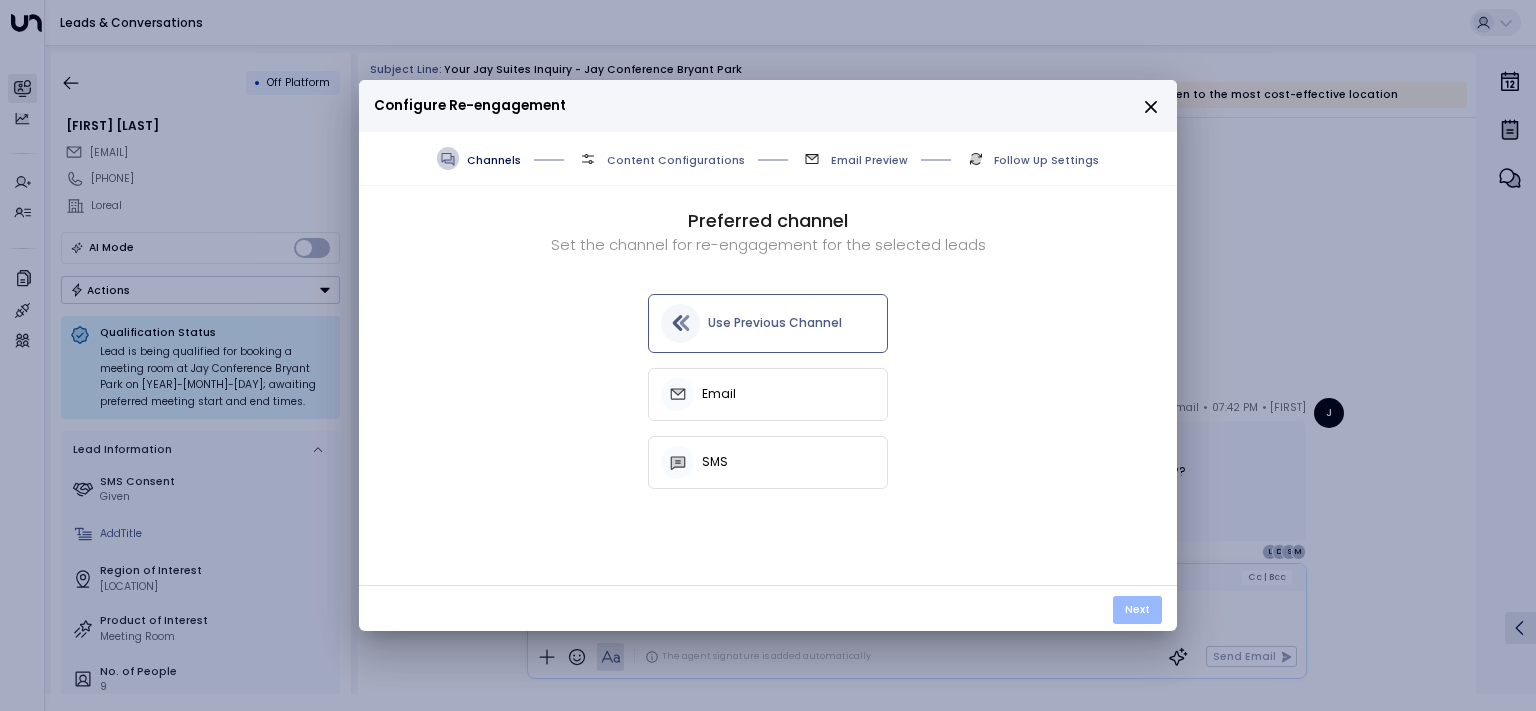click on "Next" at bounding box center (1137, 610) 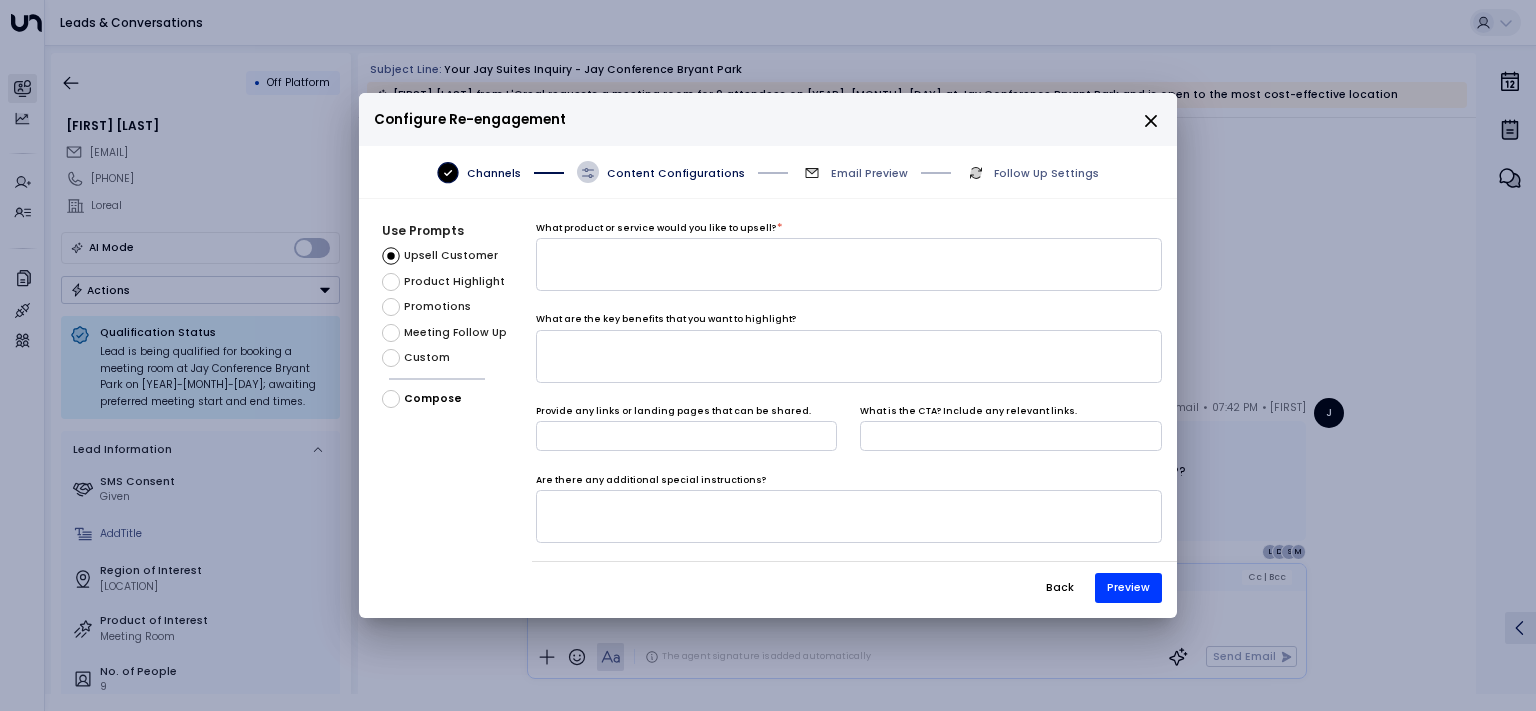 click on "Custom" at bounding box center (427, 358) 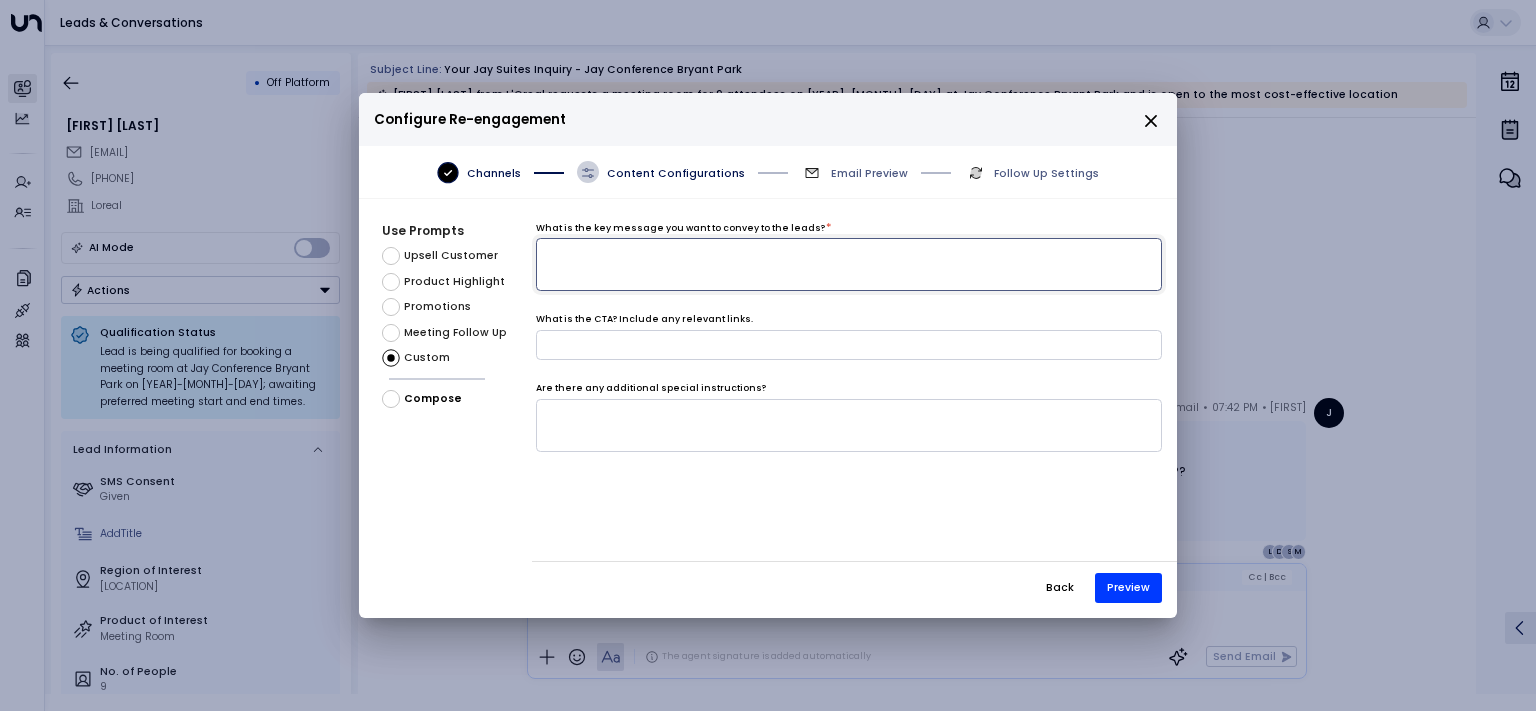click at bounding box center [849, 264] 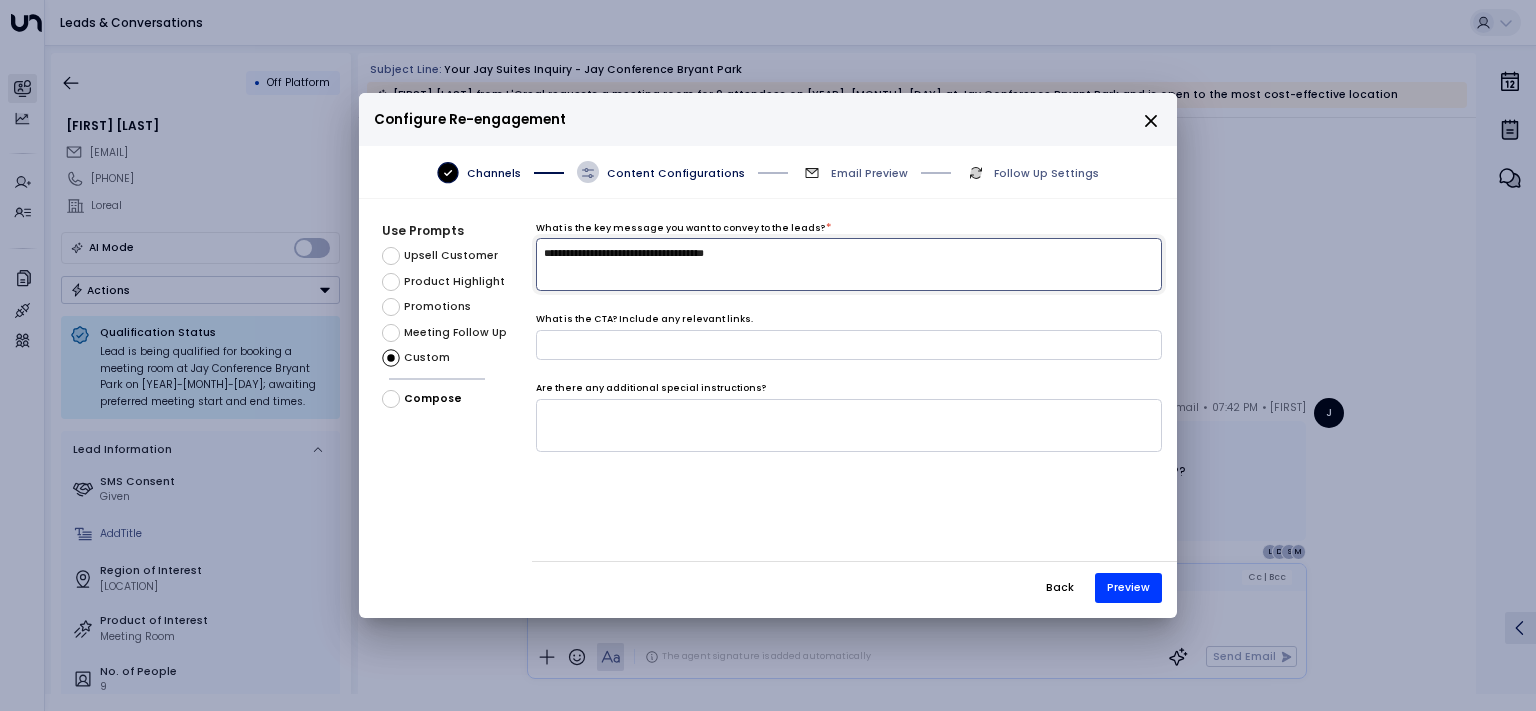 drag, startPoint x: 754, startPoint y: 254, endPoint x: 416, endPoint y: 236, distance: 338.47894 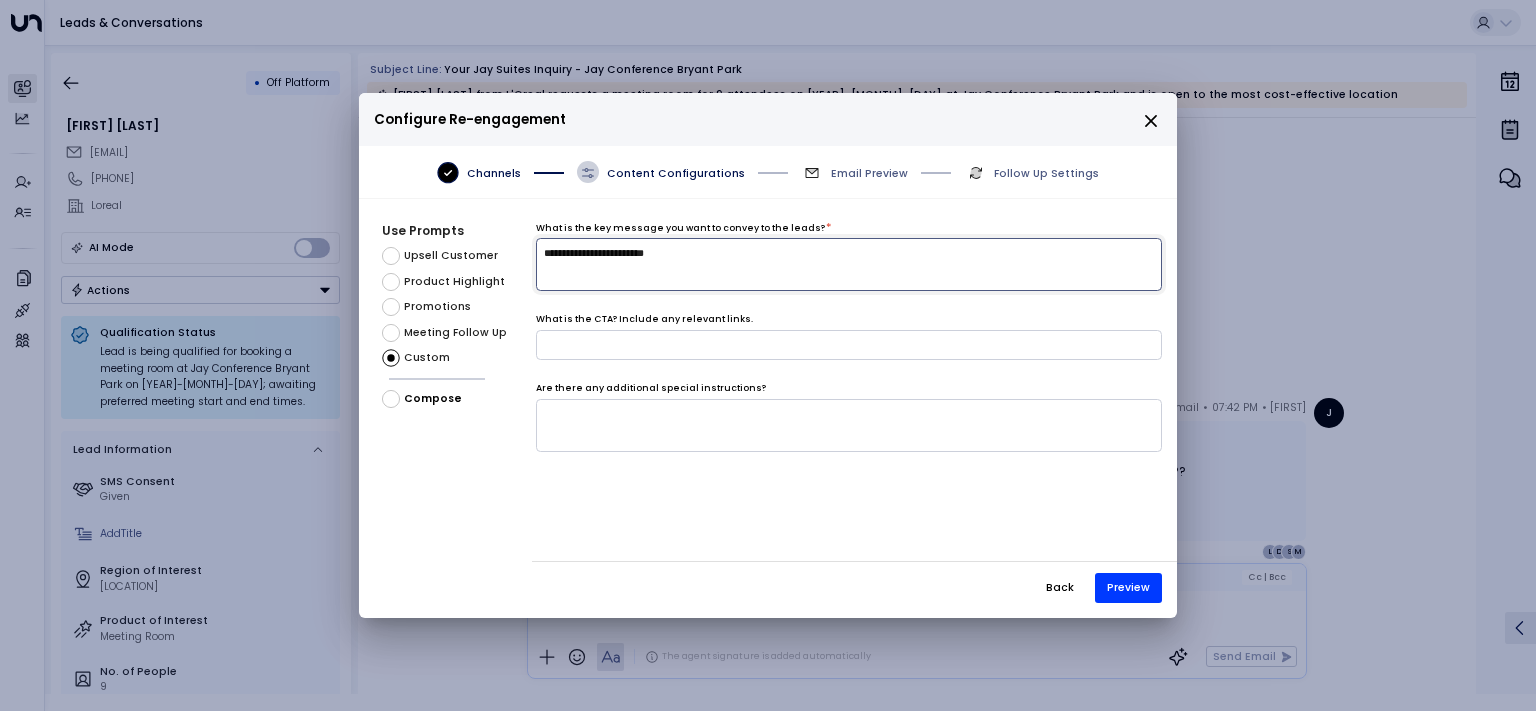 type on "**********" 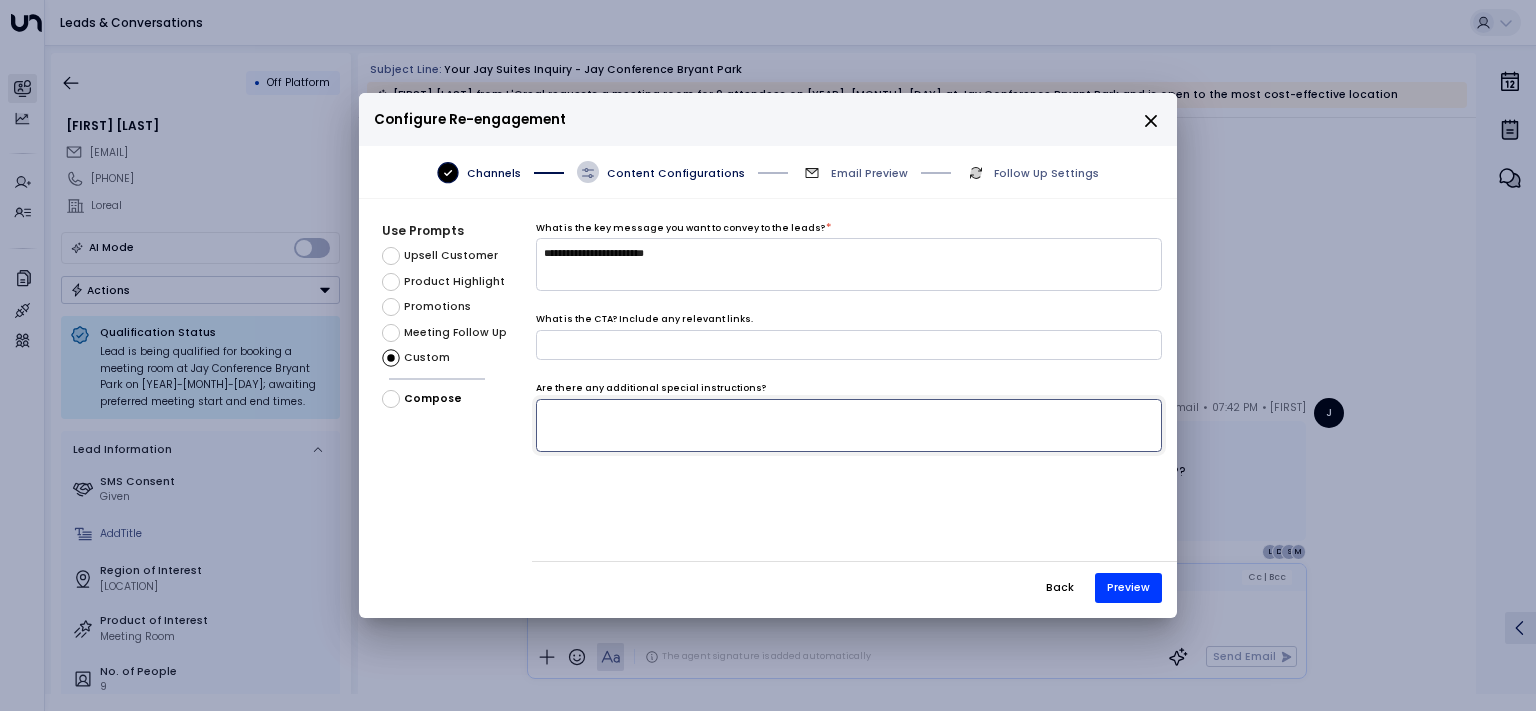 click at bounding box center [849, 425] 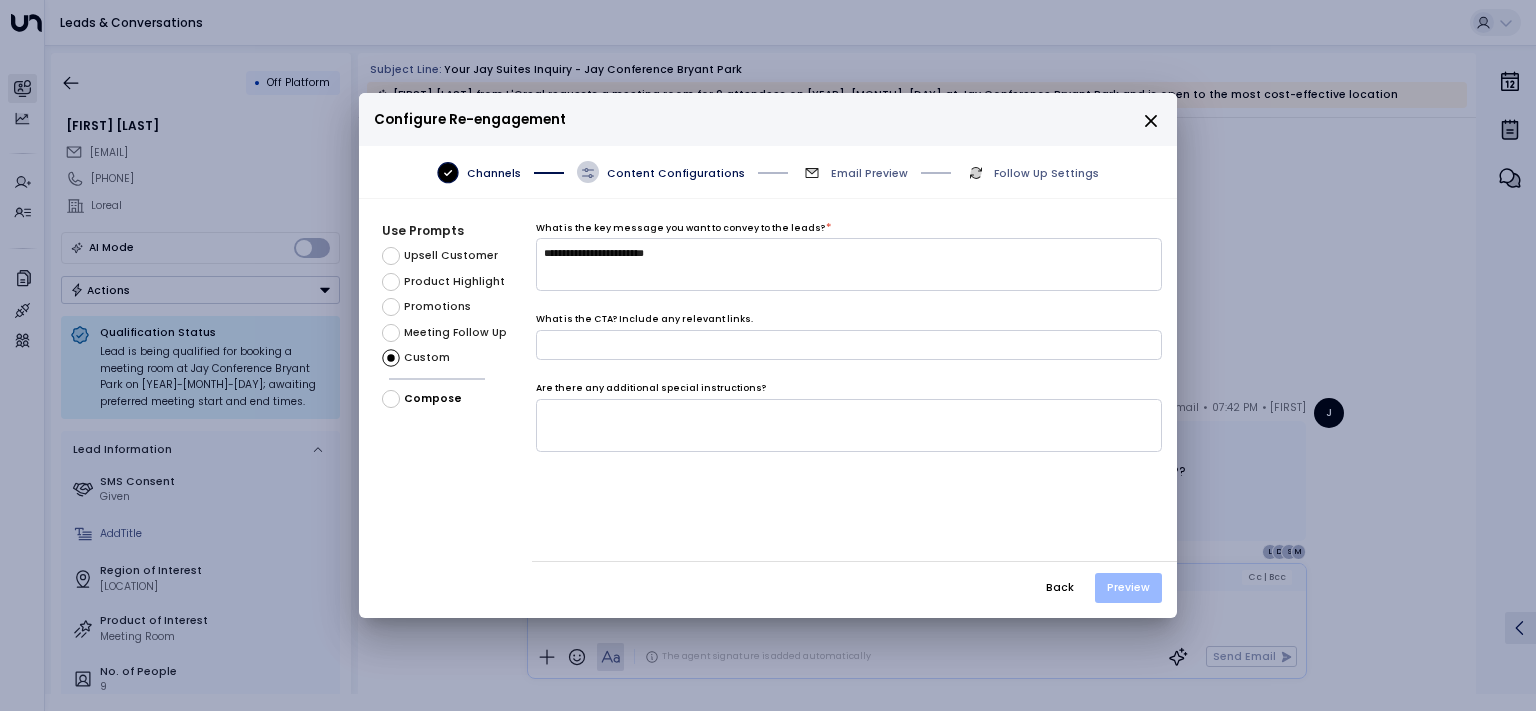 click on "Preview" at bounding box center (1128, 588) 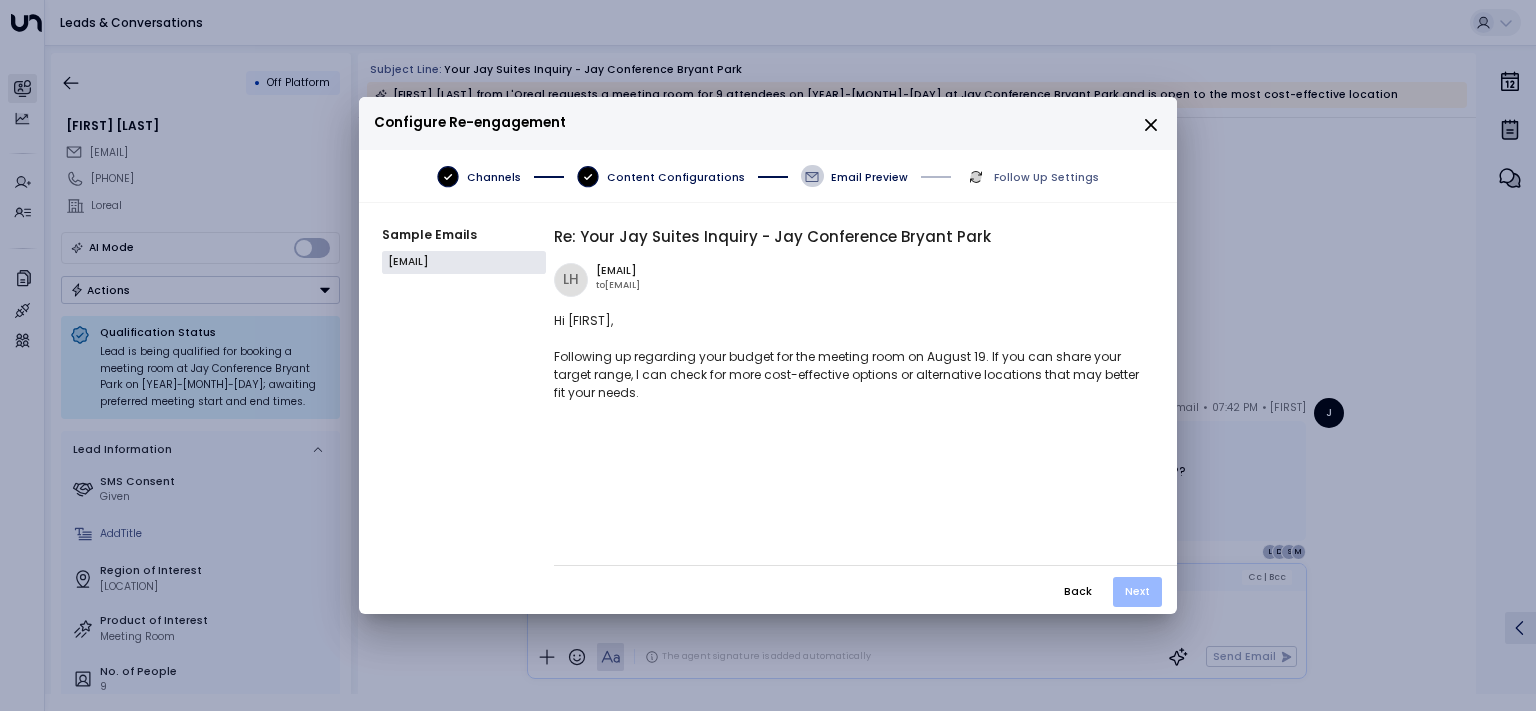 click on "Next" at bounding box center [1137, 592] 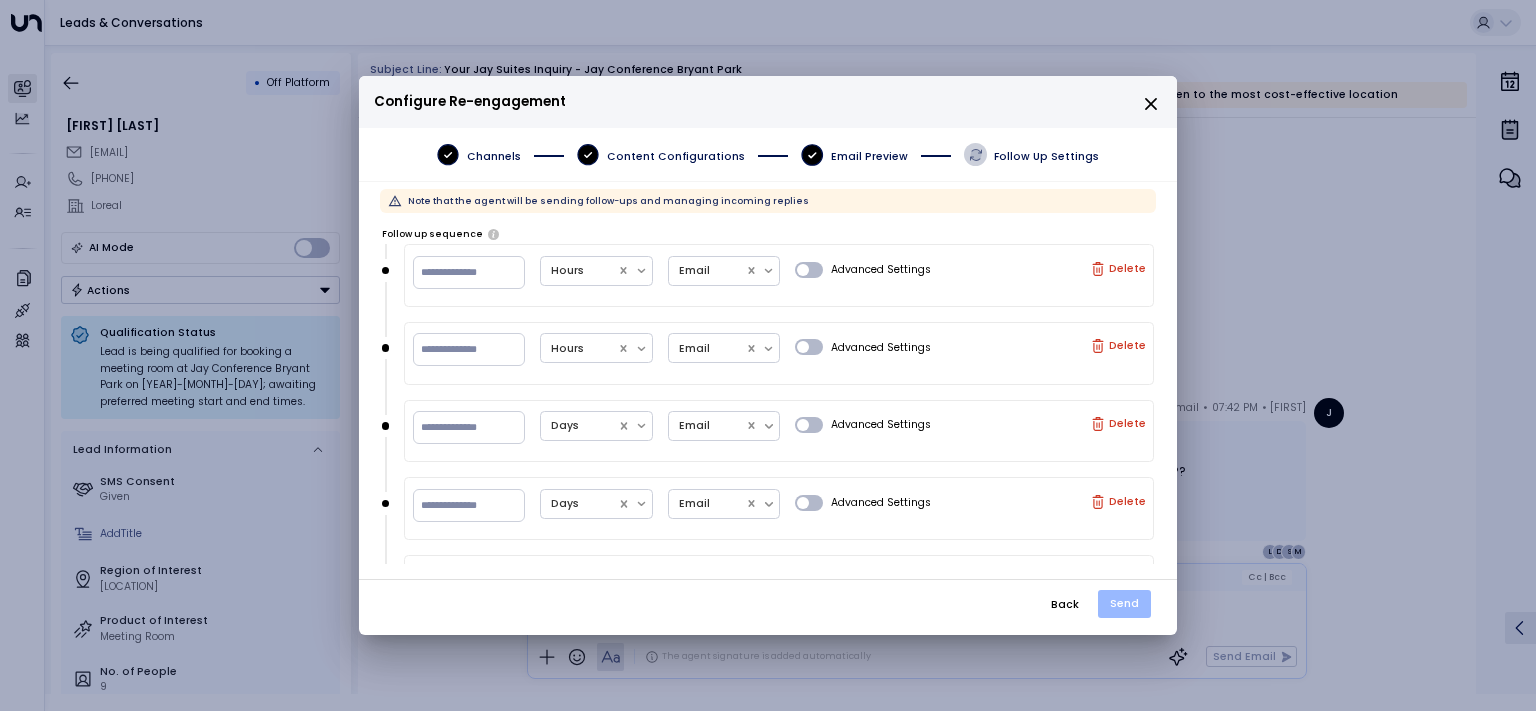 click on "Send" at bounding box center [1124, 604] 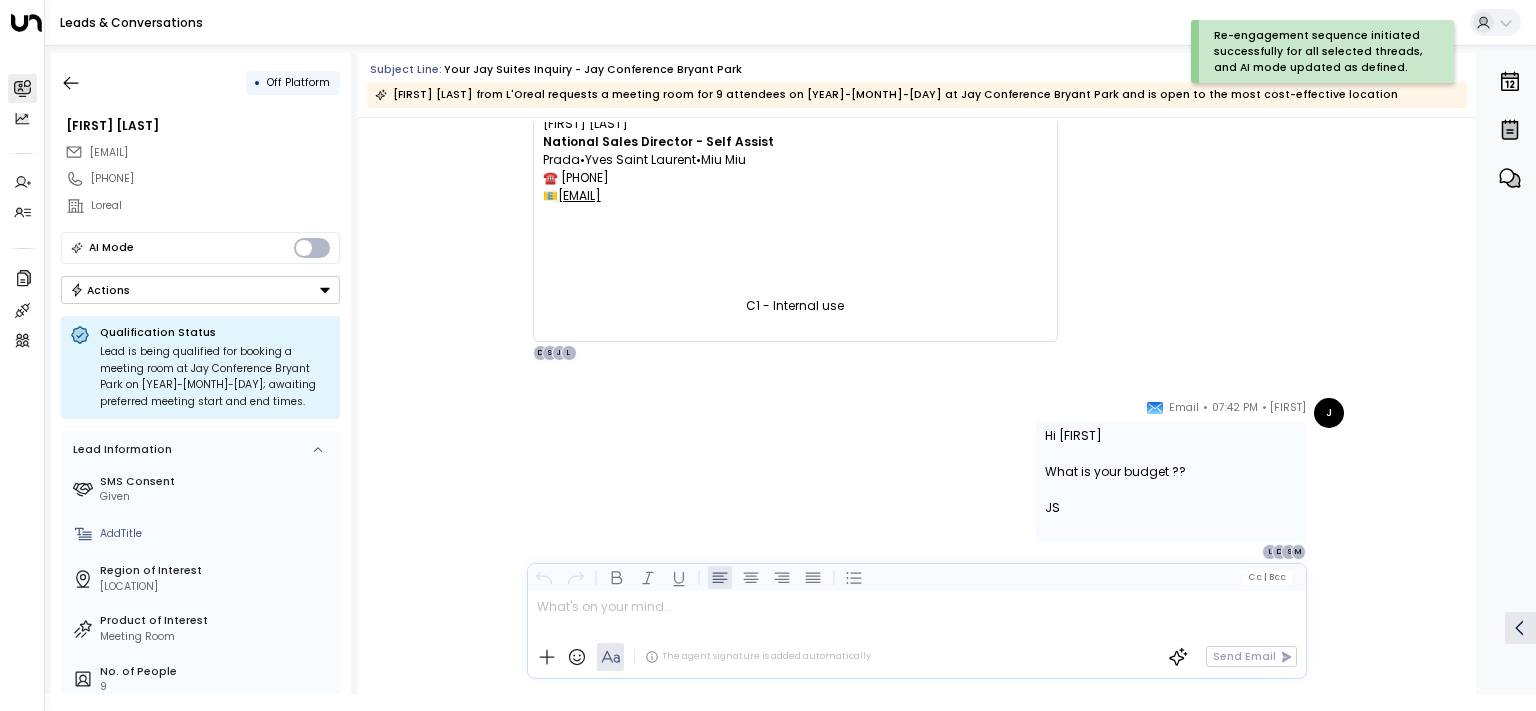 click on "AI Mode" at bounding box center (200, 248) 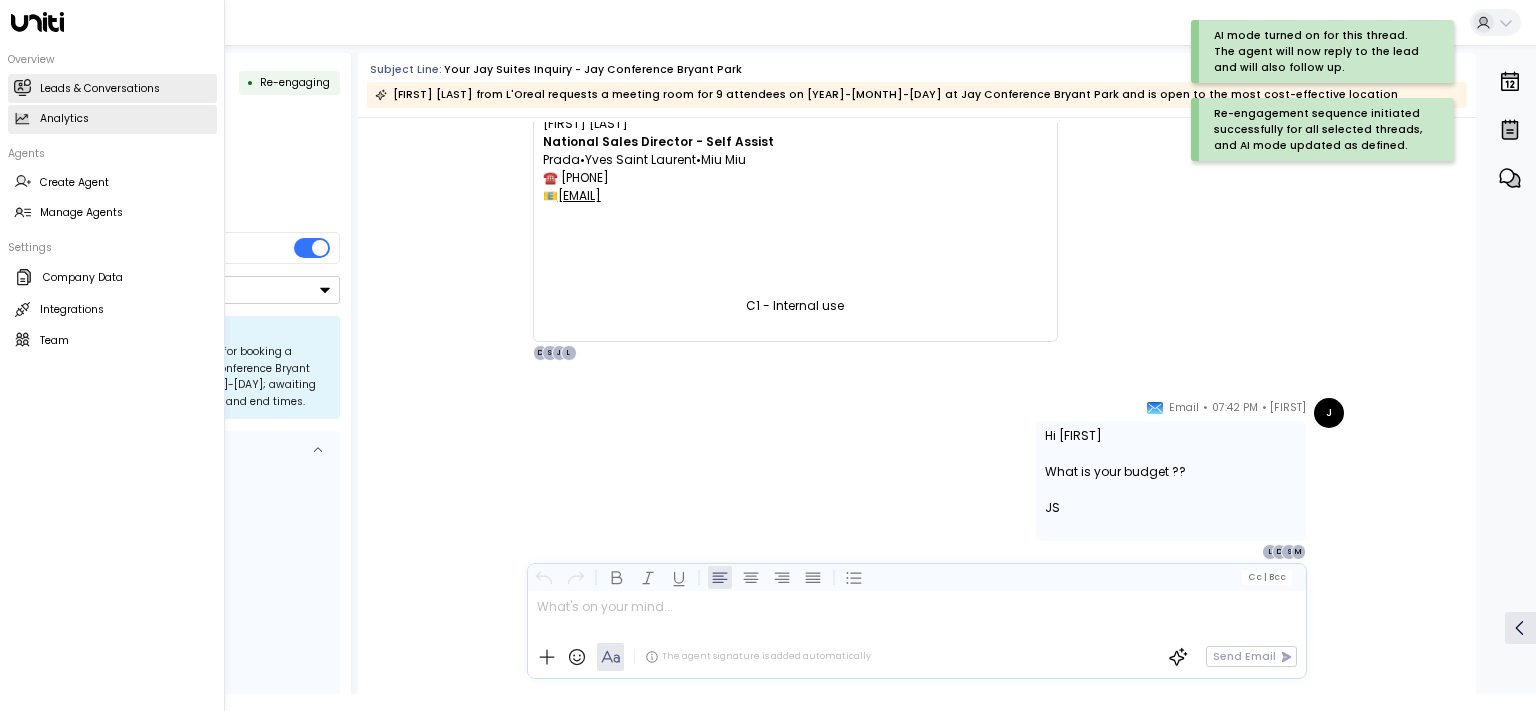 scroll, scrollTop: 3396, scrollLeft: 0, axis: vertical 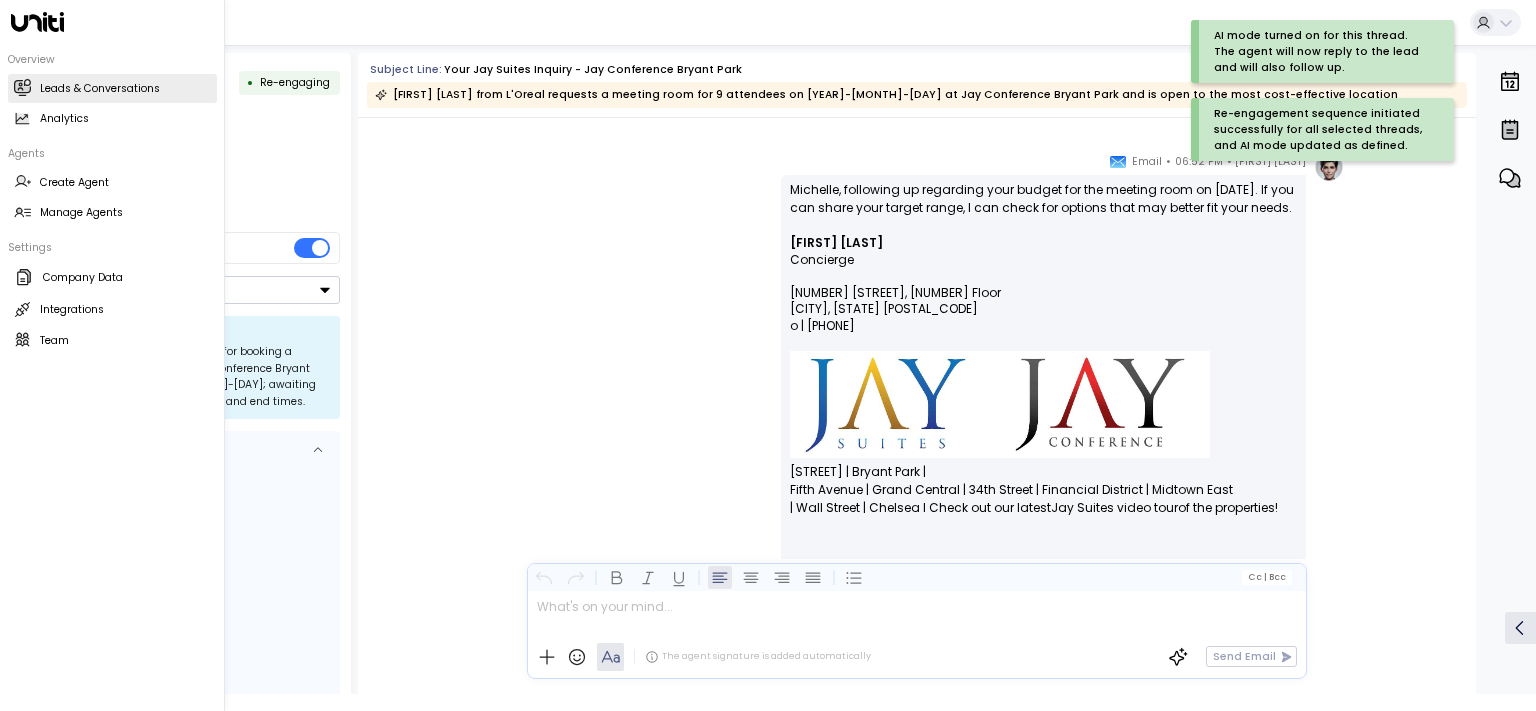 click on "Leads & Conversations Leads & Conversations" at bounding box center (112, 88) 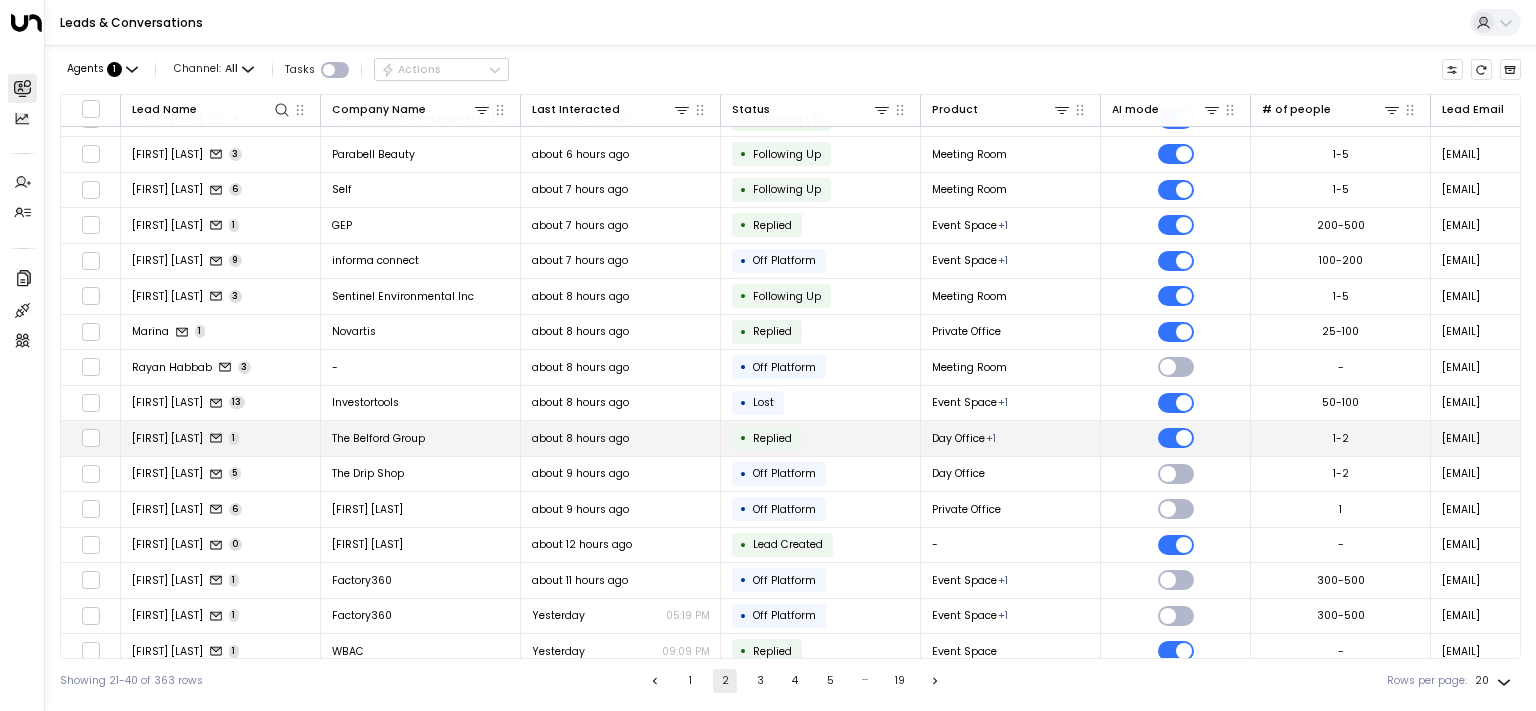 scroll, scrollTop: 190, scrollLeft: 0, axis: vertical 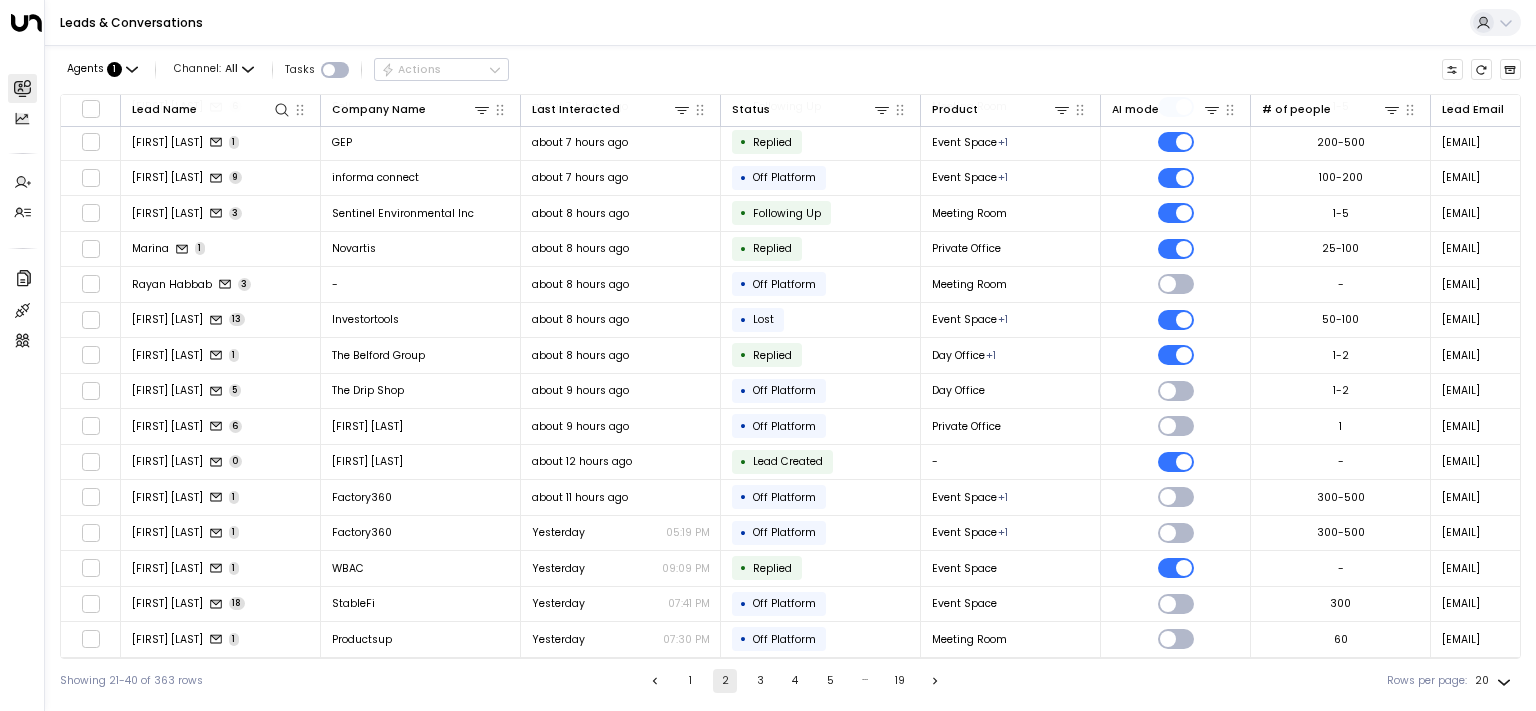 click on "3" at bounding box center (760, 681) 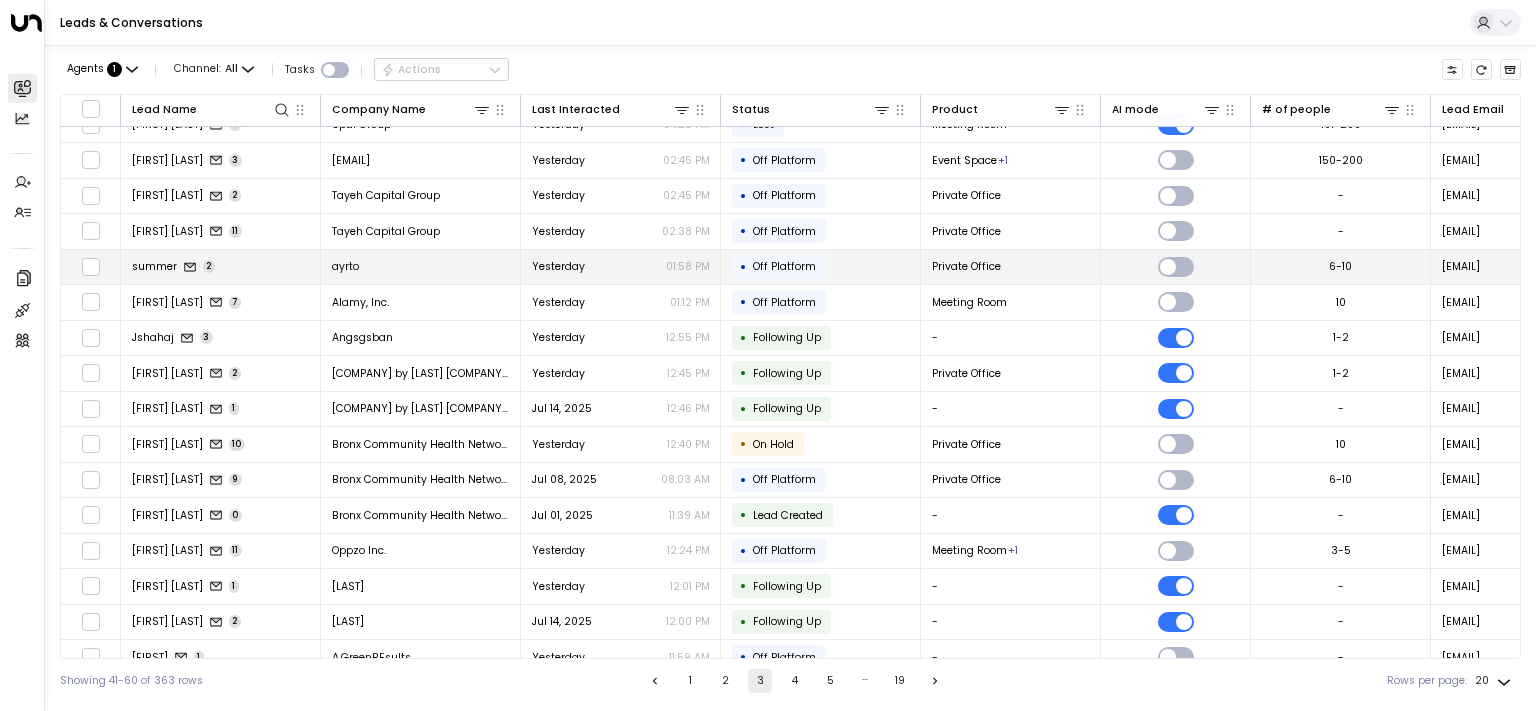 scroll, scrollTop: 60, scrollLeft: 0, axis: vertical 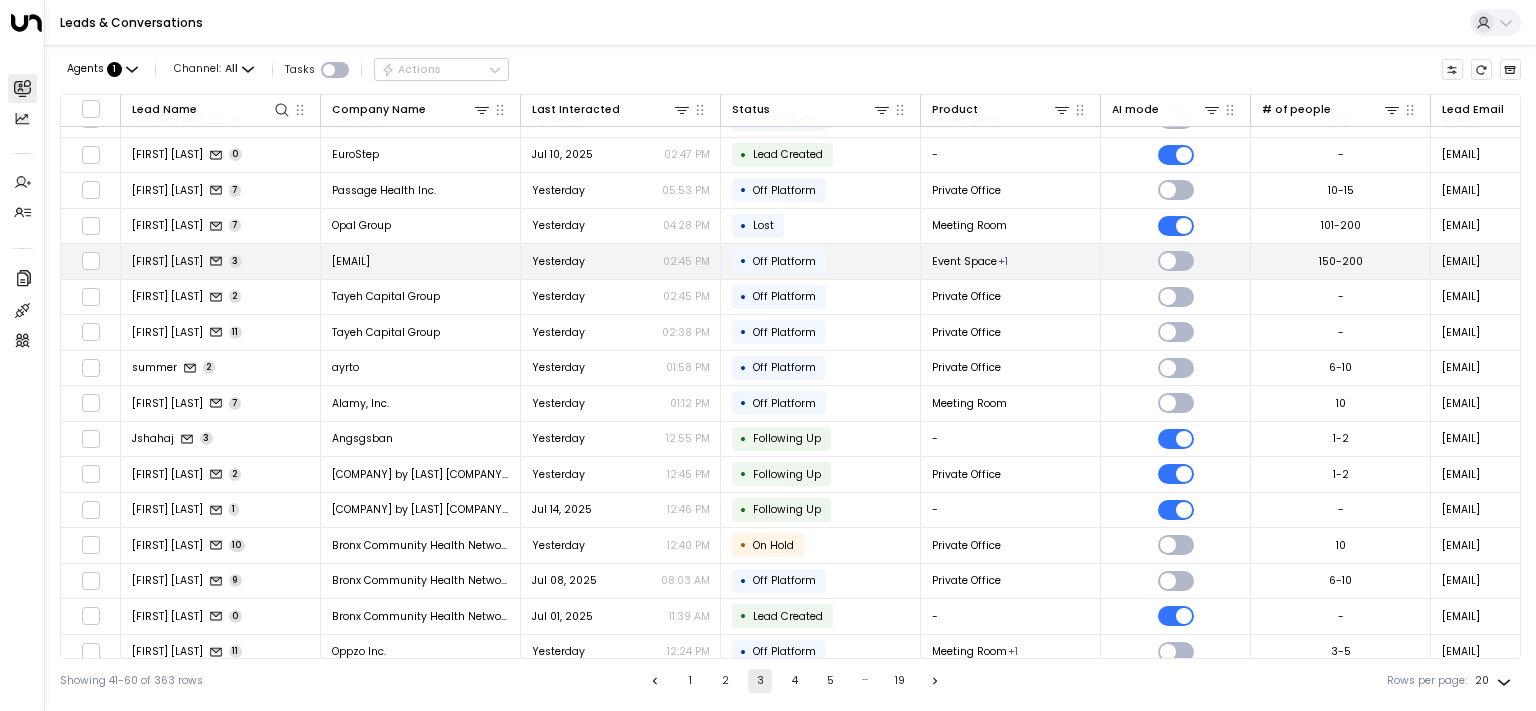 click on "[FIRST] [LAST]" at bounding box center (167, 261) 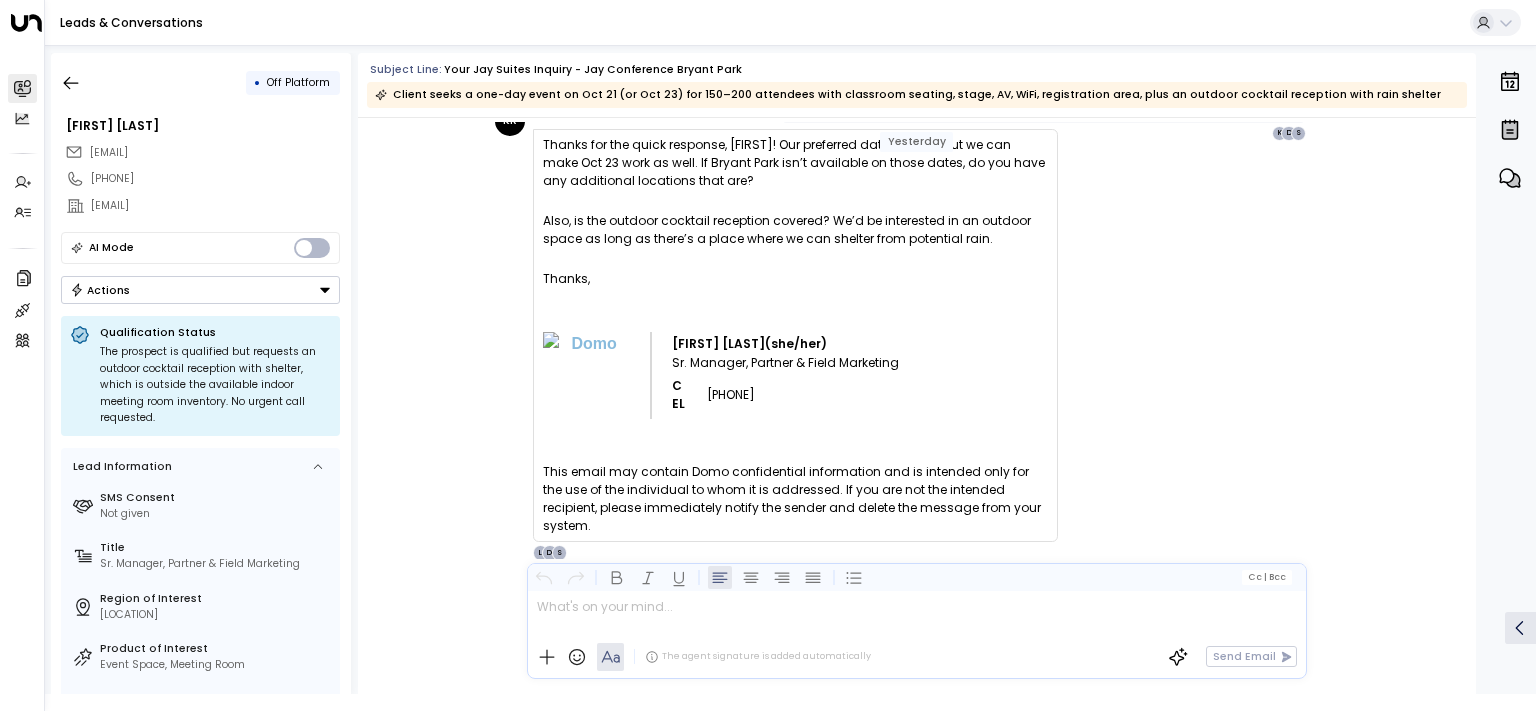 scroll, scrollTop: 1521, scrollLeft: 0, axis: vertical 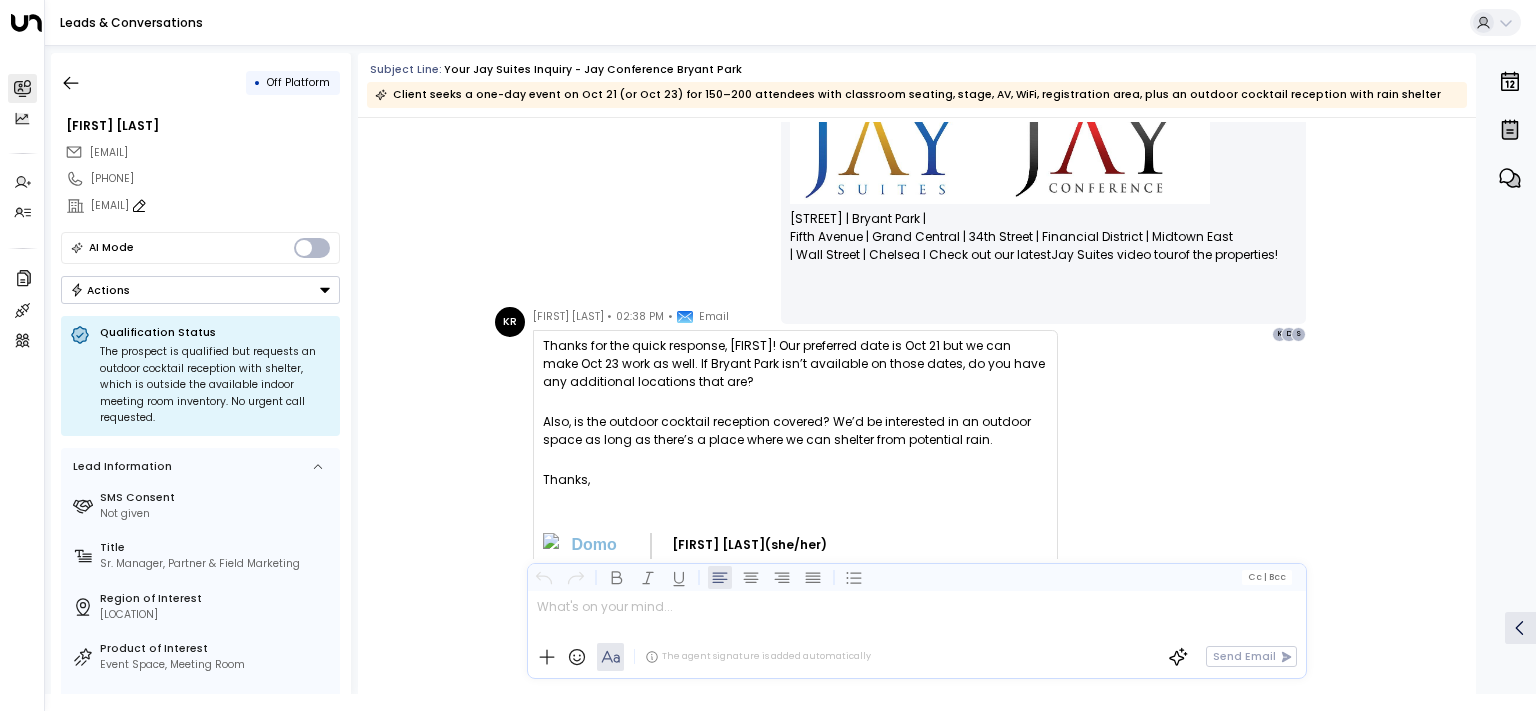 click on "[EMAIL]" at bounding box center [215, 206] 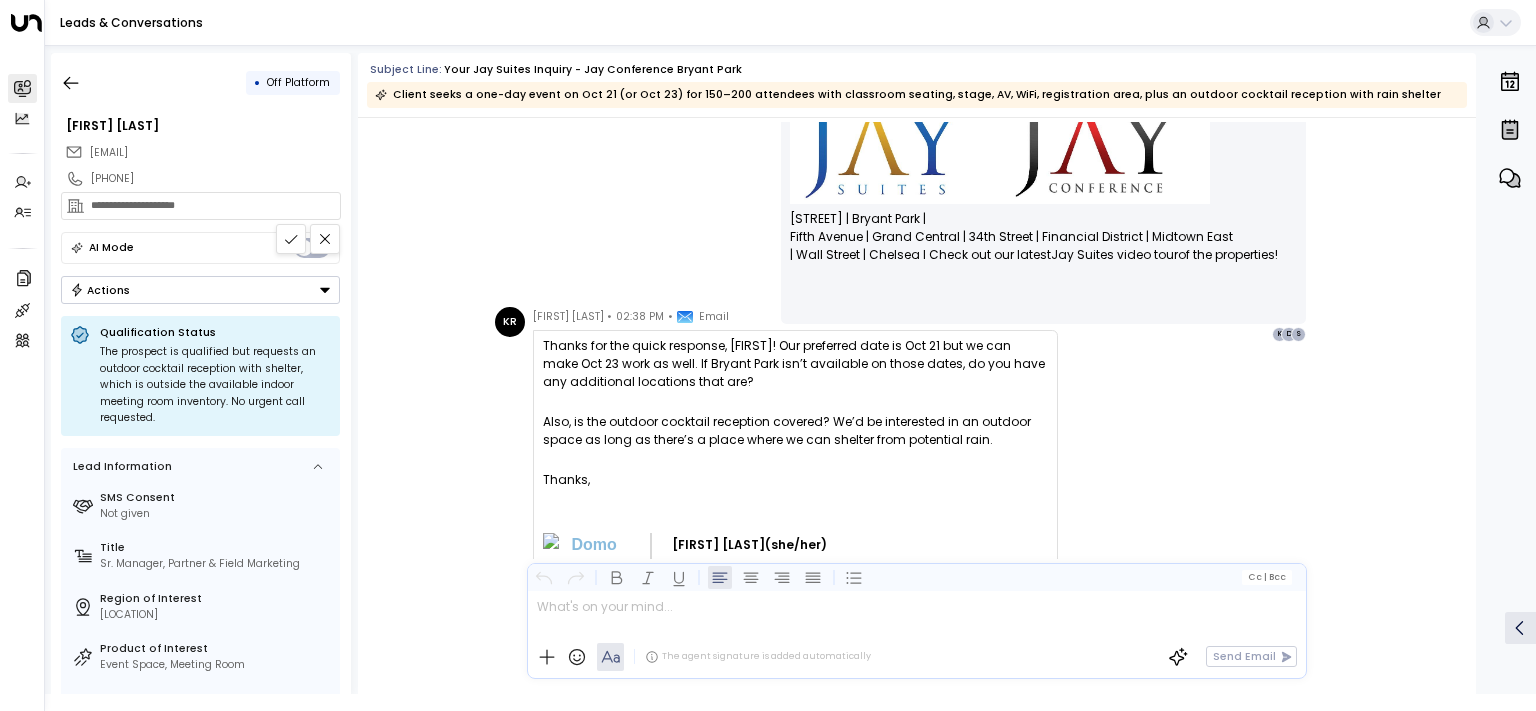 click on "**********" at bounding box center (213, 206) 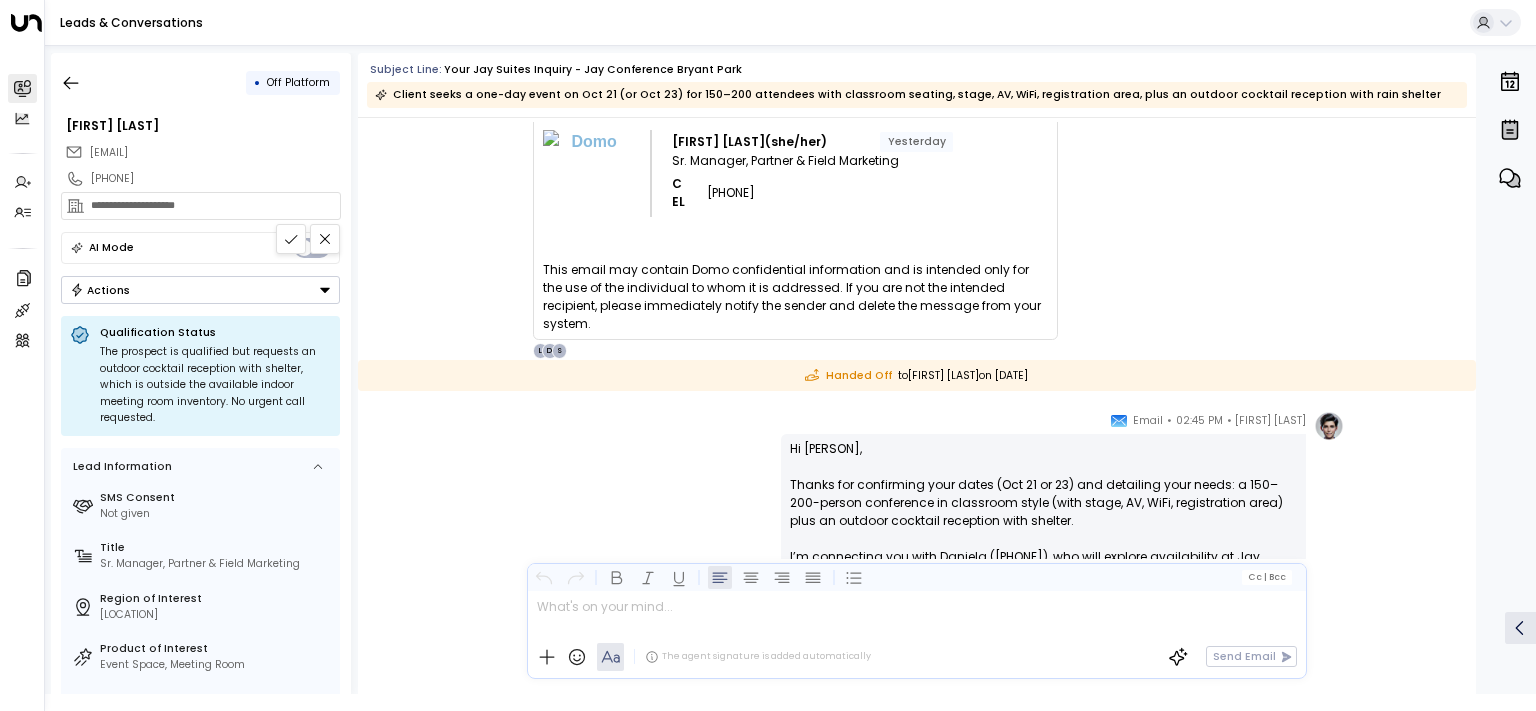 scroll, scrollTop: 2327, scrollLeft: 0, axis: vertical 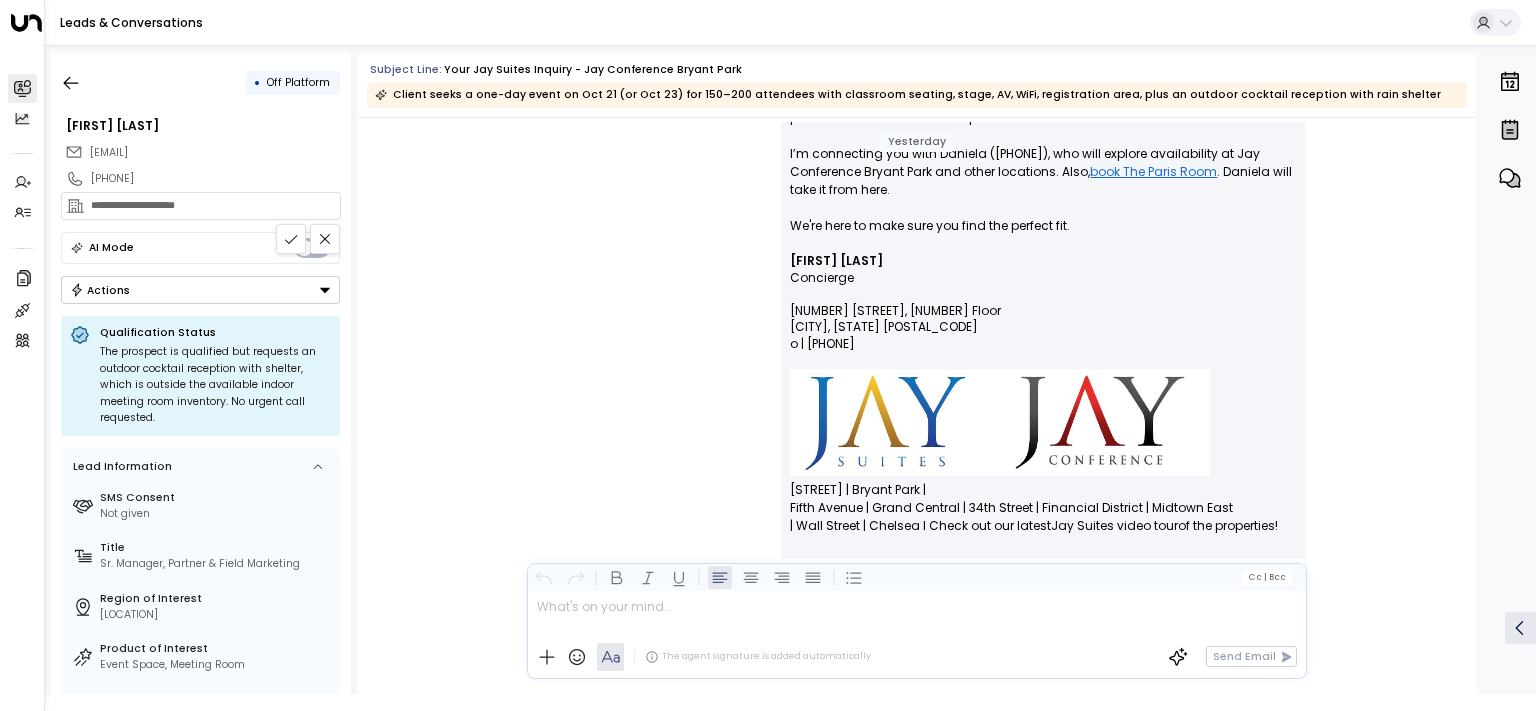 click on "Actions" at bounding box center [200, 290] 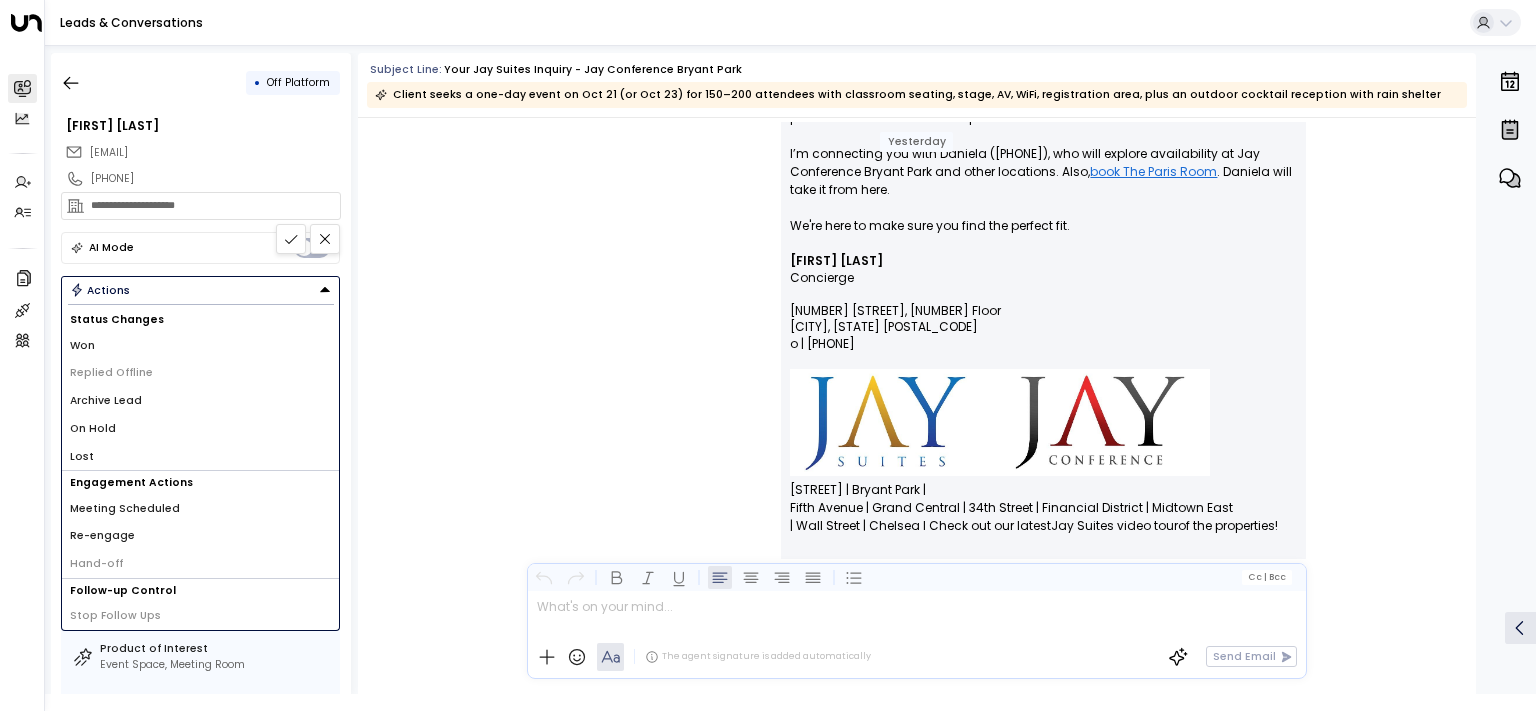 click on "Re-engage" at bounding box center [102, 536] 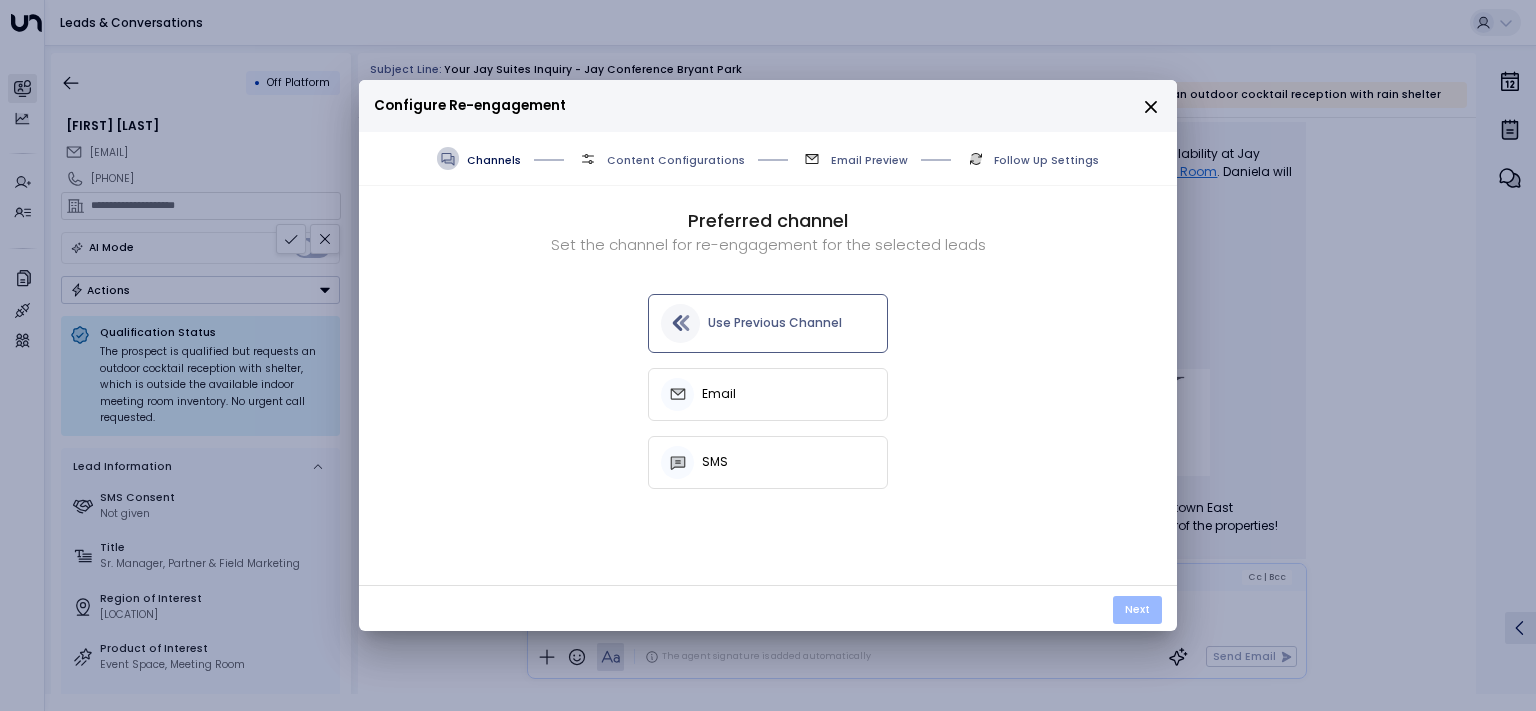 click on "Next" at bounding box center (1137, 610) 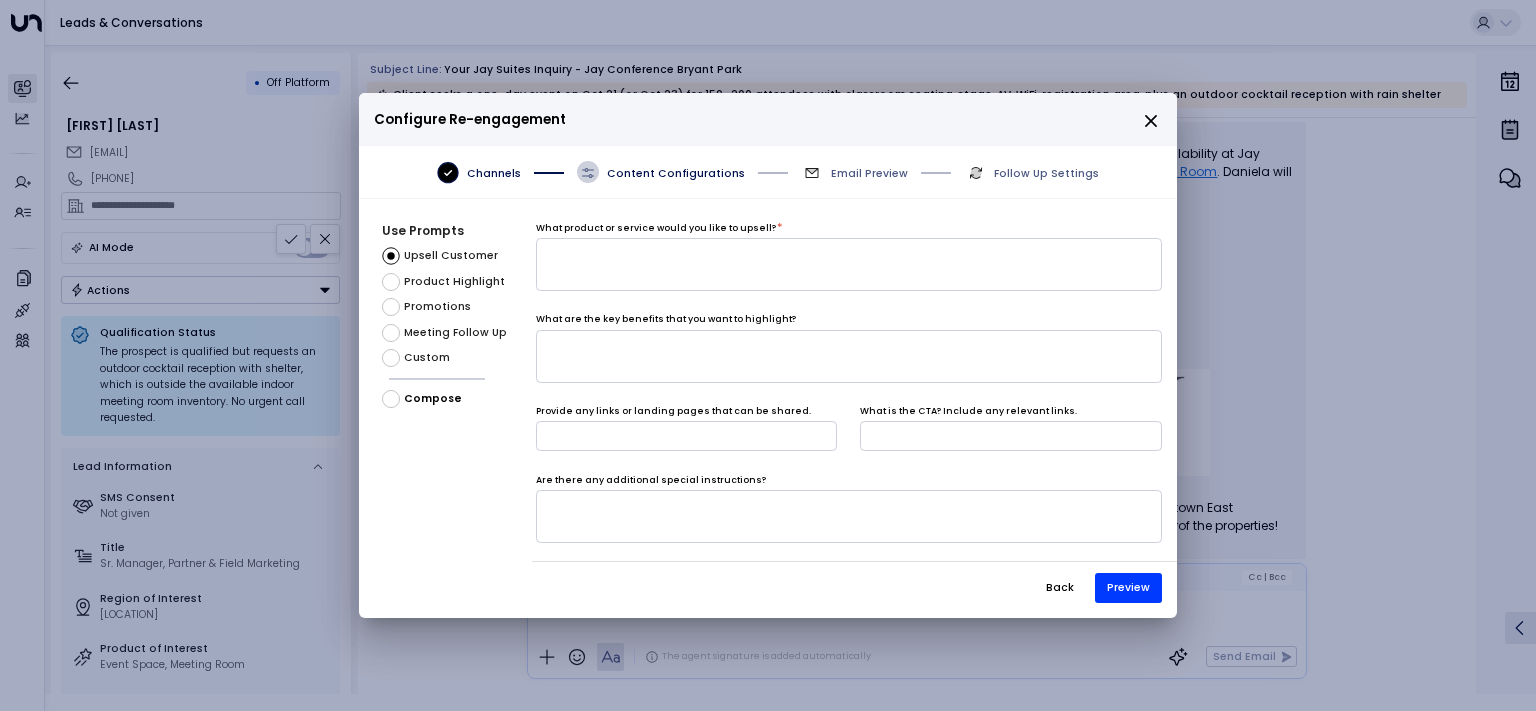 click on "What product or service would you like to upsell? *" at bounding box center (849, 258) 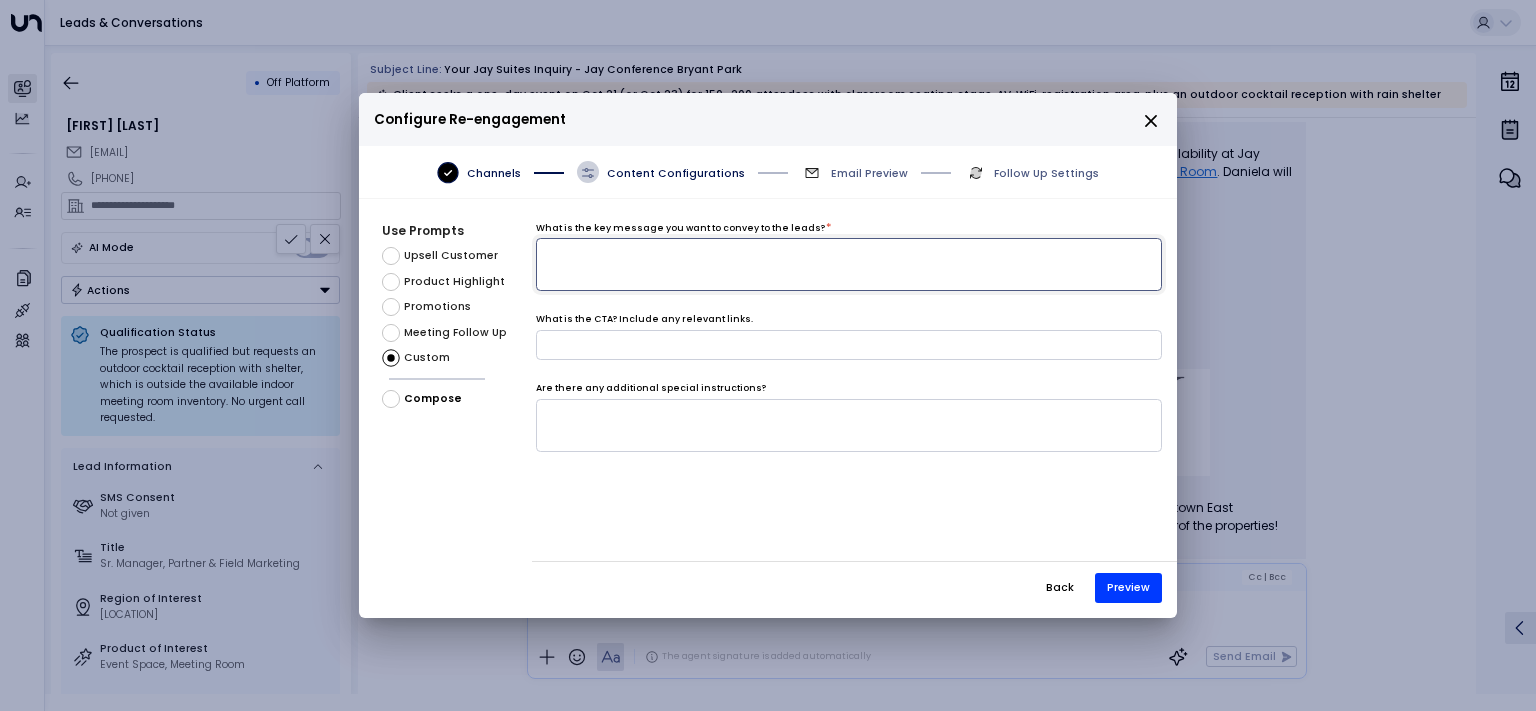 click at bounding box center (849, 264) 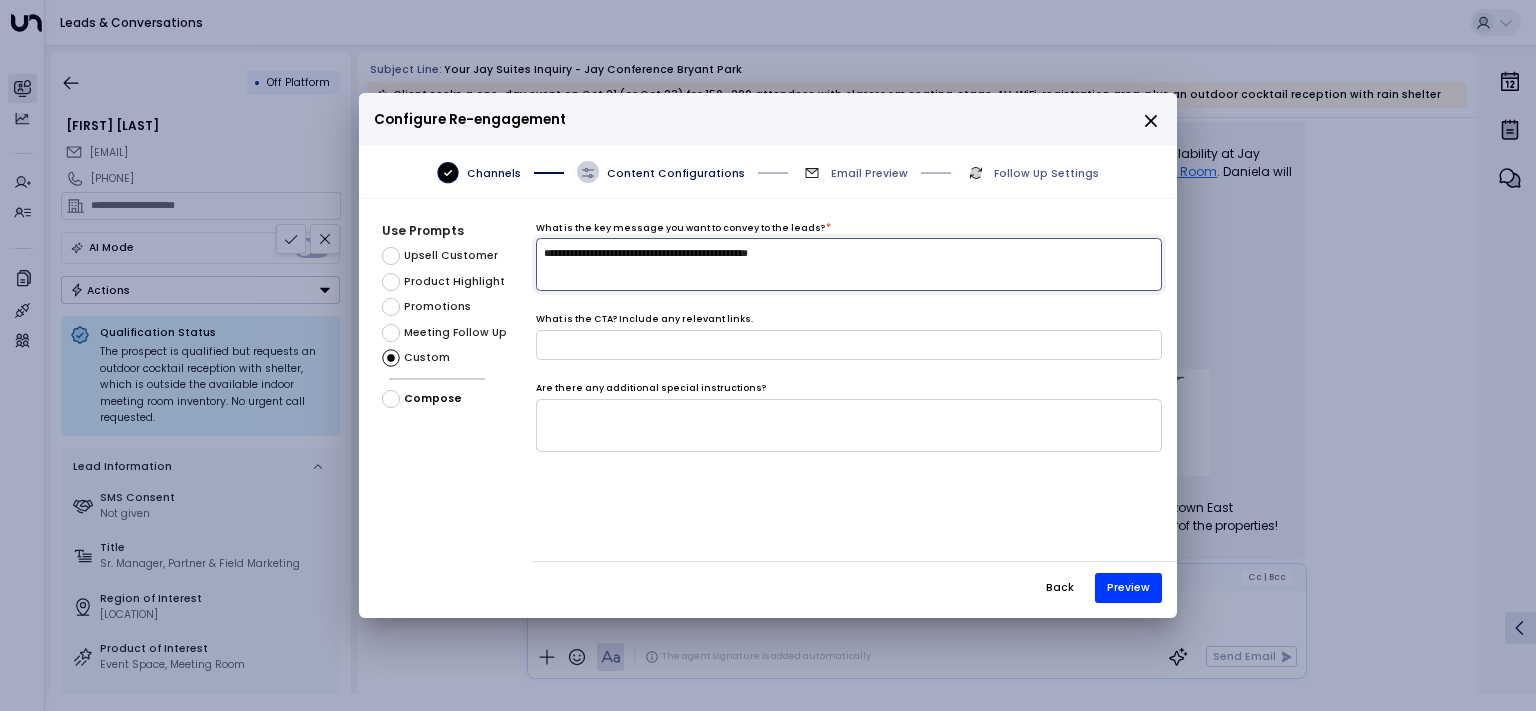 type on "**********" 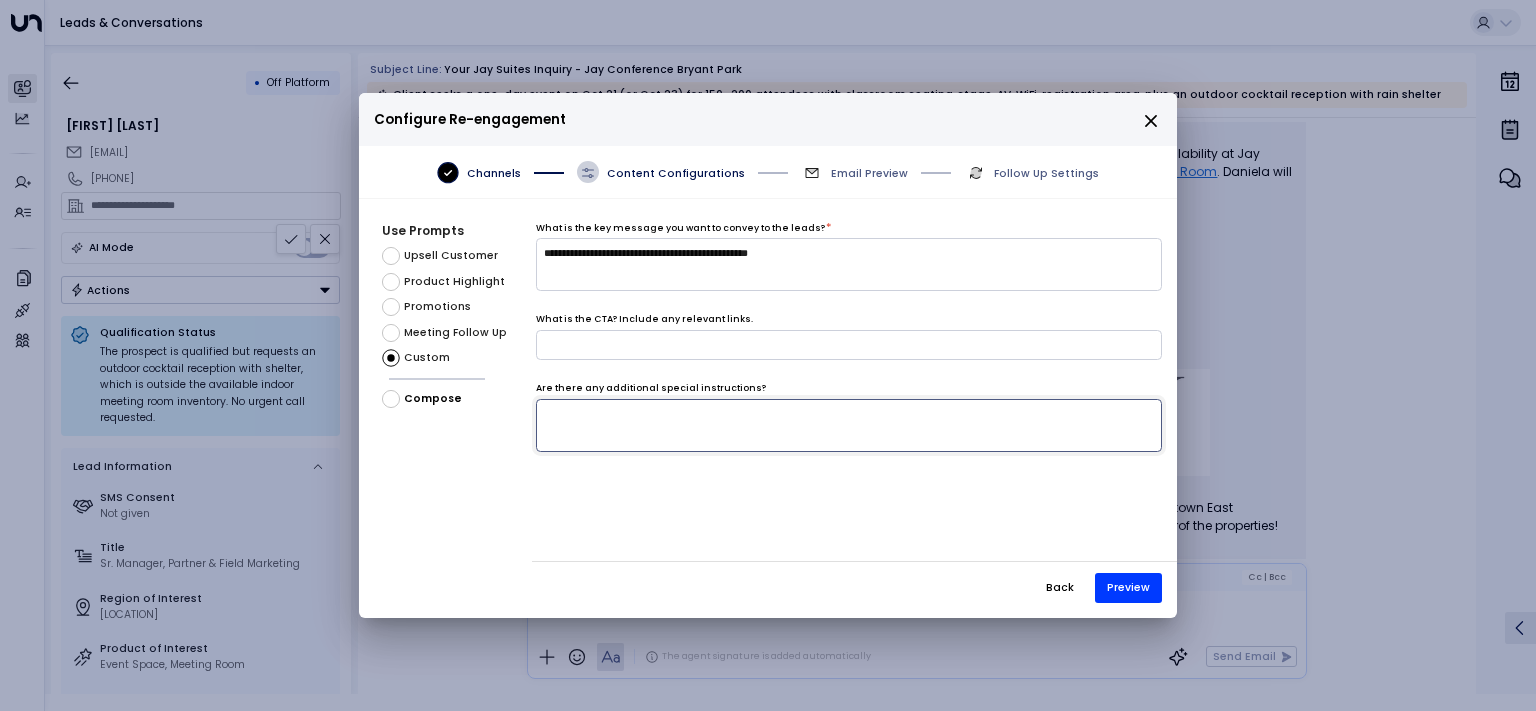 click at bounding box center [849, 425] 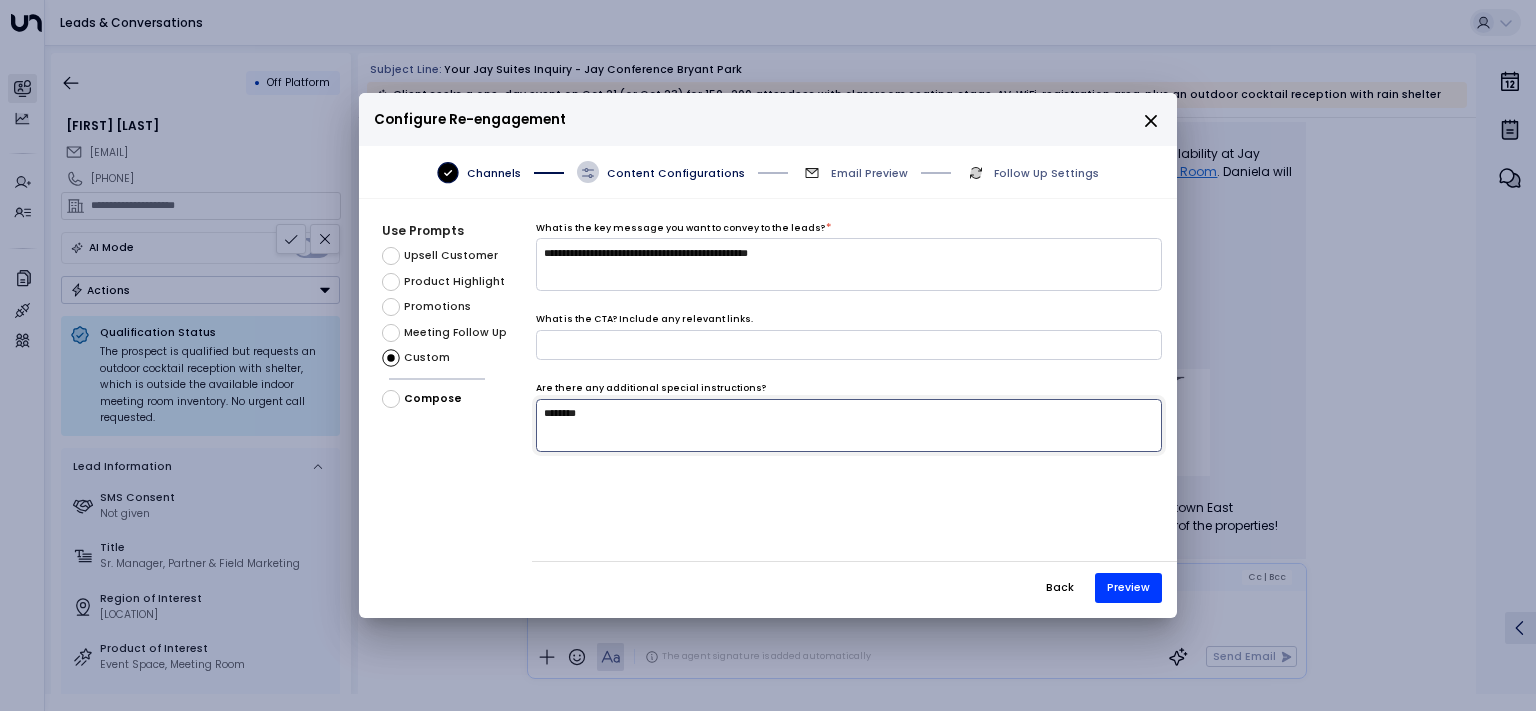 type on "********" 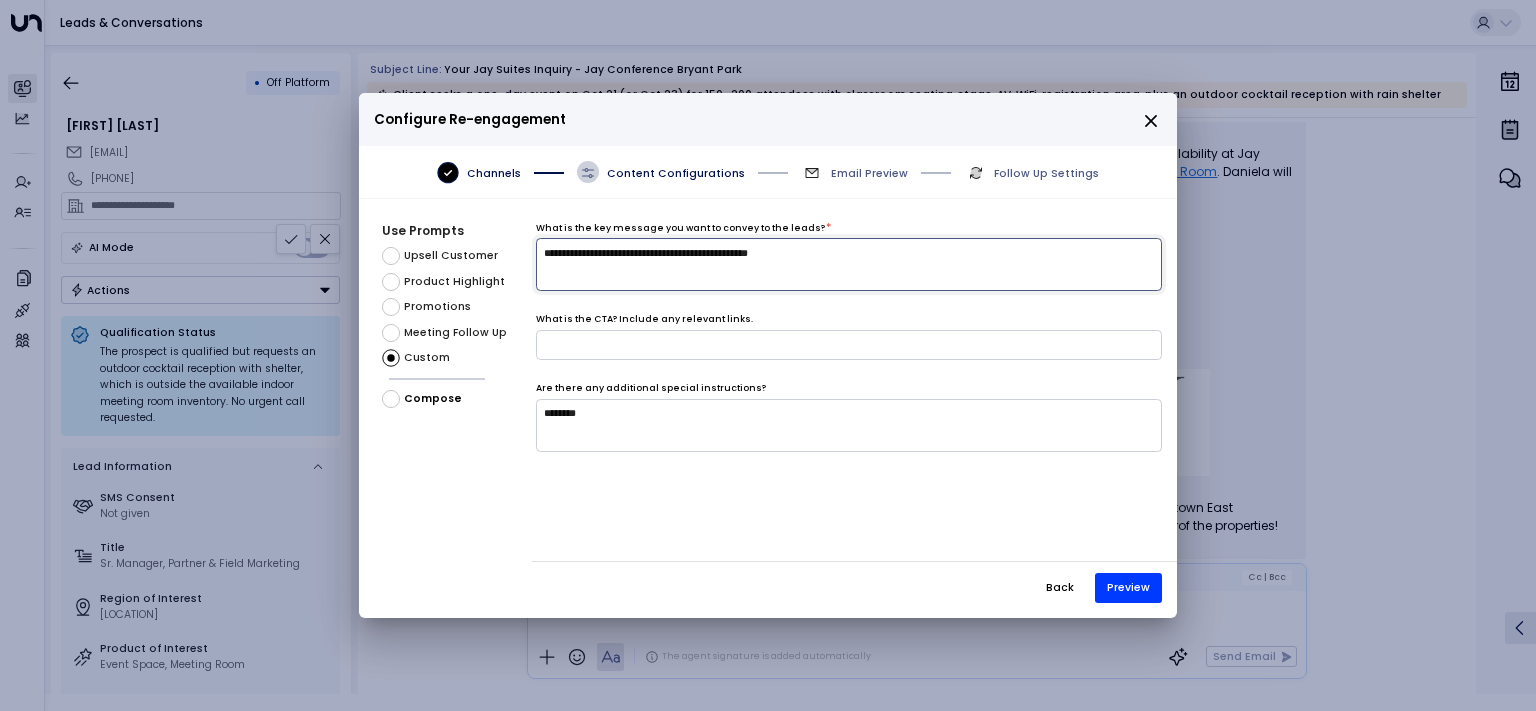 click on "**********" at bounding box center (849, 264) 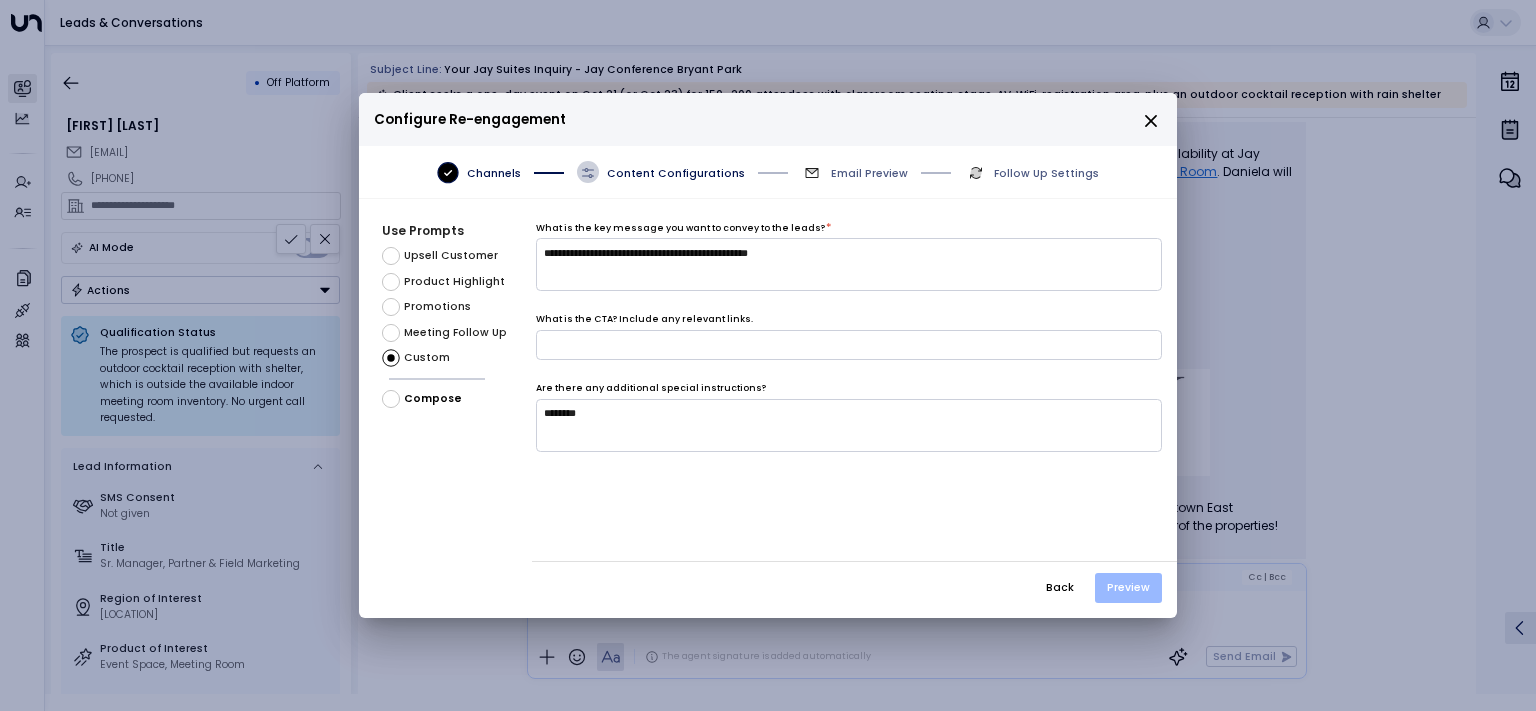 click on "Preview" at bounding box center [1128, 588] 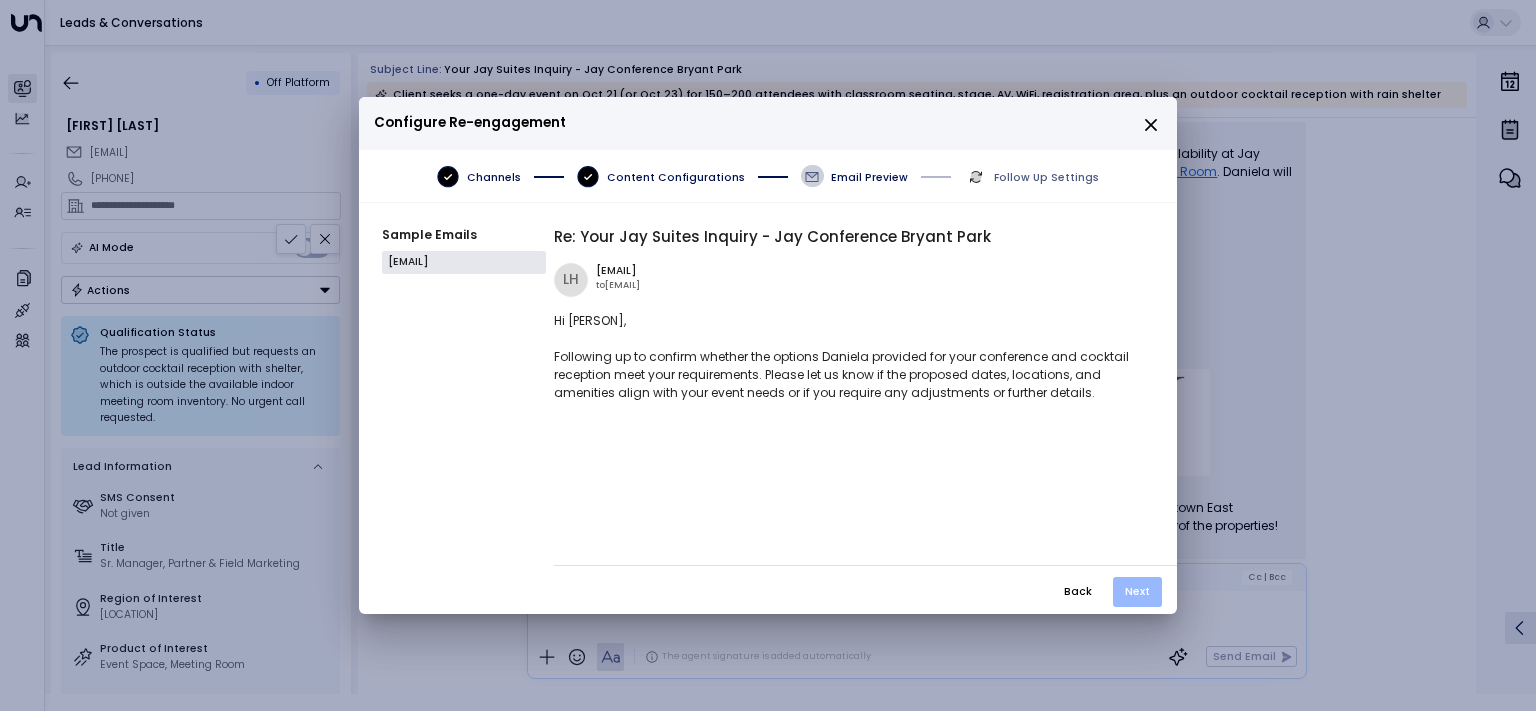 click on "Next" at bounding box center (1137, 592) 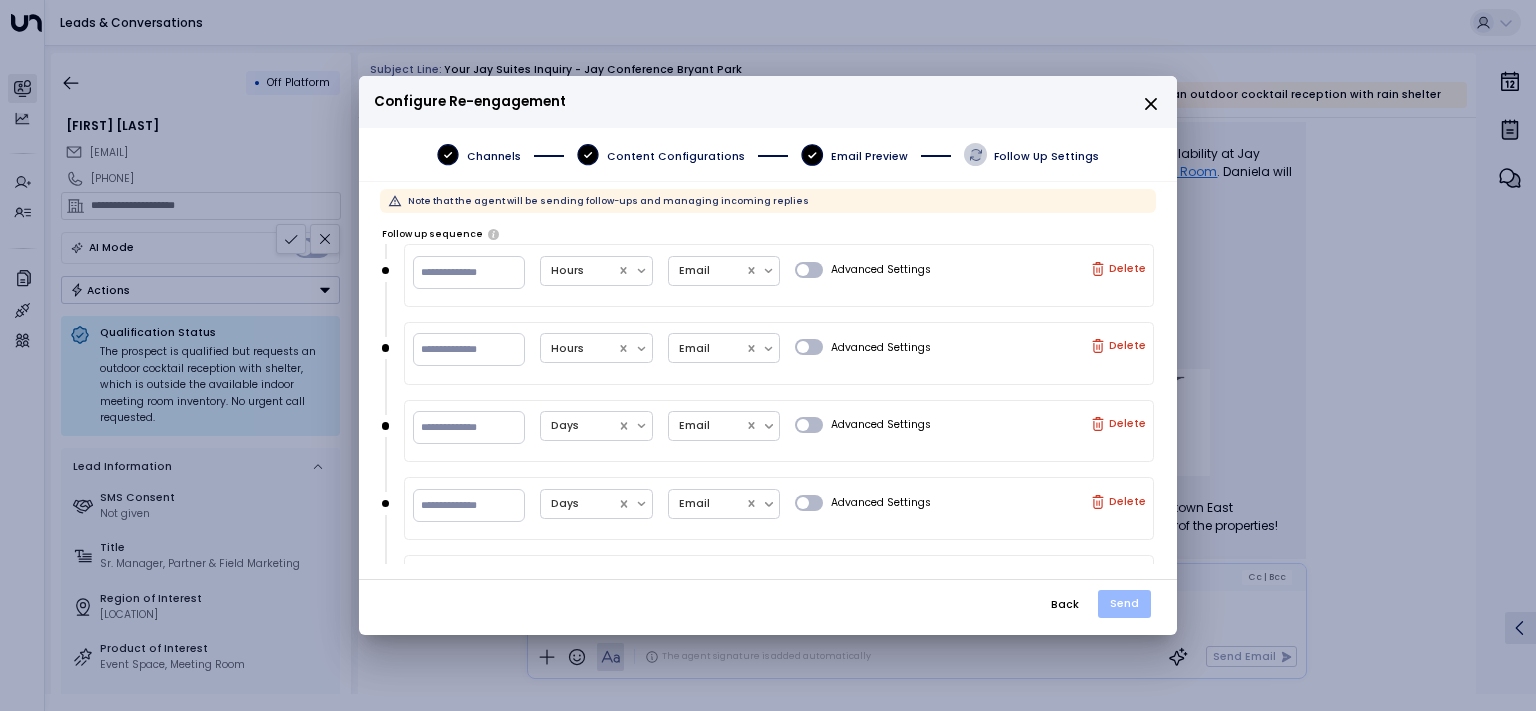 click on "Send" at bounding box center (1124, 604) 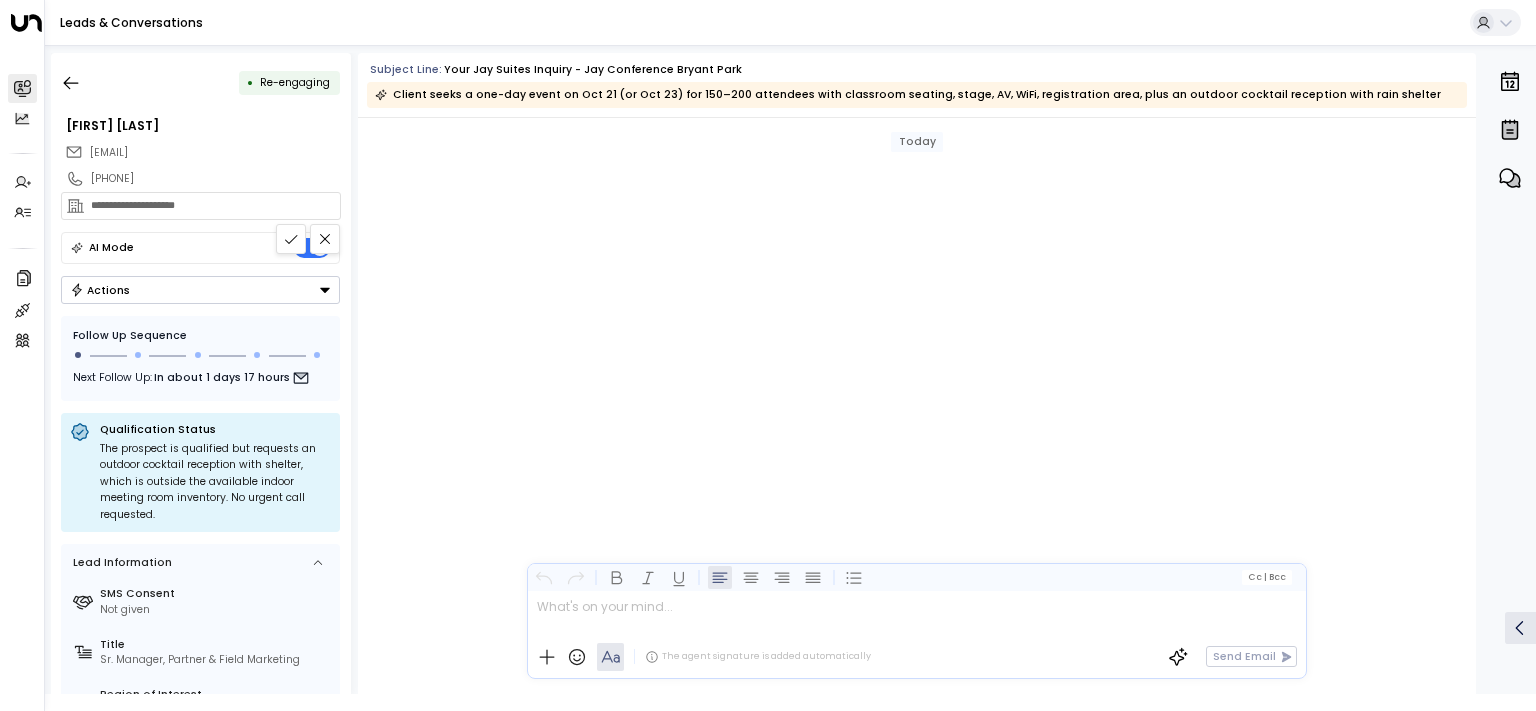 scroll, scrollTop: 2880, scrollLeft: 0, axis: vertical 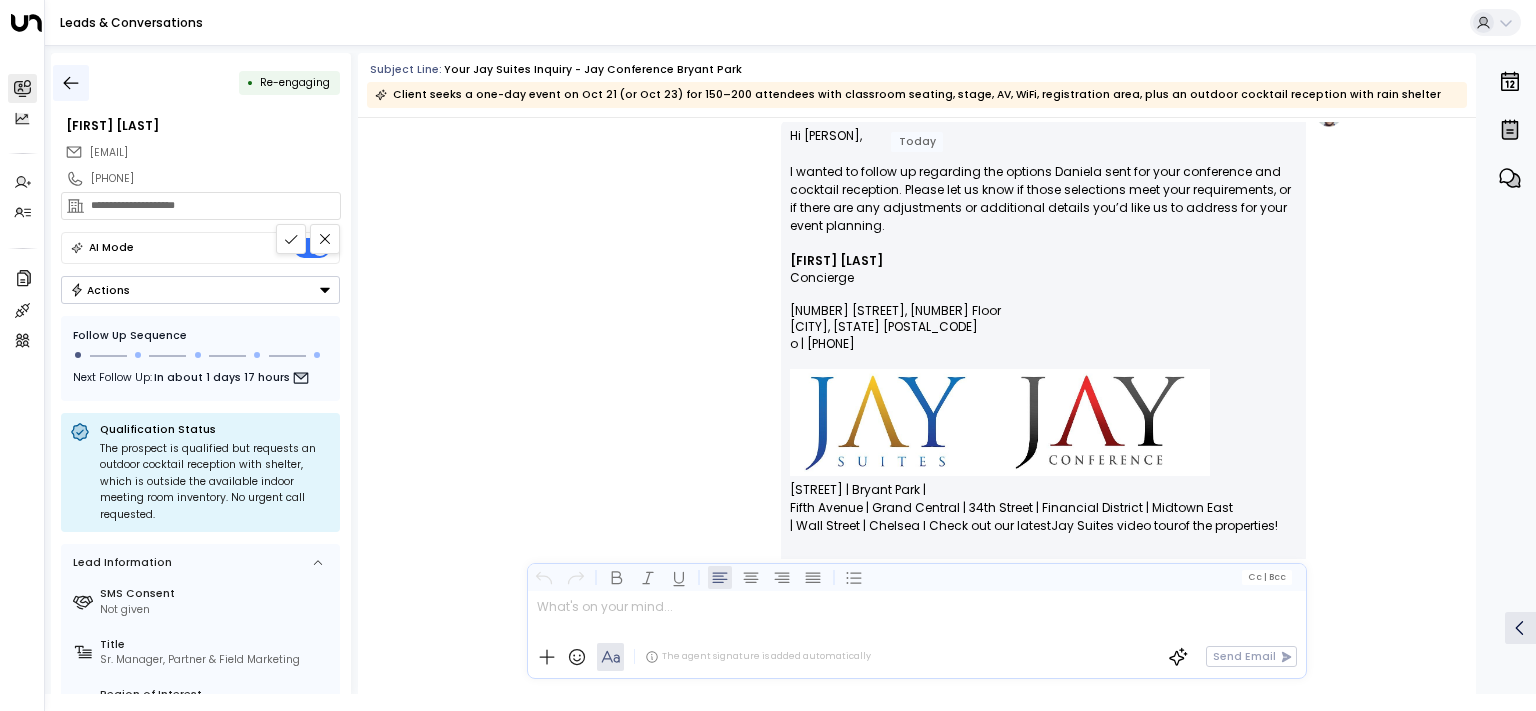 click at bounding box center (71, 83) 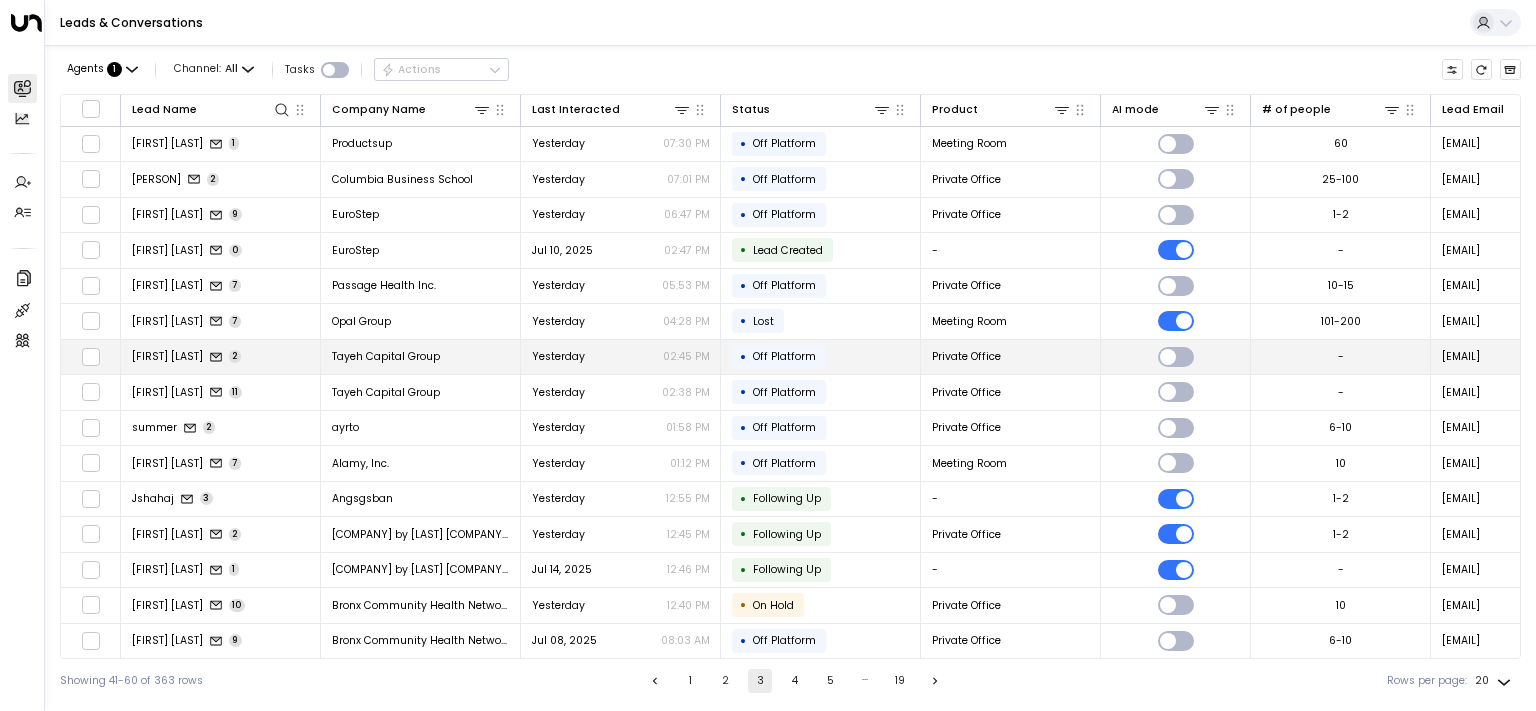 click on "[FIRST] [LAST]" at bounding box center (167, 356) 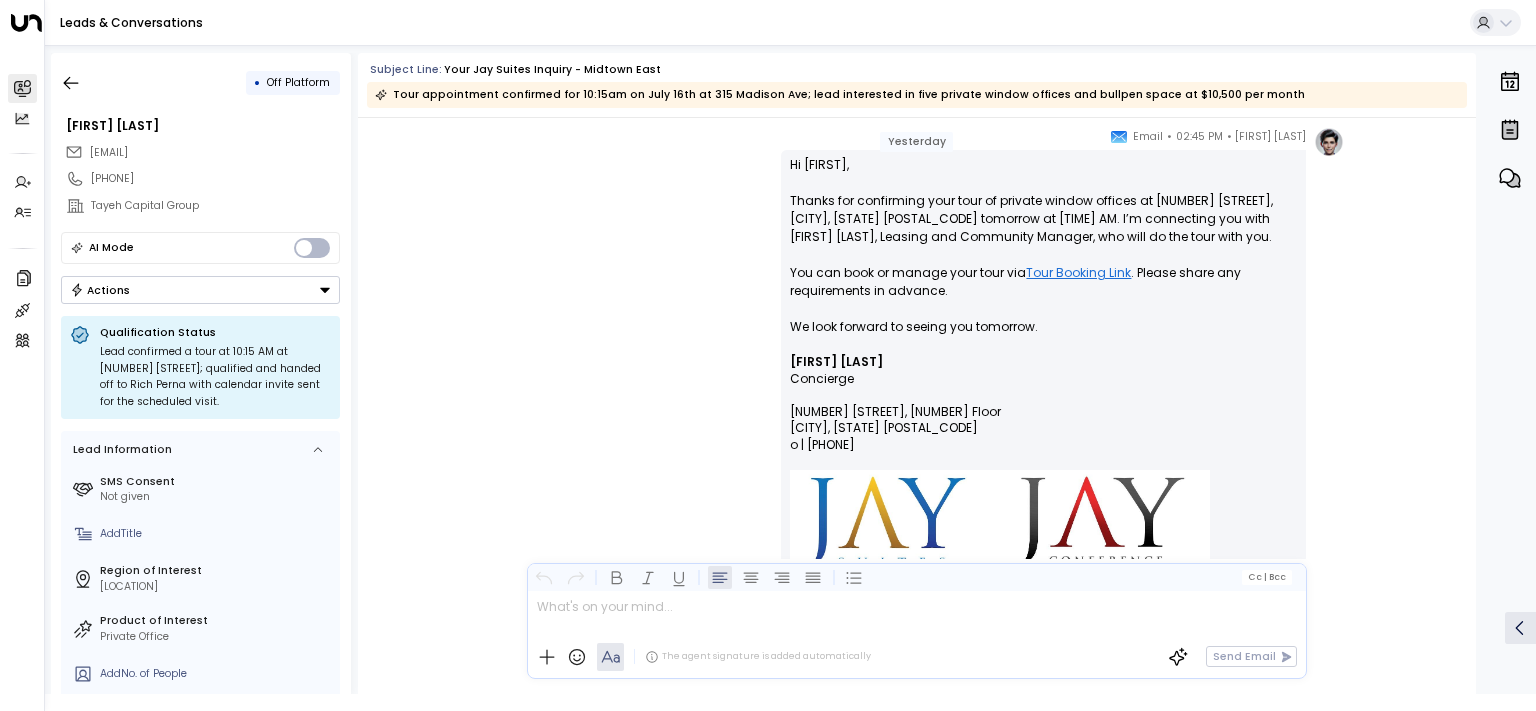 scroll, scrollTop: 354, scrollLeft: 0, axis: vertical 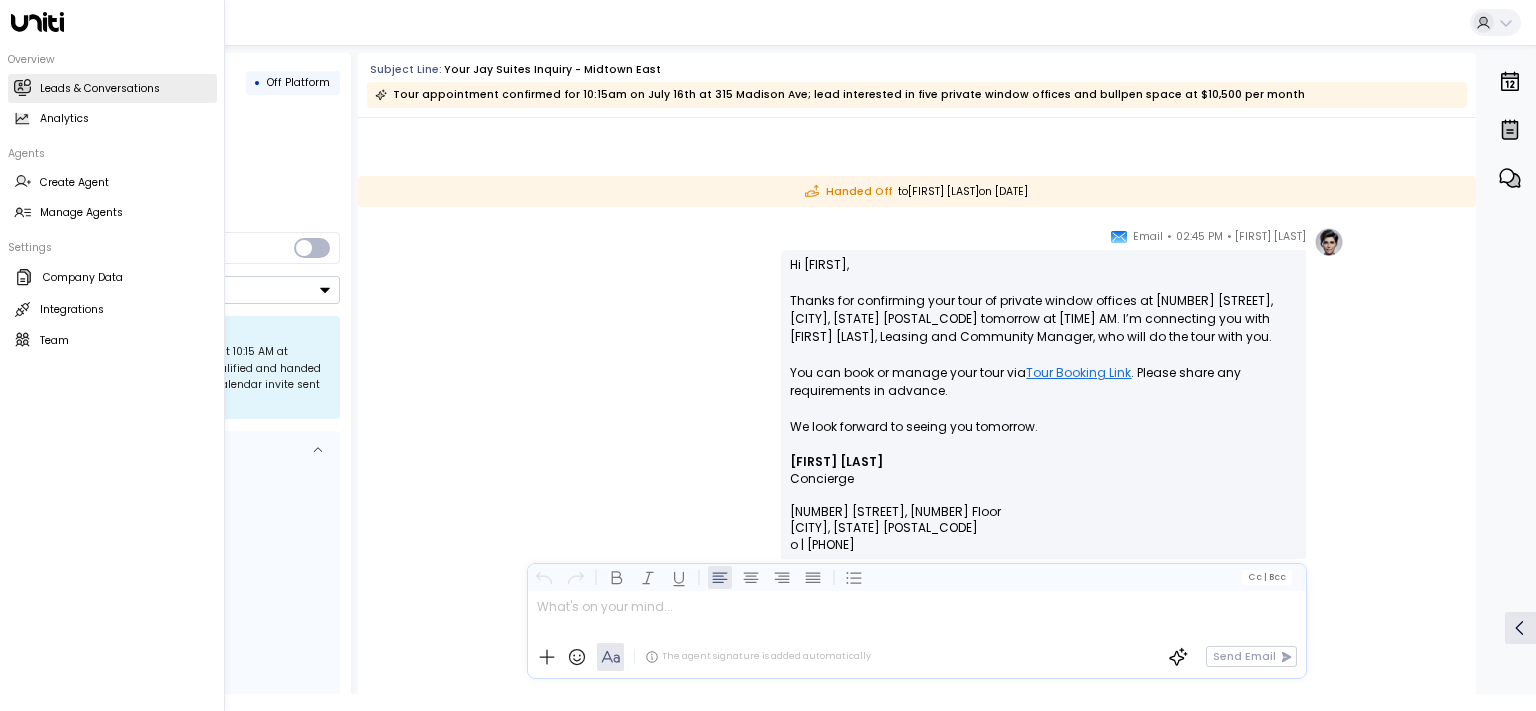 click on "Leads & Conversations Leads & Conversations" at bounding box center (112, 88) 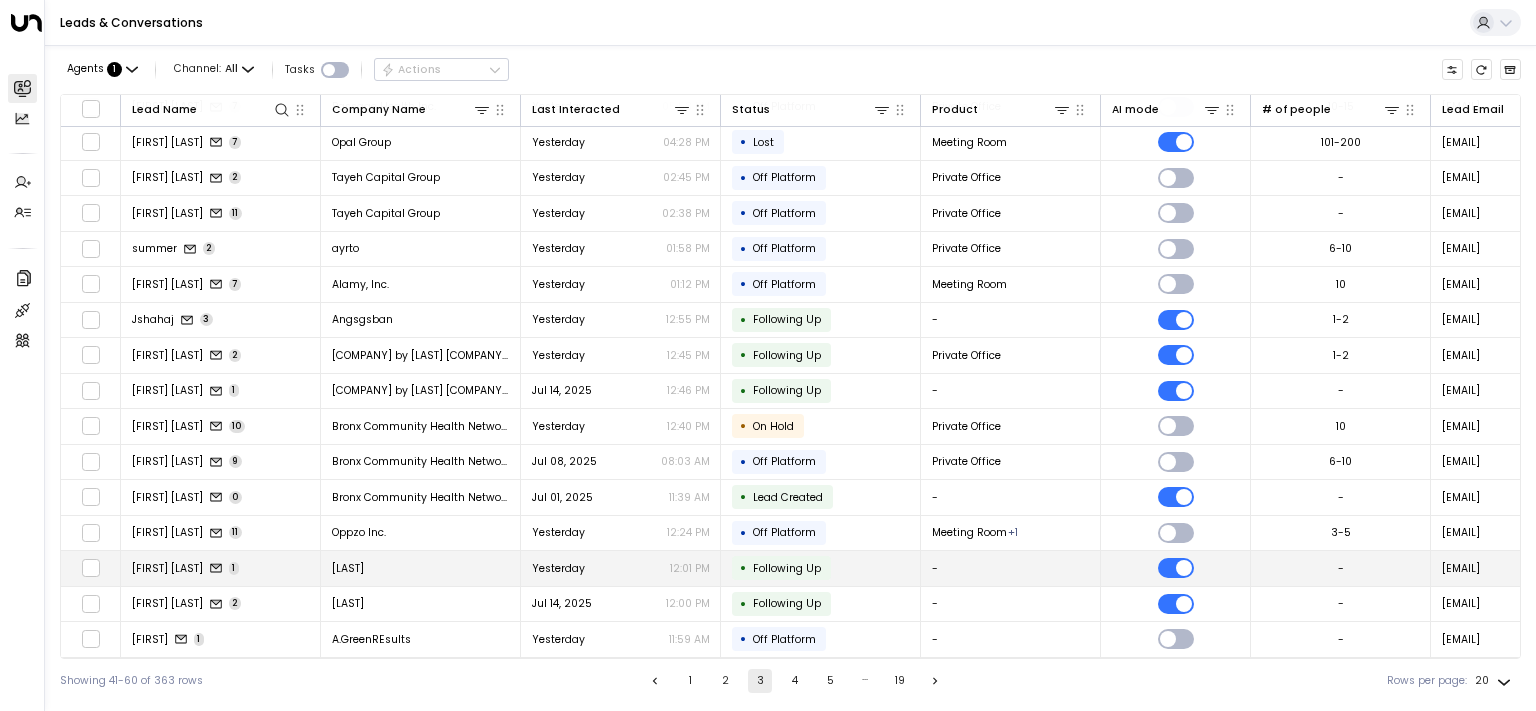 scroll, scrollTop: 190, scrollLeft: 0, axis: vertical 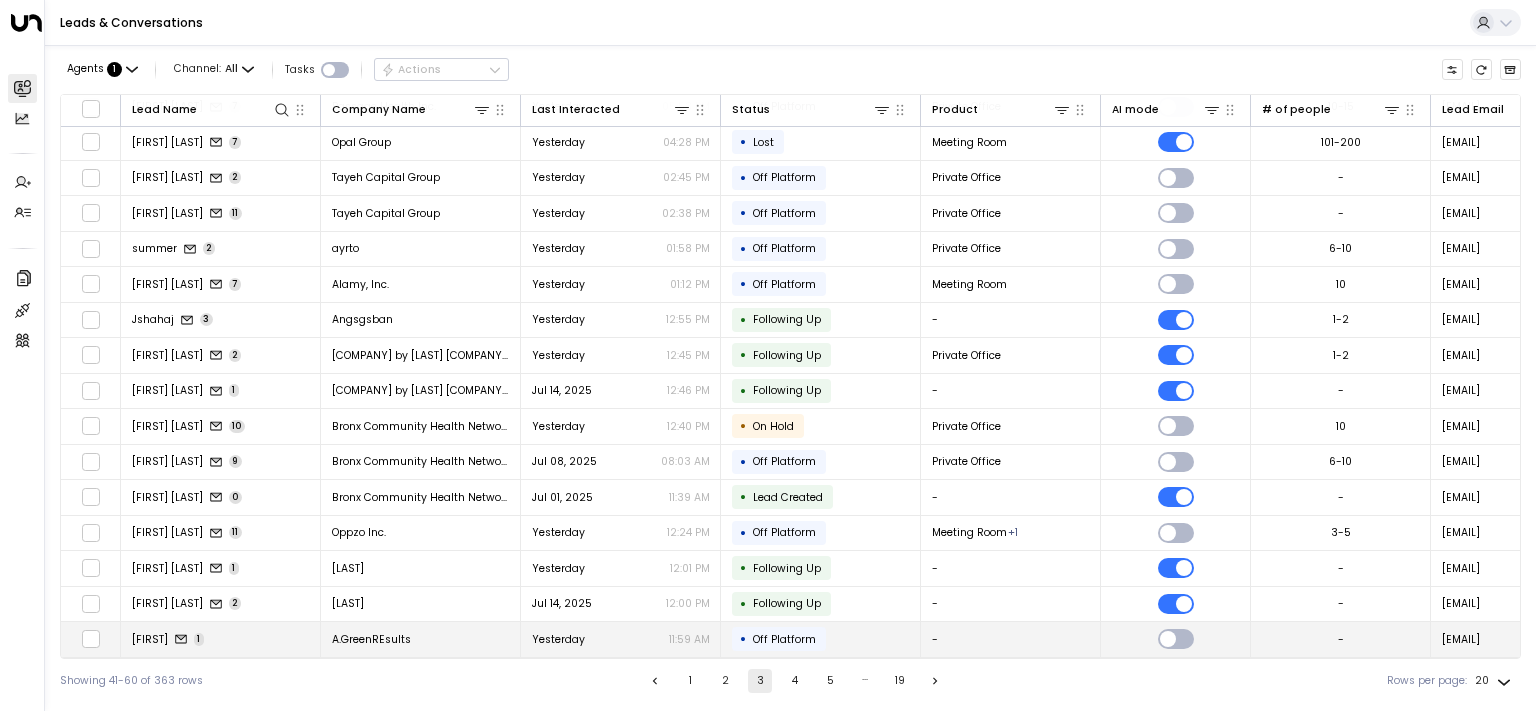click on "[FIRST]" at bounding box center [150, 639] 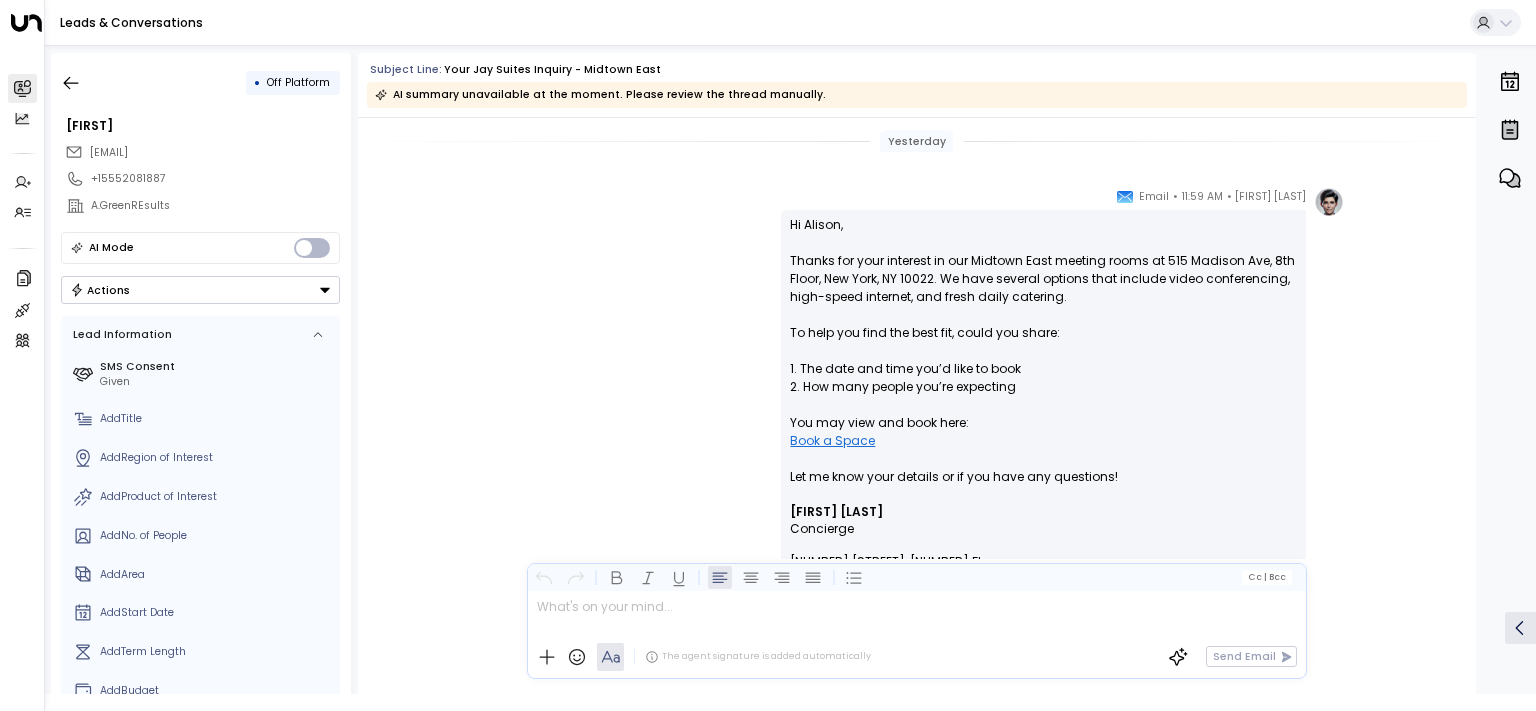 scroll, scrollTop: 0, scrollLeft: 0, axis: both 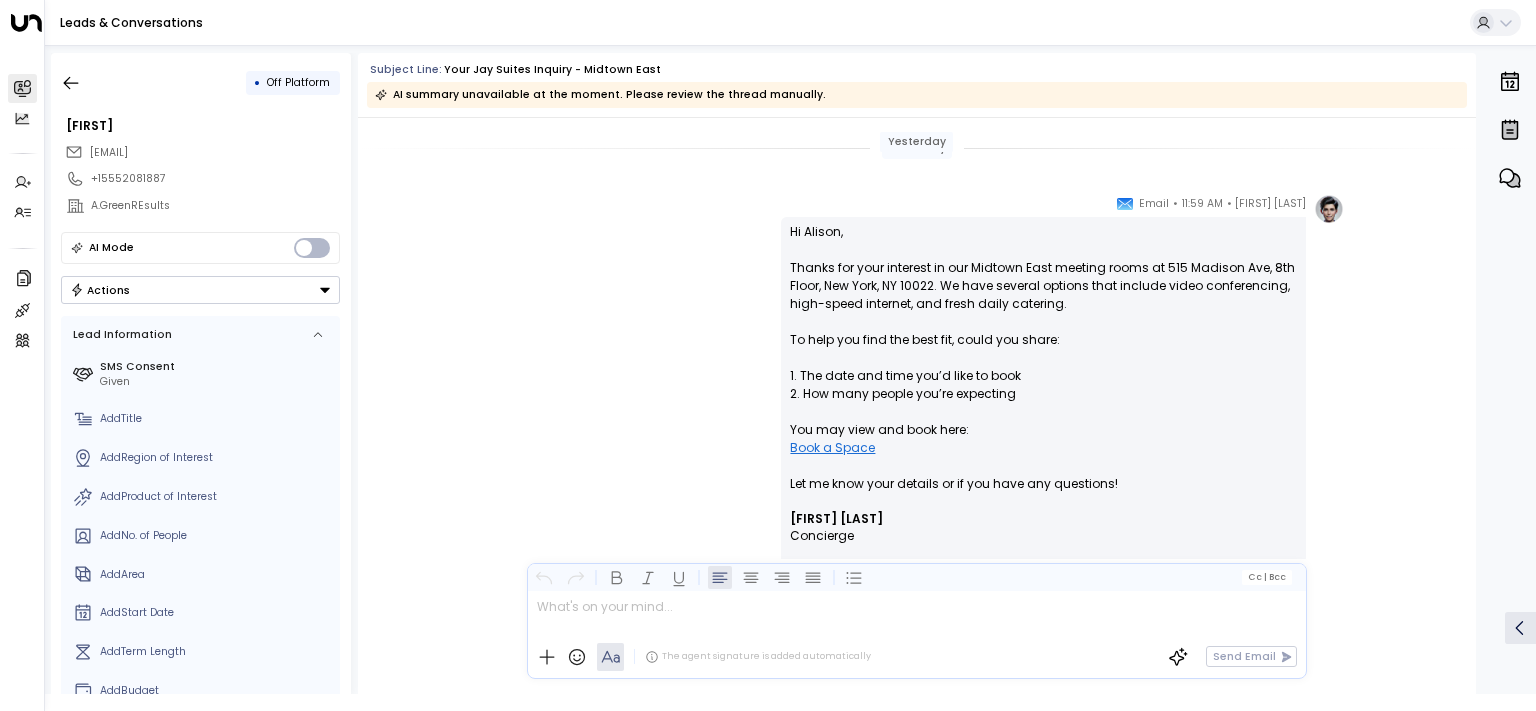 drag, startPoint x: 928, startPoint y: 286, endPoint x: 1160, endPoint y: 393, distance: 255.48581 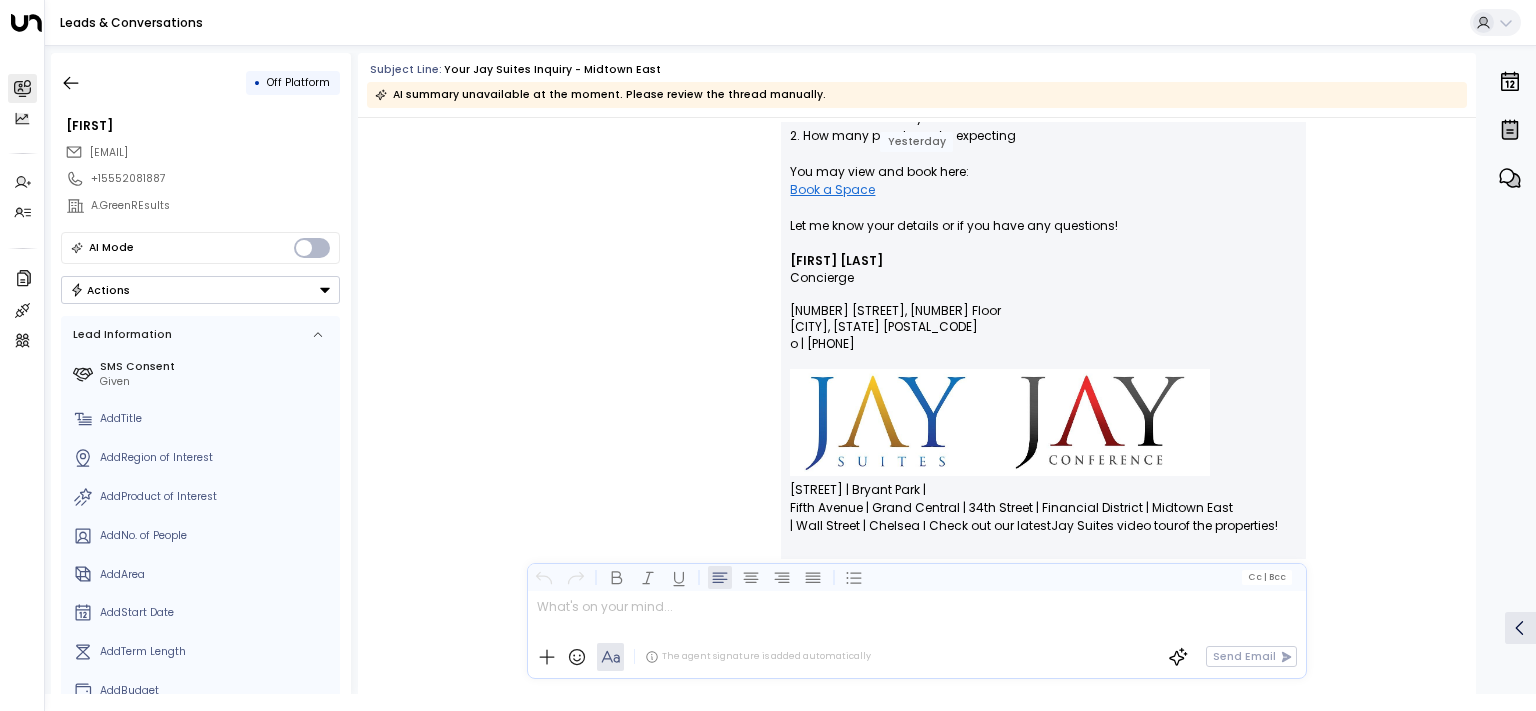 scroll, scrollTop: 0, scrollLeft: 0, axis: both 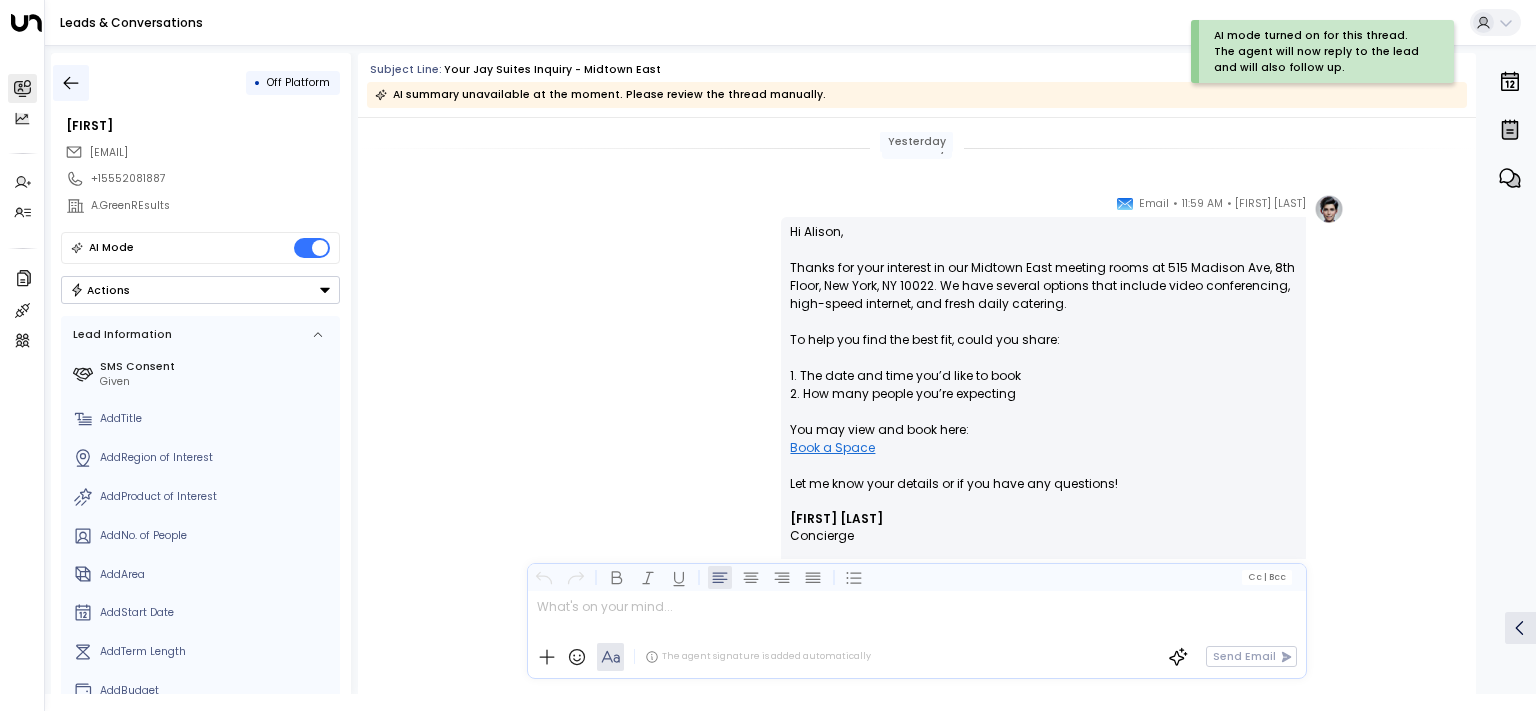 click at bounding box center (71, 83) 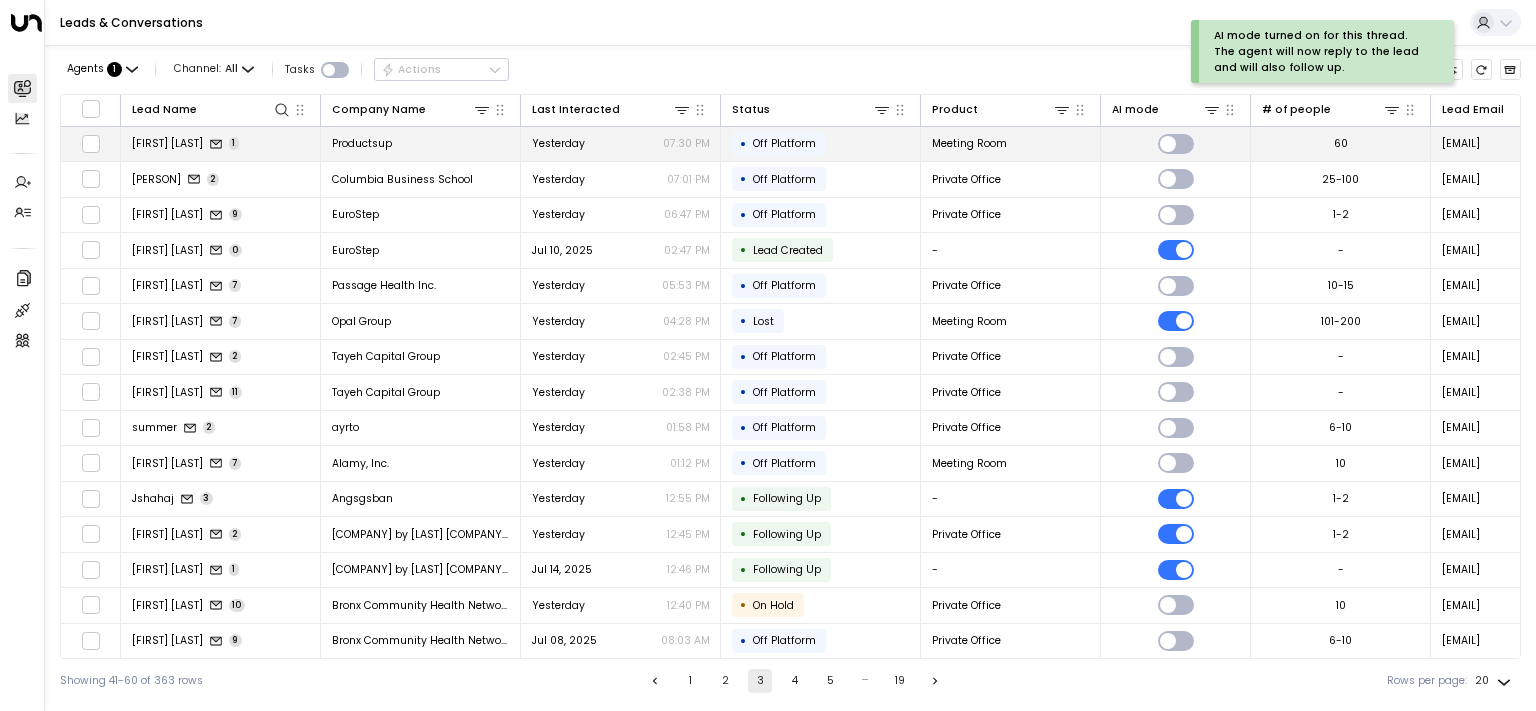 click on "[FIRST] [LAST]" at bounding box center [167, 143] 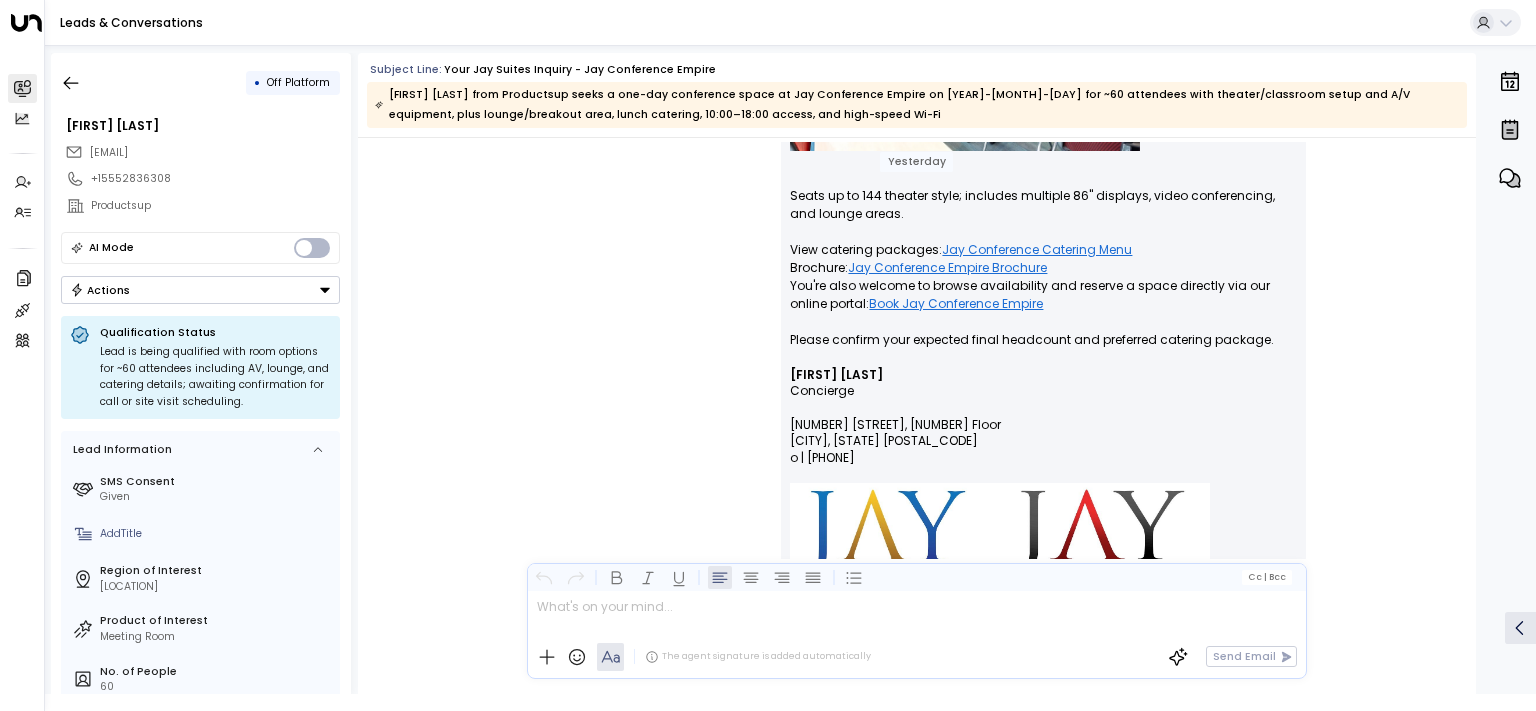 scroll, scrollTop: 1683, scrollLeft: 0, axis: vertical 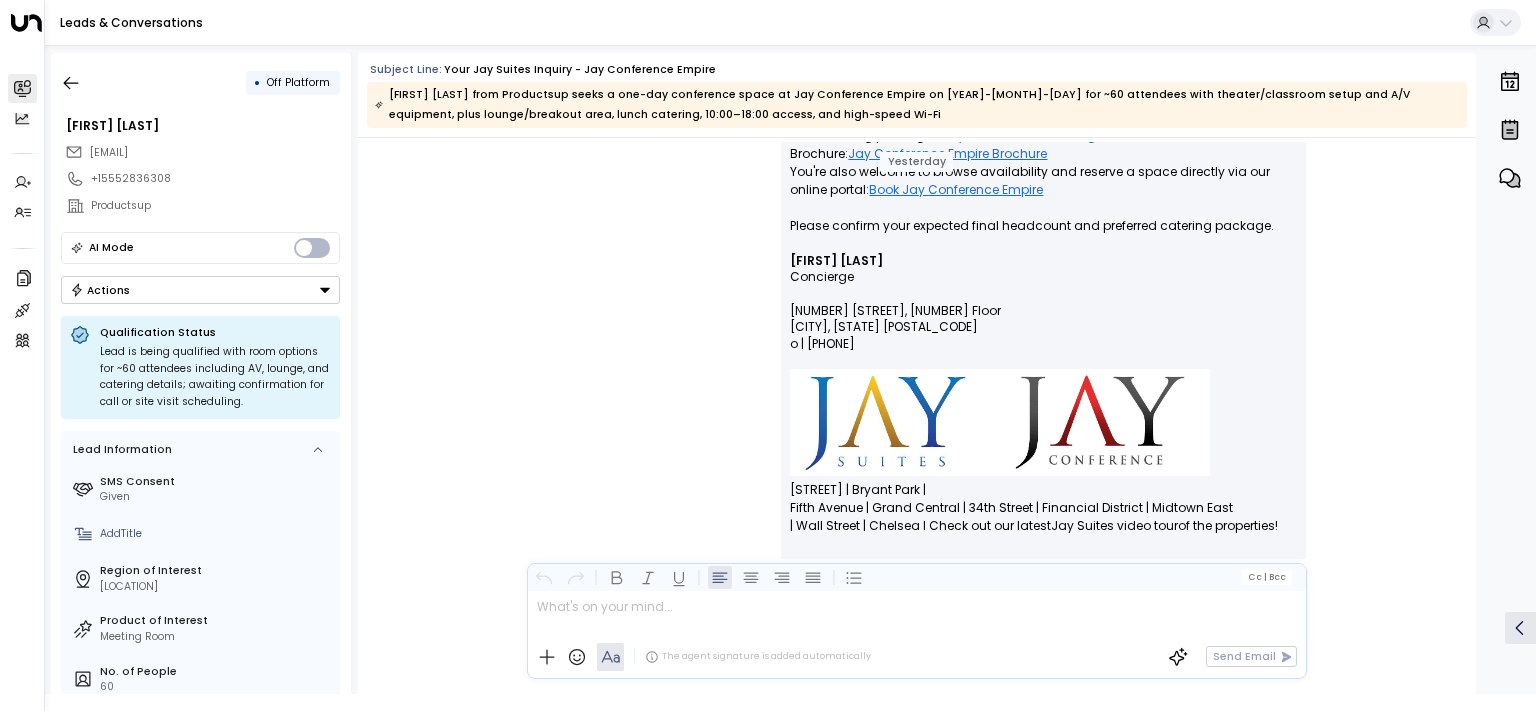 click on "[EMAIL]" at bounding box center [202, 152] 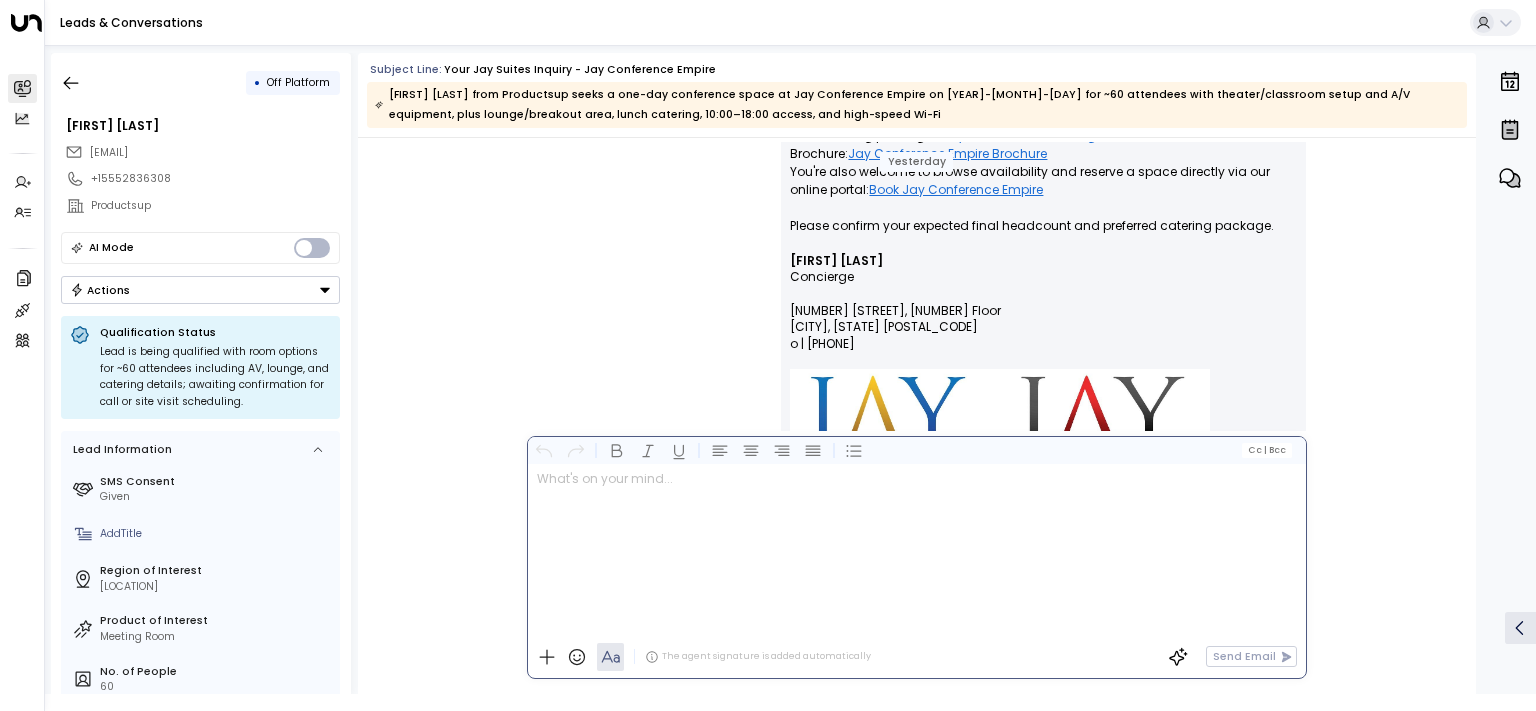 click at bounding box center [916, 550] 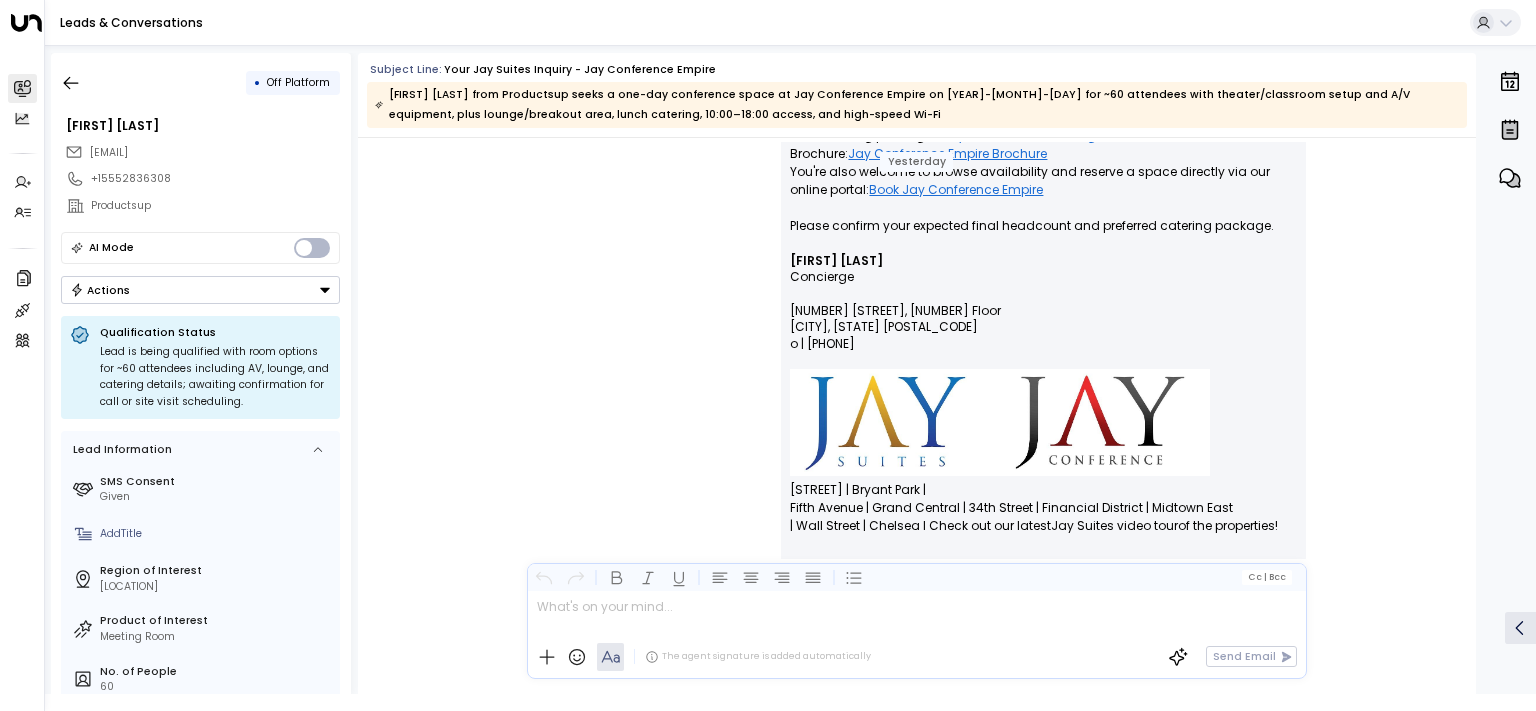 click on "Actions" at bounding box center (200, 290) 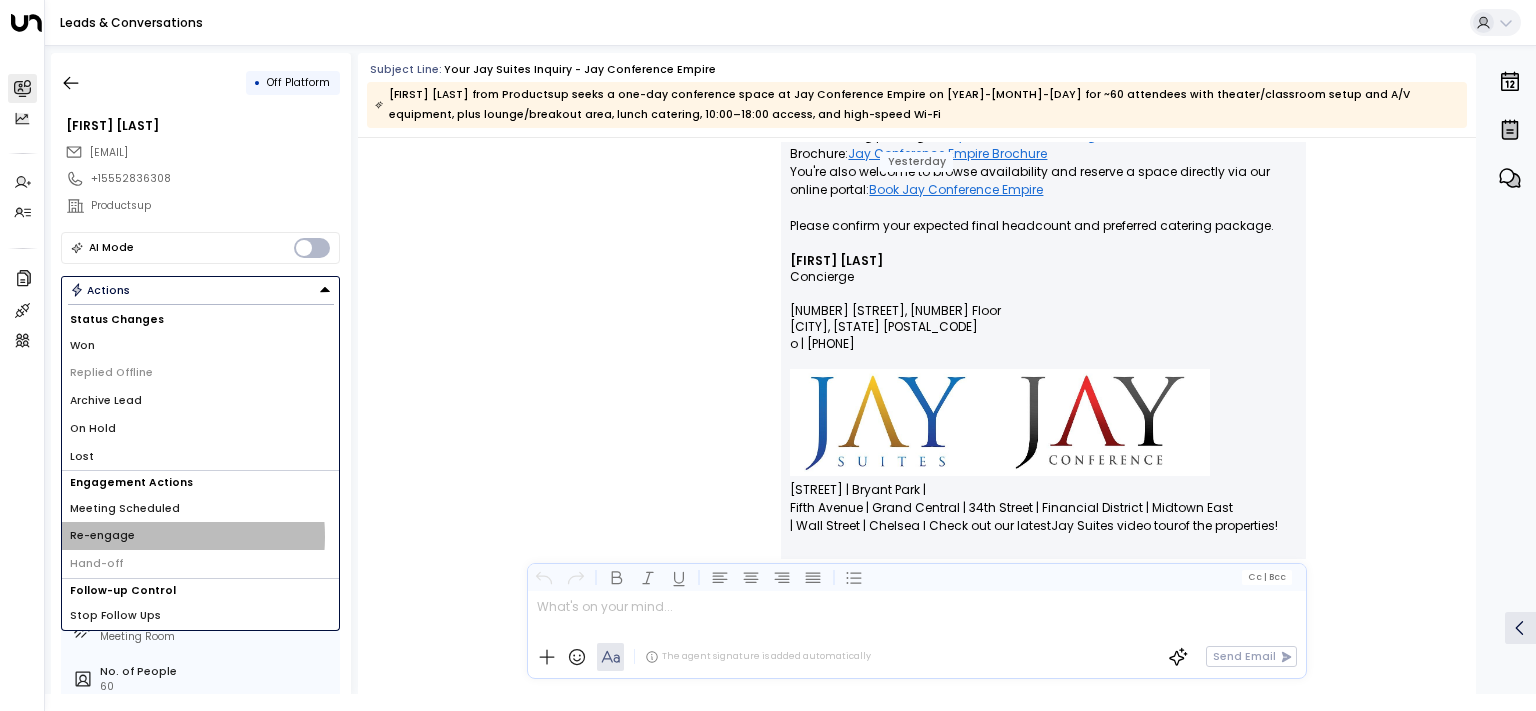 click on "Re-engage" at bounding box center [102, 536] 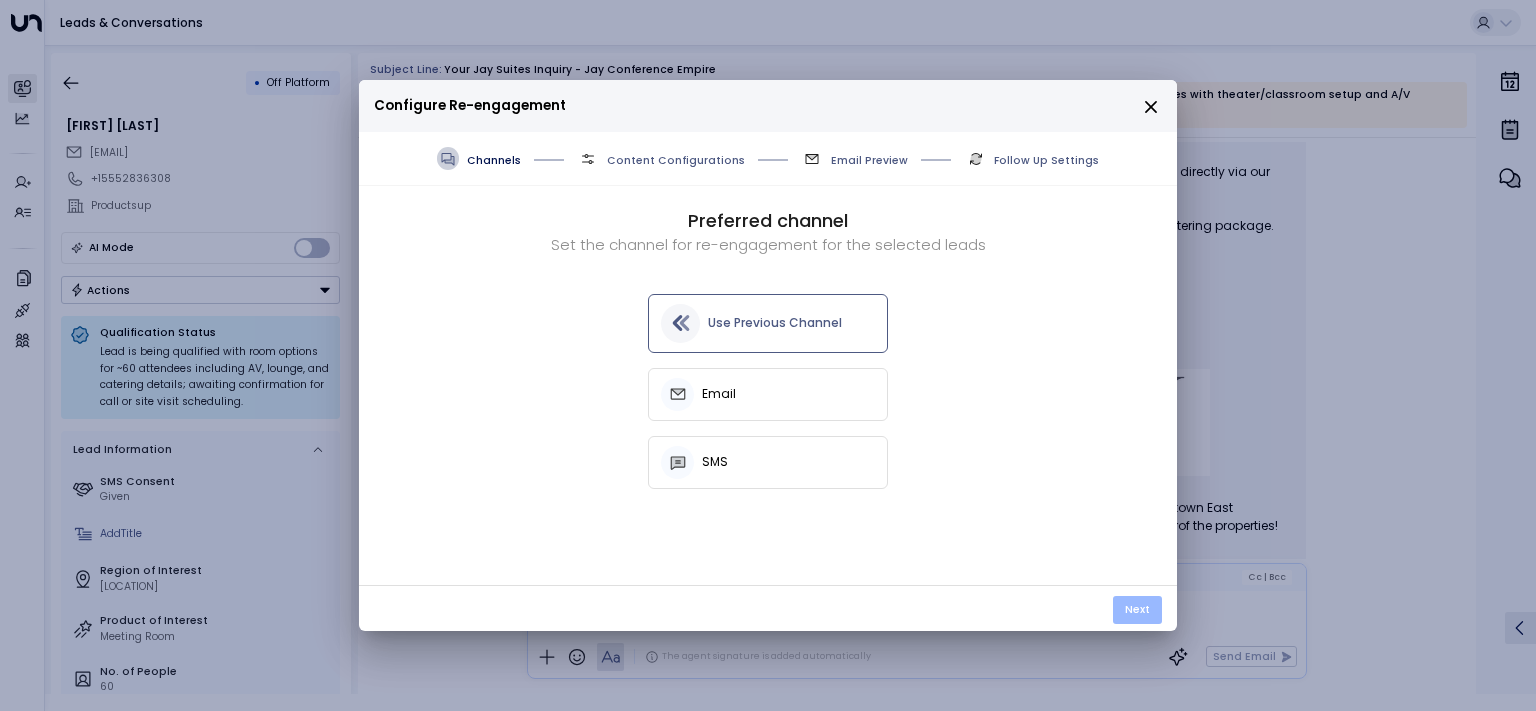 click on "Next" at bounding box center (1137, 610) 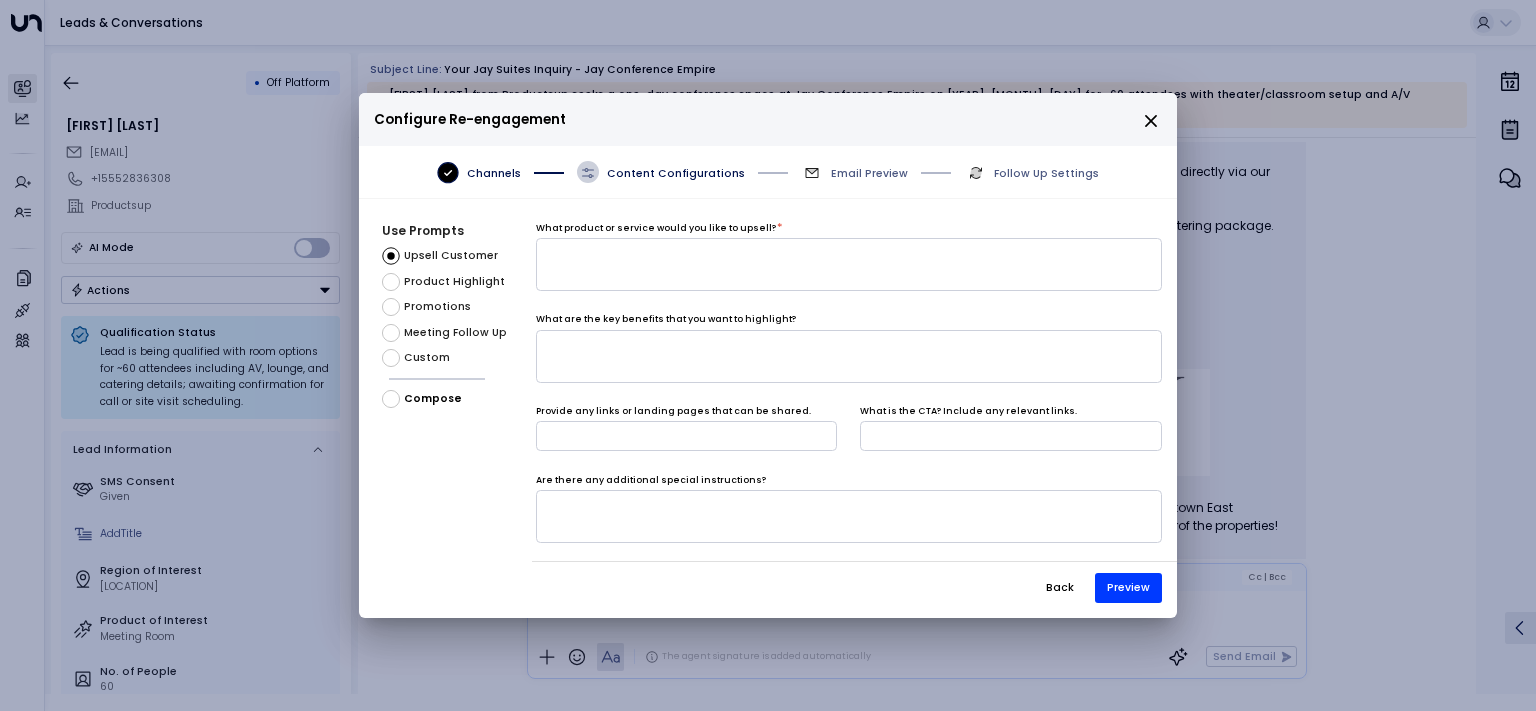 click on "Custom" at bounding box center (427, 358) 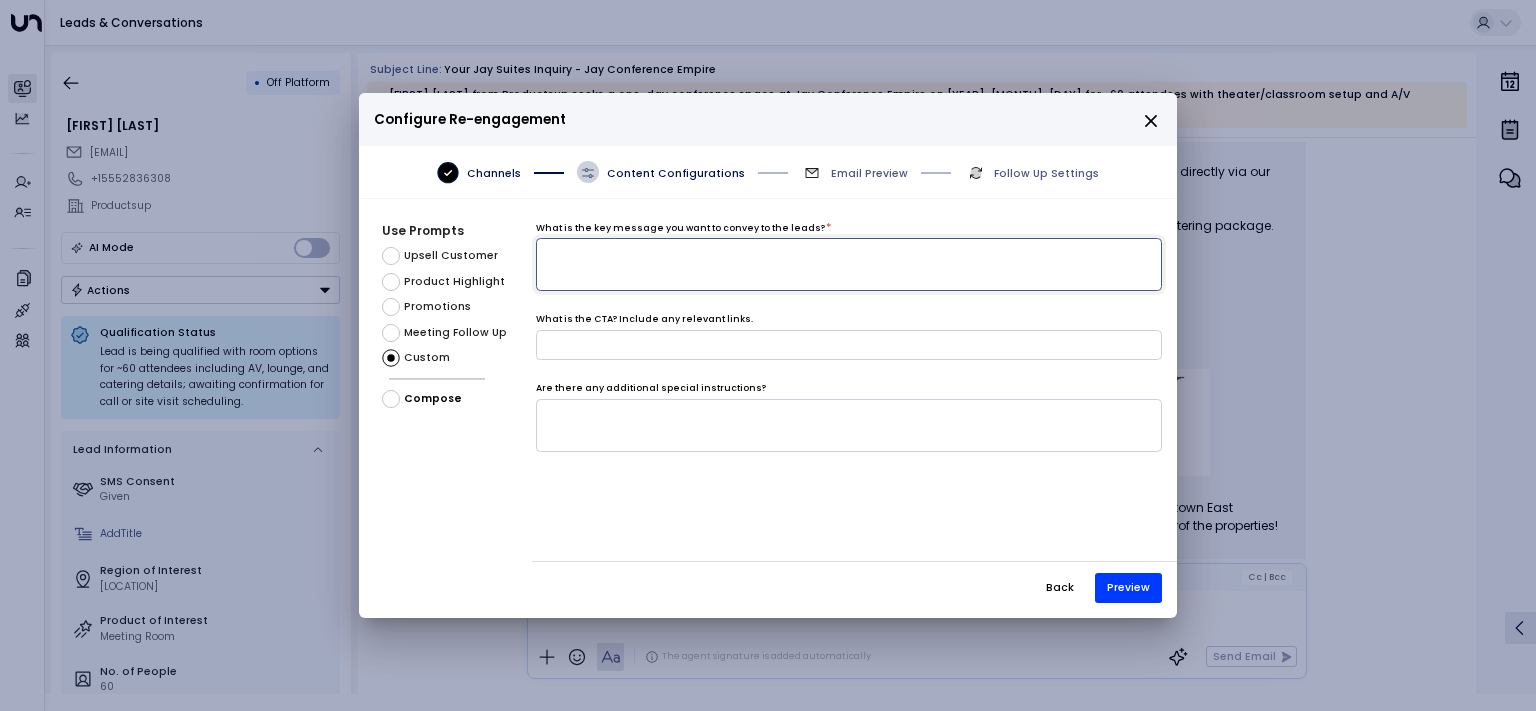 click at bounding box center (849, 264) 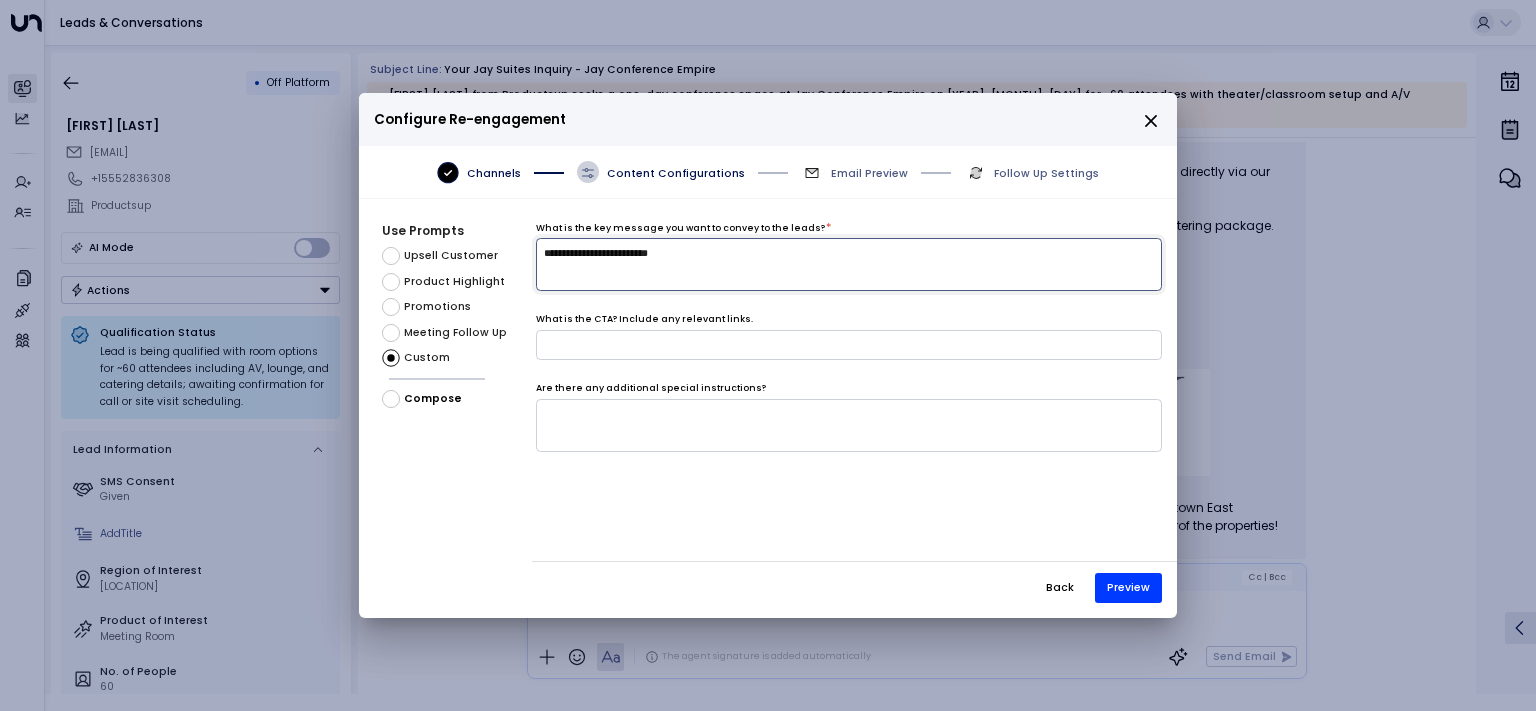 click on "**********" at bounding box center (849, 264) 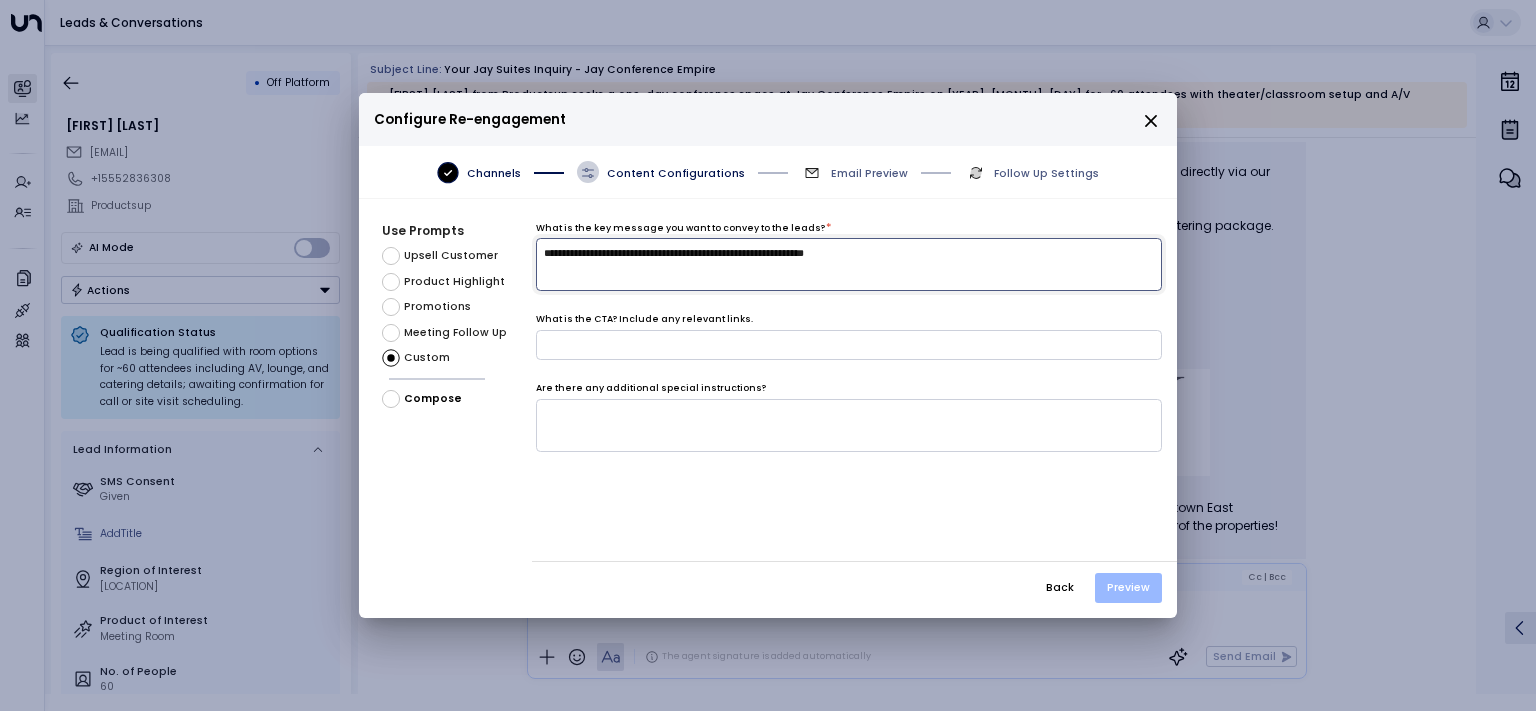 type on "**********" 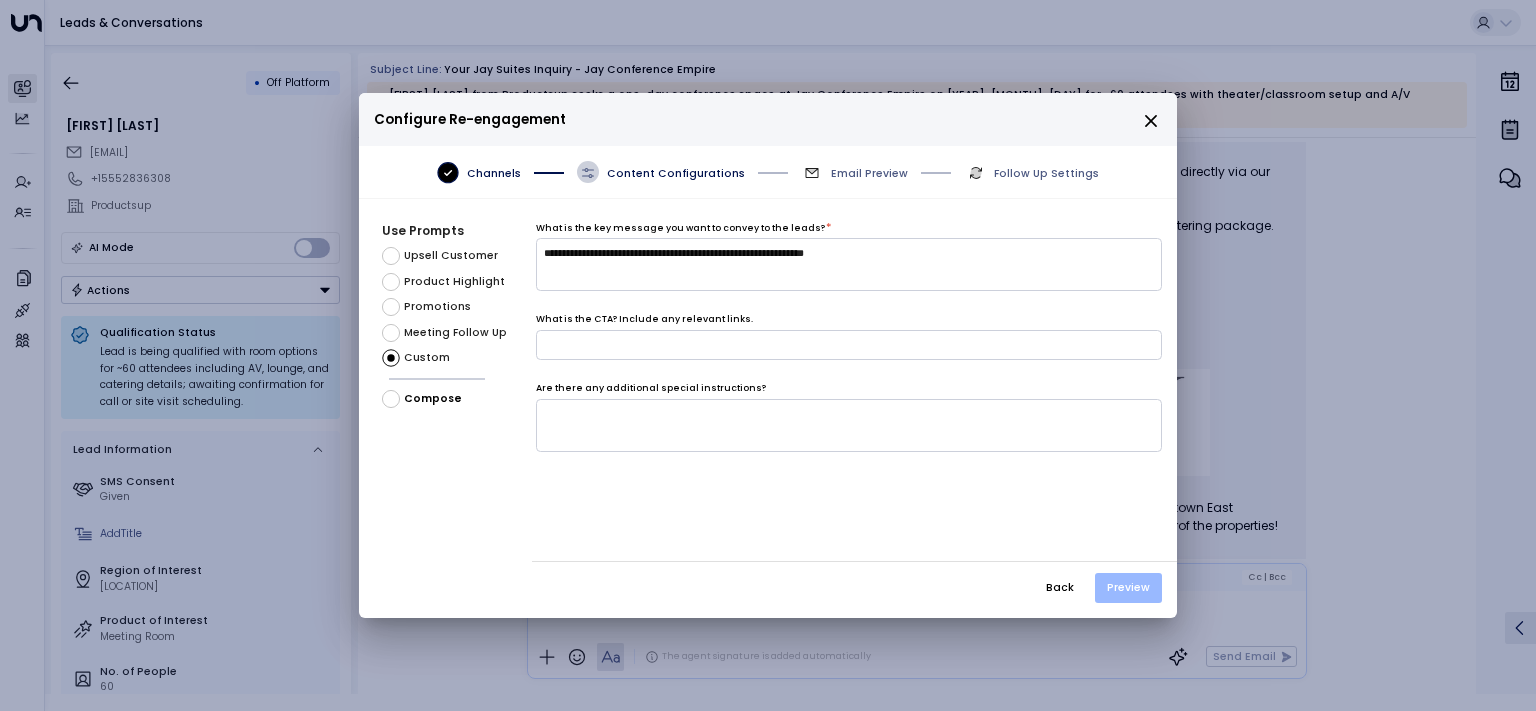 click on "Preview" at bounding box center [1128, 588] 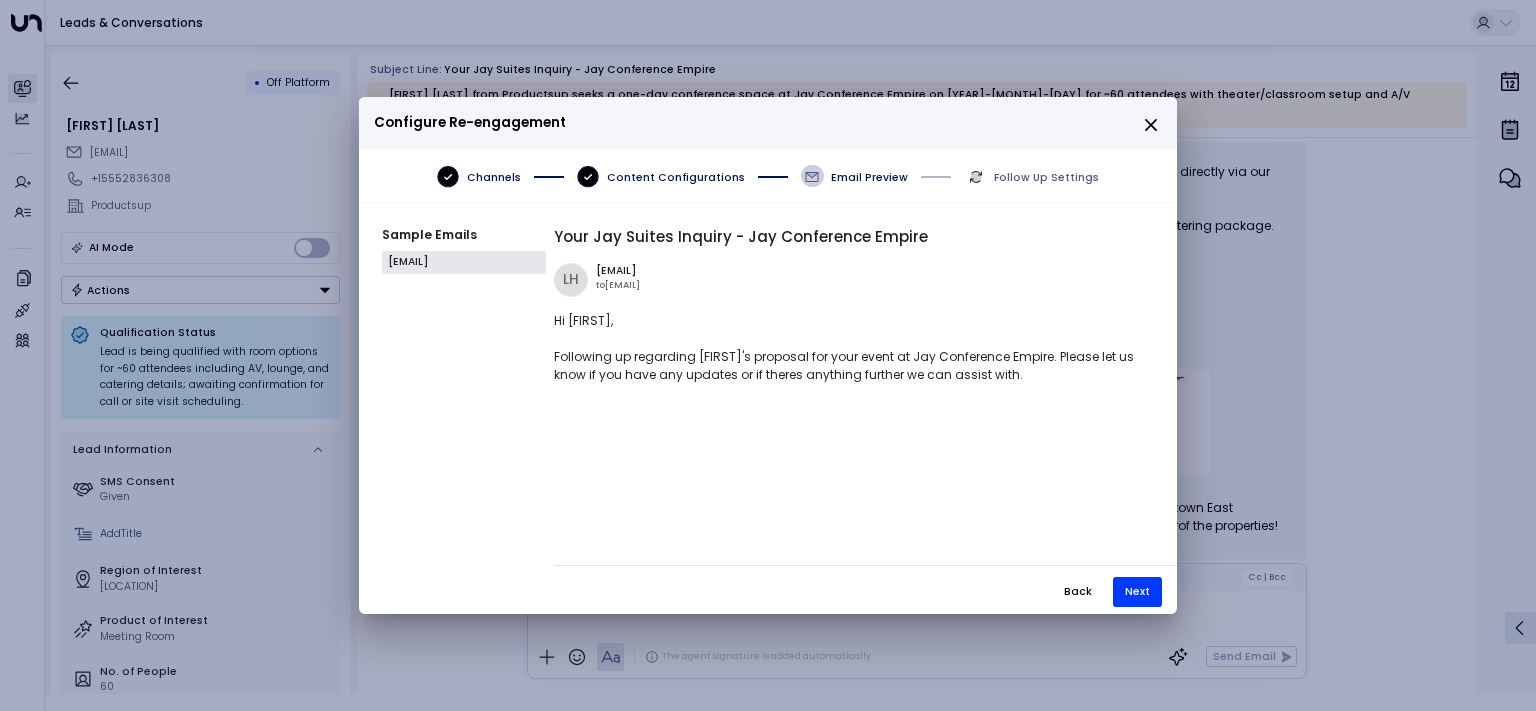 click on "Next" at bounding box center (1137, 592) 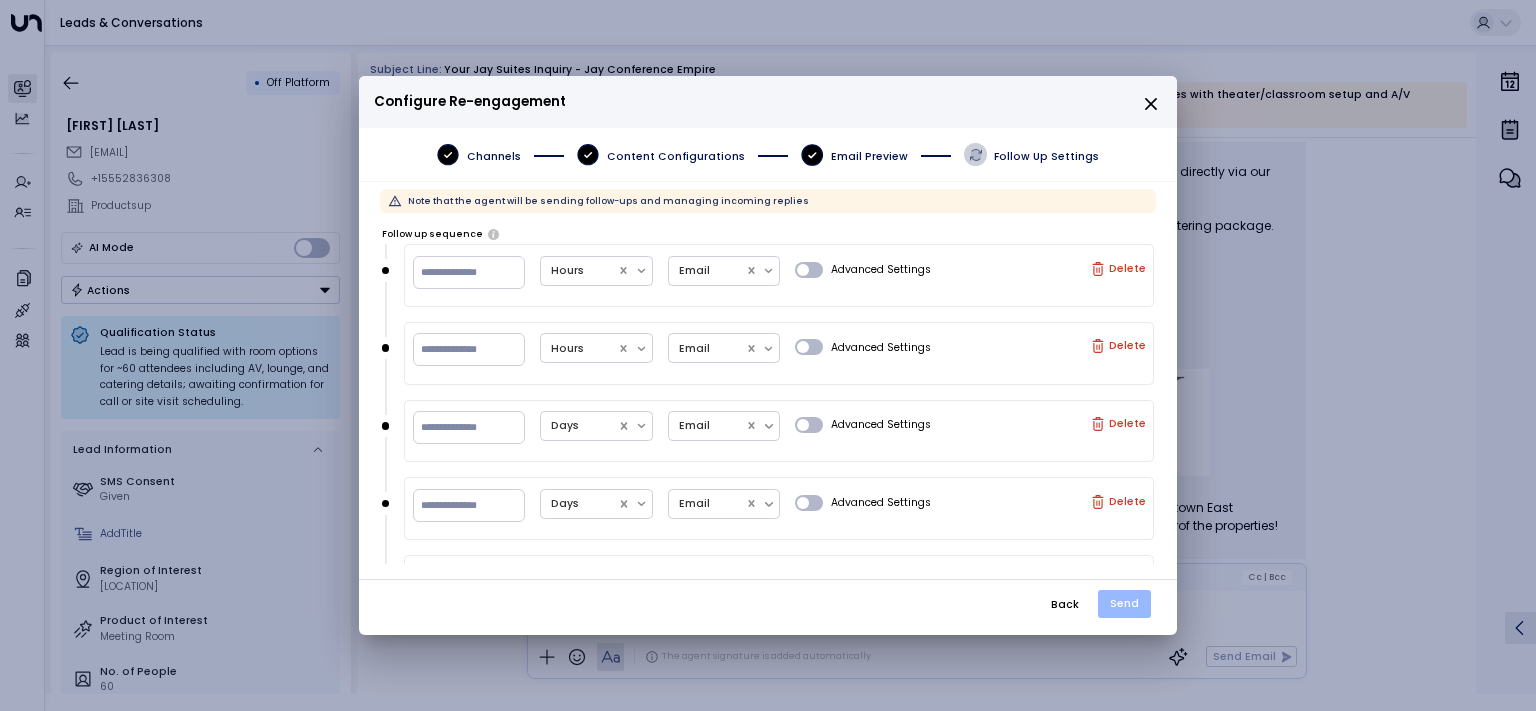 click on "Send" at bounding box center [1124, 604] 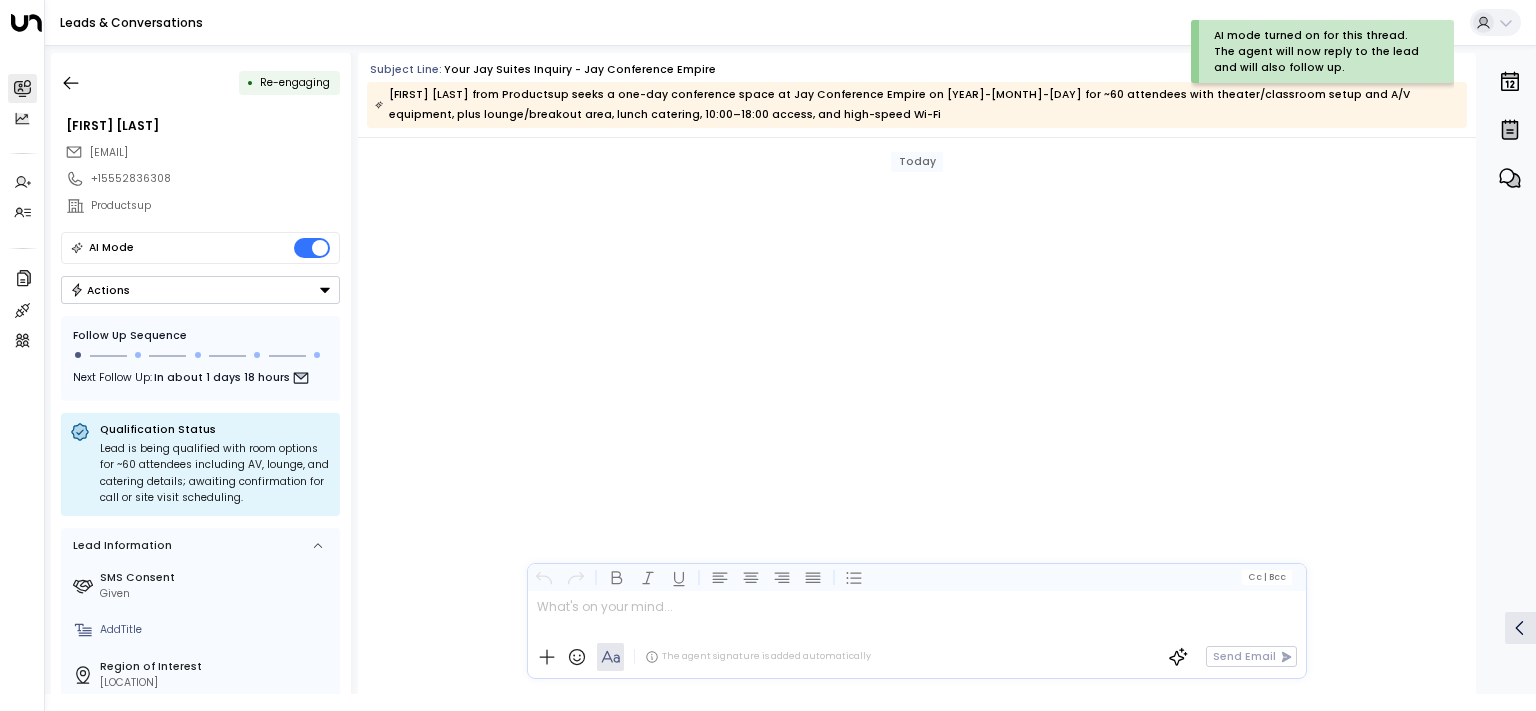 scroll, scrollTop: 2218, scrollLeft: 0, axis: vertical 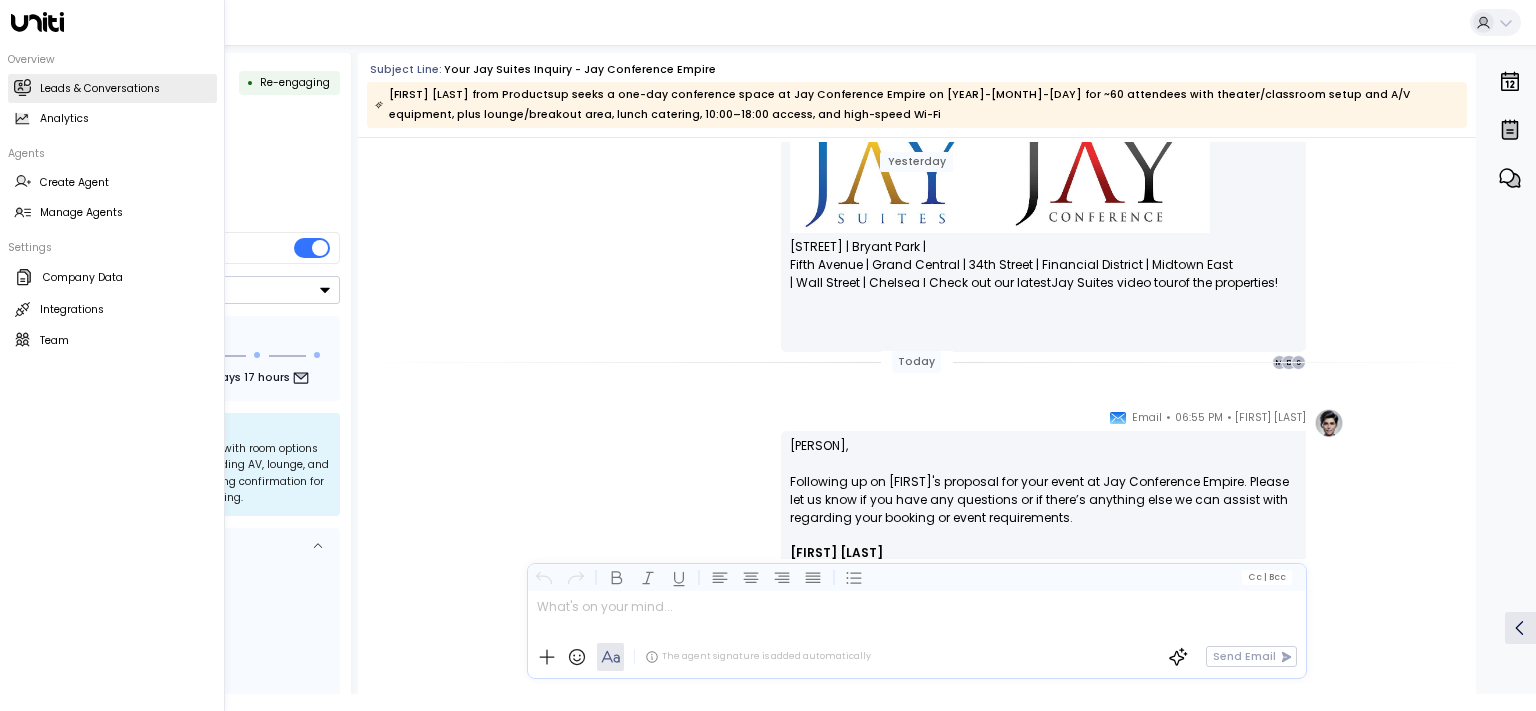 click 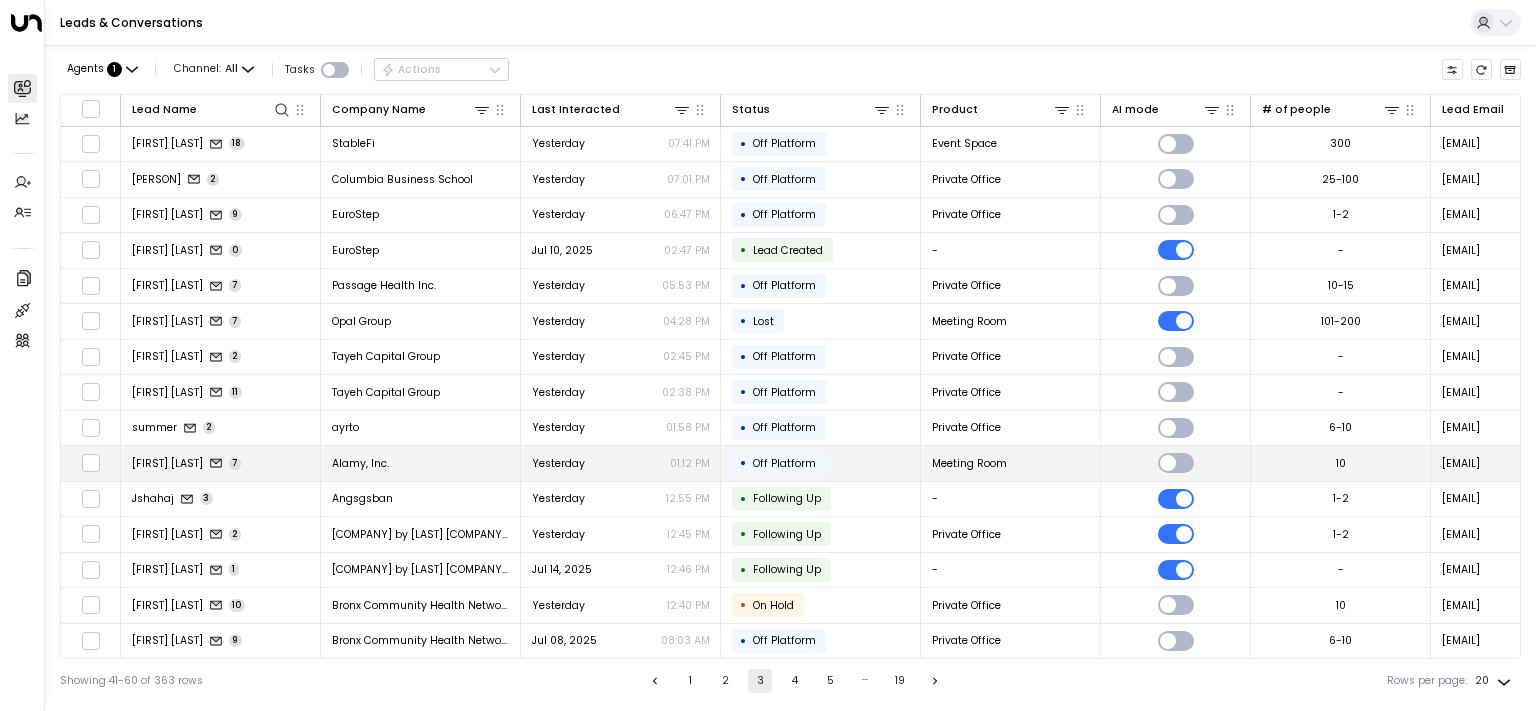 click on "[FIRST] [LAST]" at bounding box center (167, 463) 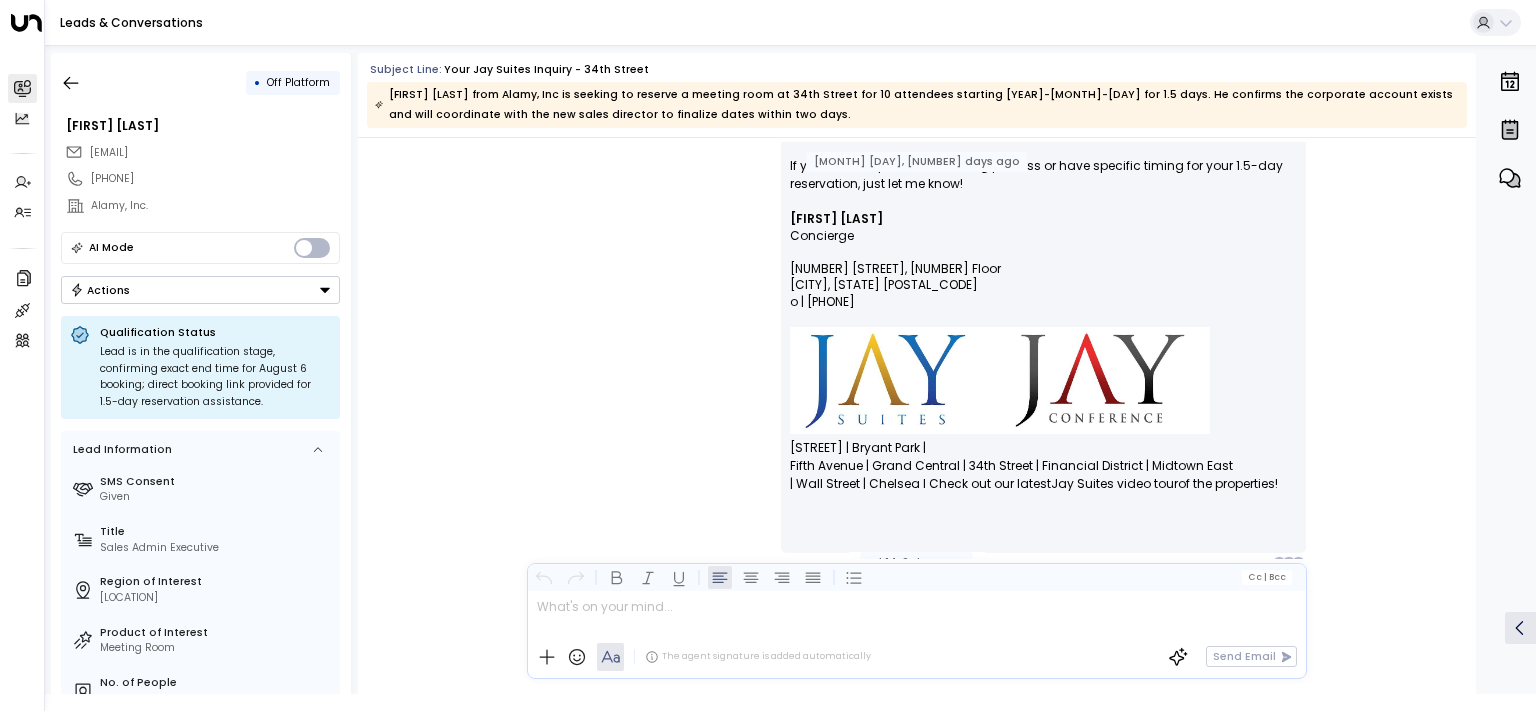 scroll, scrollTop: 2722, scrollLeft: 0, axis: vertical 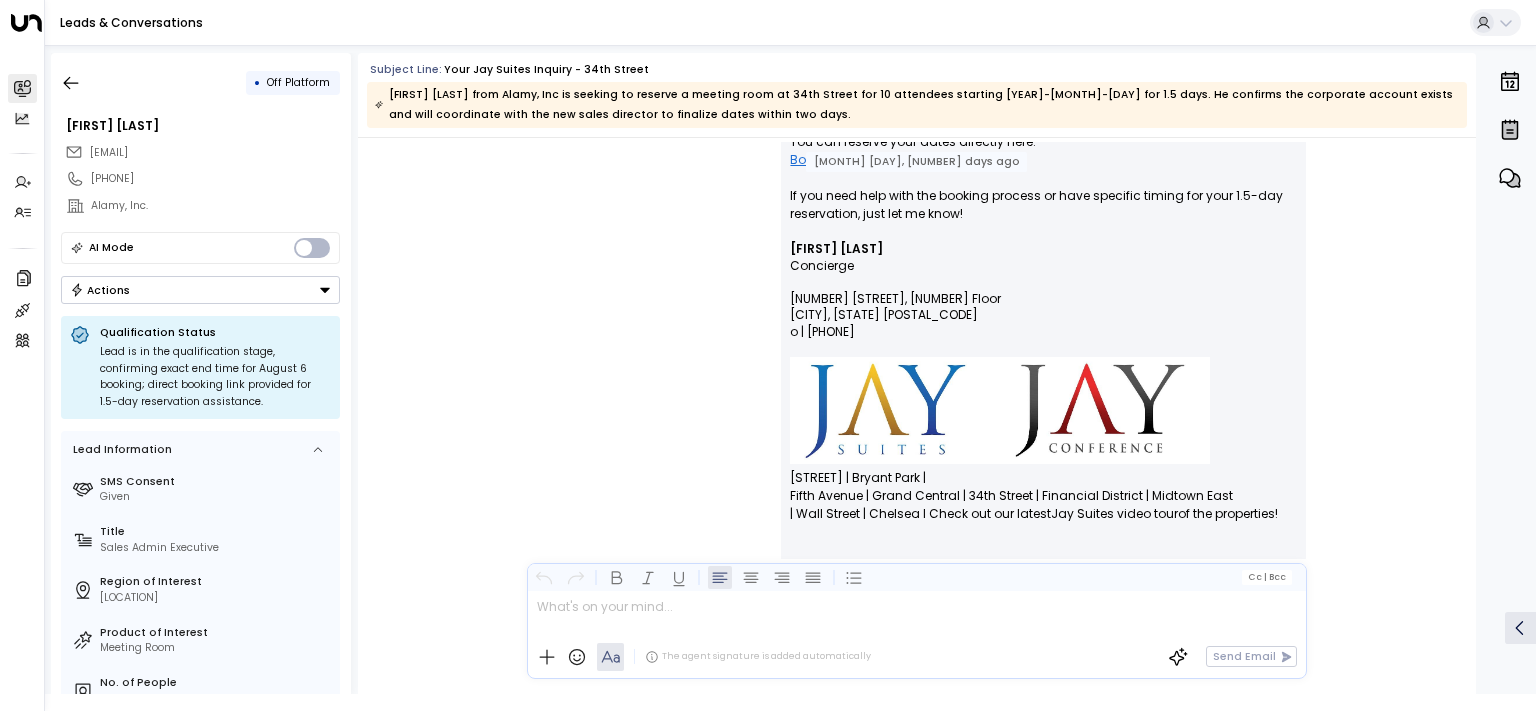 click on "Actions" at bounding box center (200, 290) 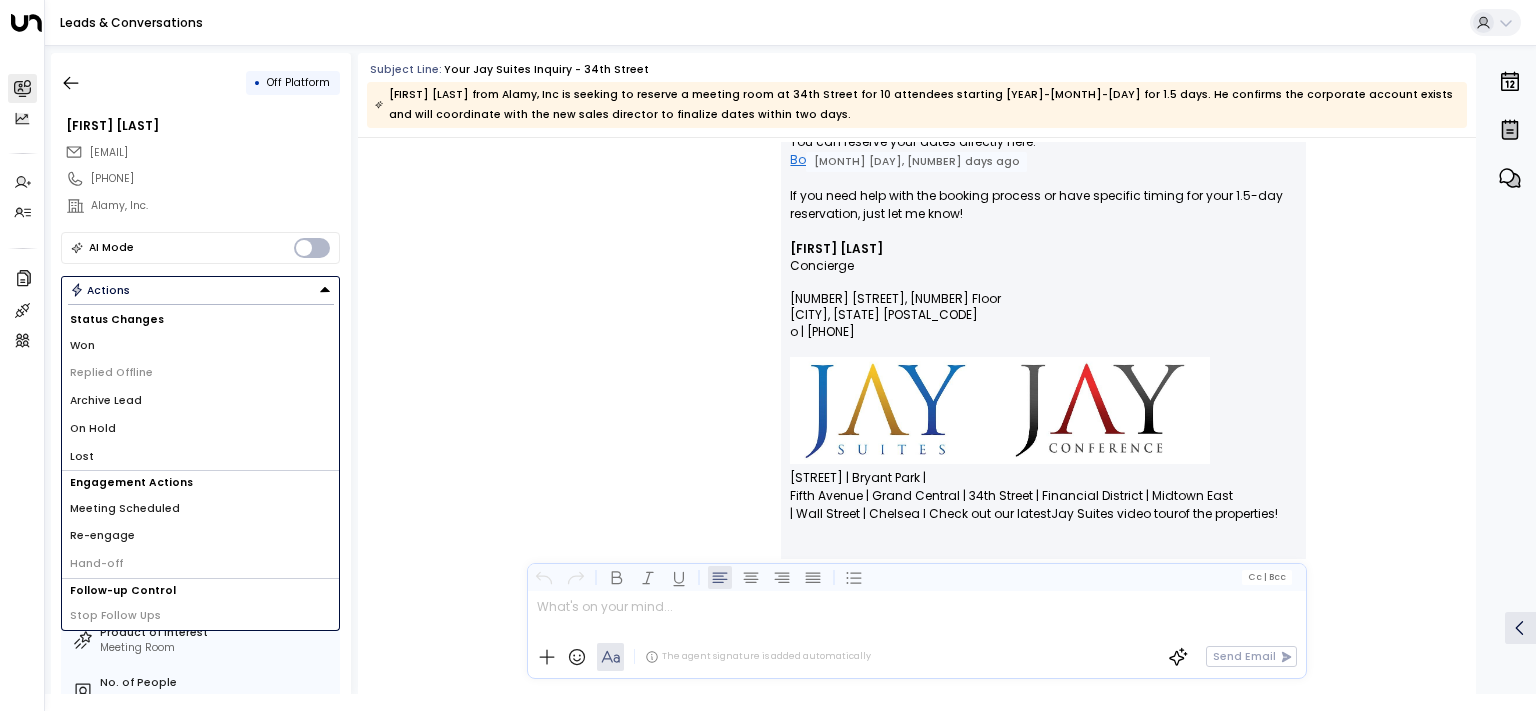click on "Won" at bounding box center [200, 346] 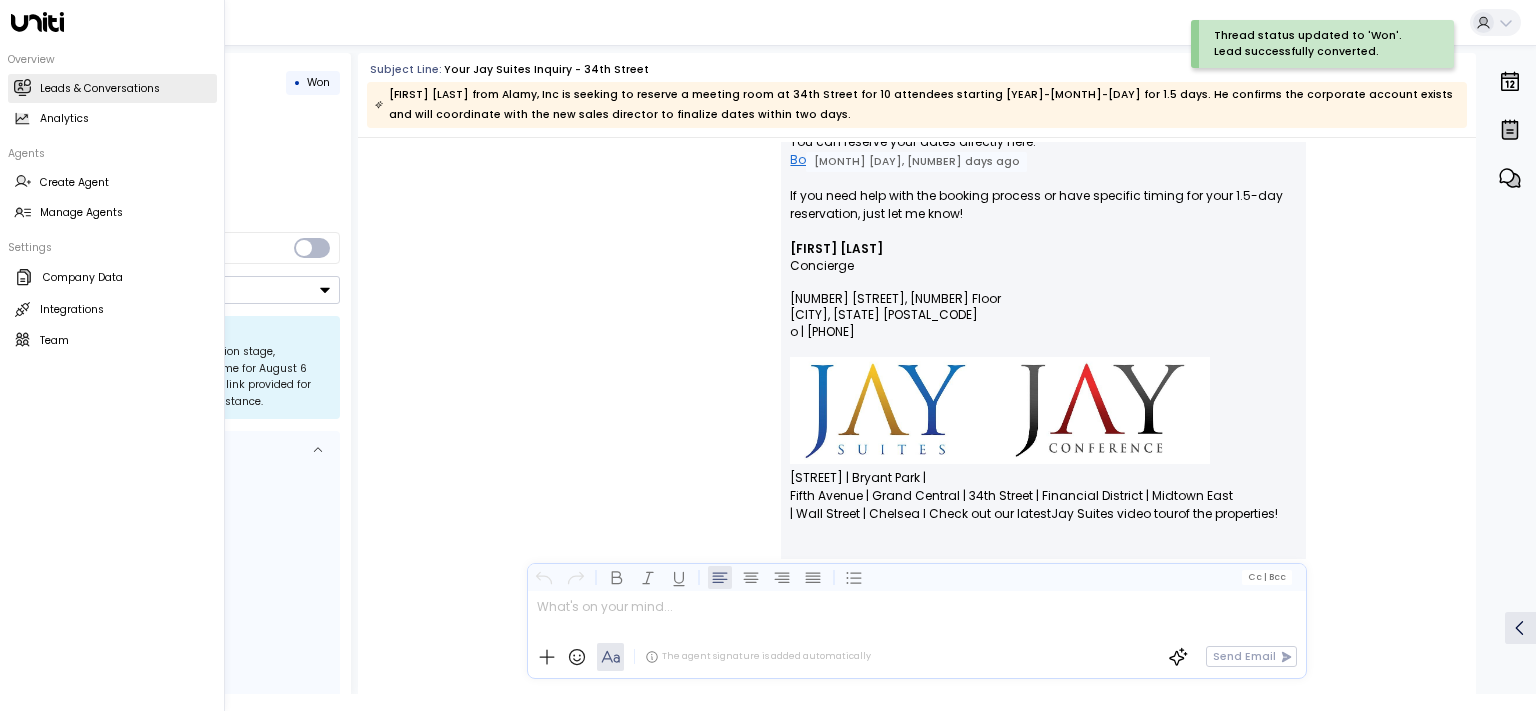 click on "Leads & Conversations" at bounding box center [100, 89] 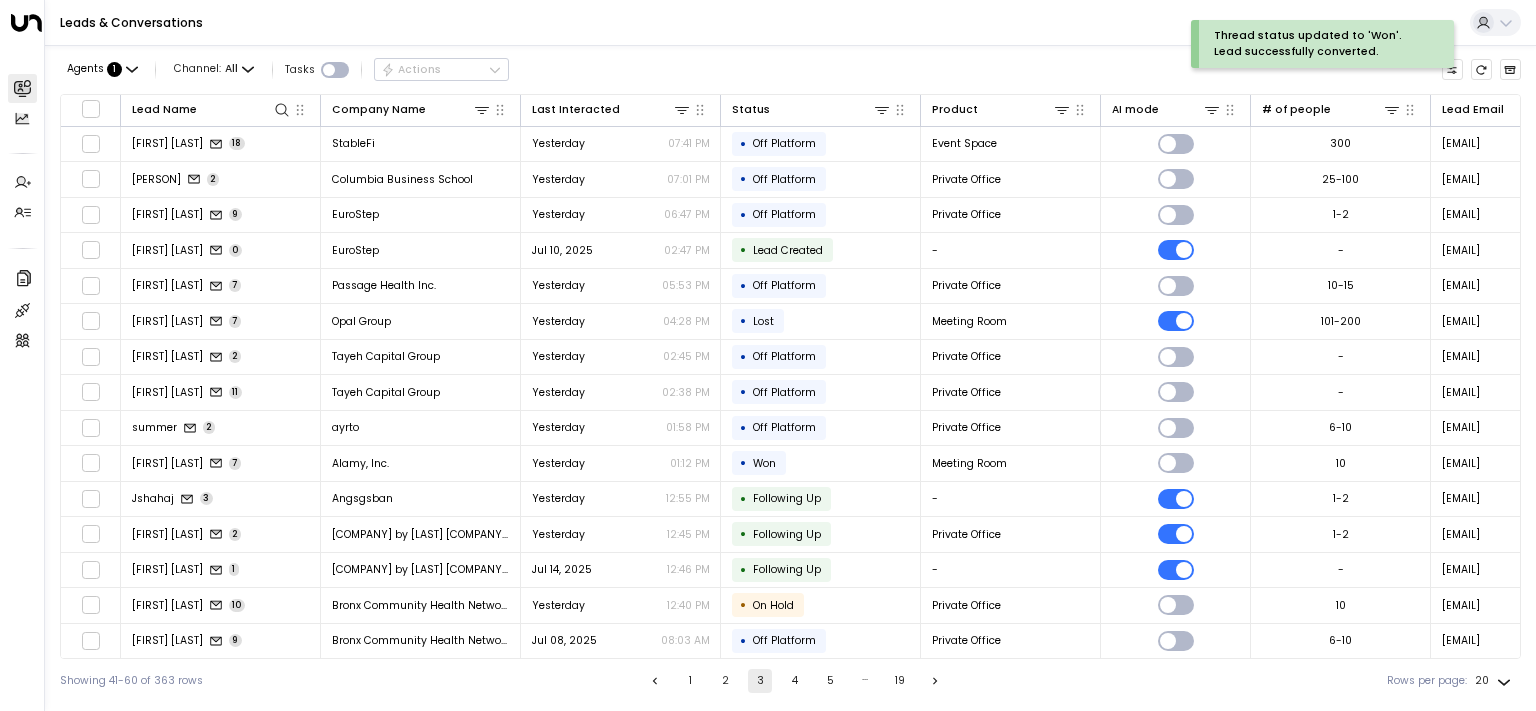 scroll, scrollTop: 190, scrollLeft: 0, axis: vertical 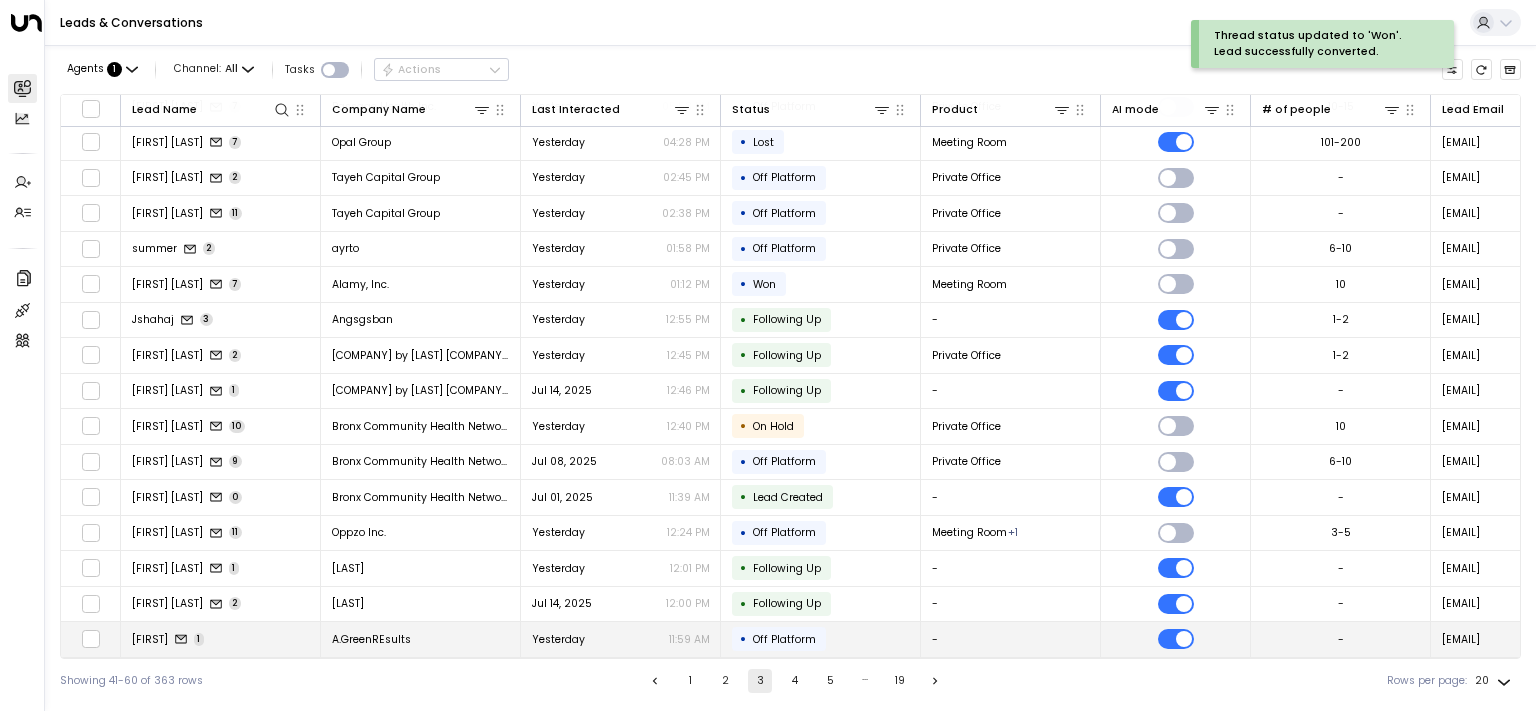 click on "[FIRST]" at bounding box center (150, 639) 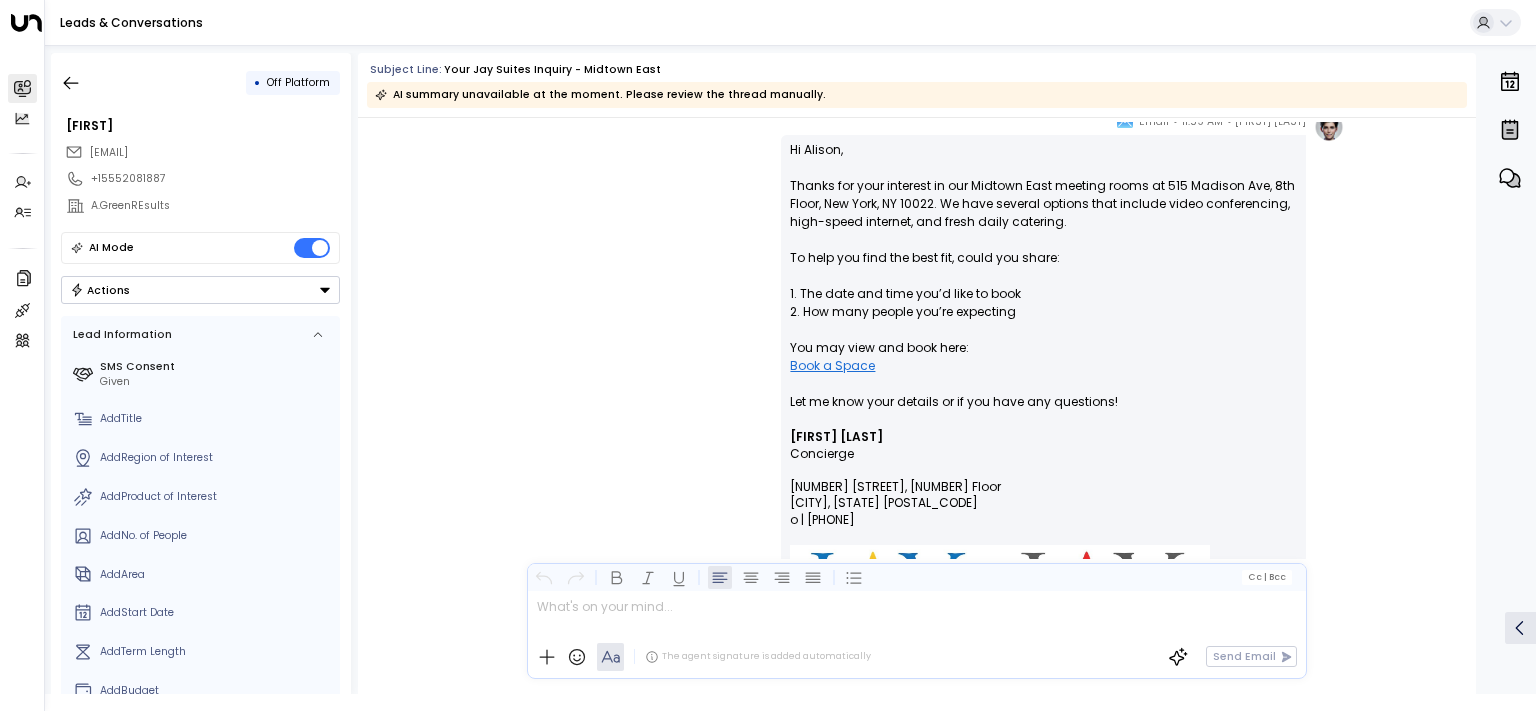 scroll, scrollTop: 0, scrollLeft: 0, axis: both 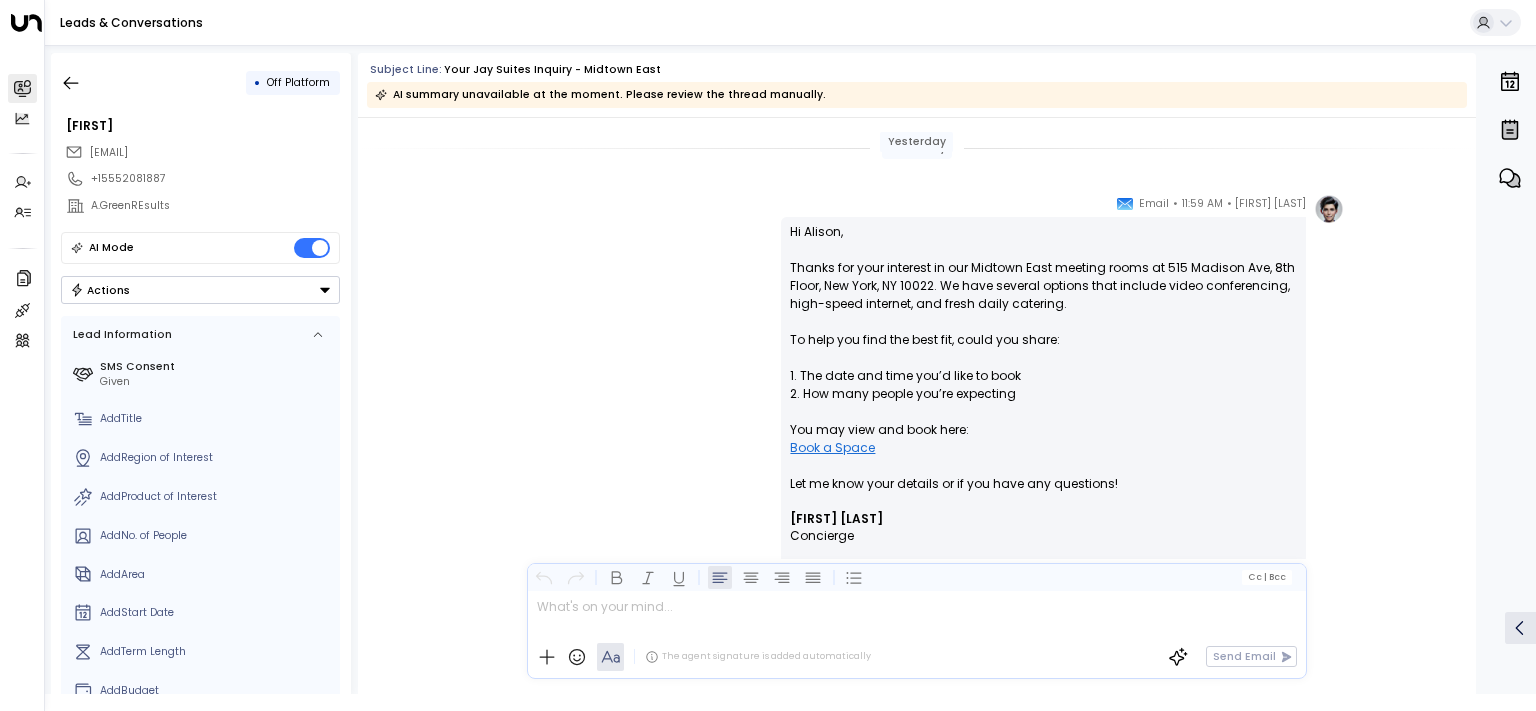 drag, startPoint x: 859, startPoint y: 261, endPoint x: 1041, endPoint y: 378, distance: 216.36311 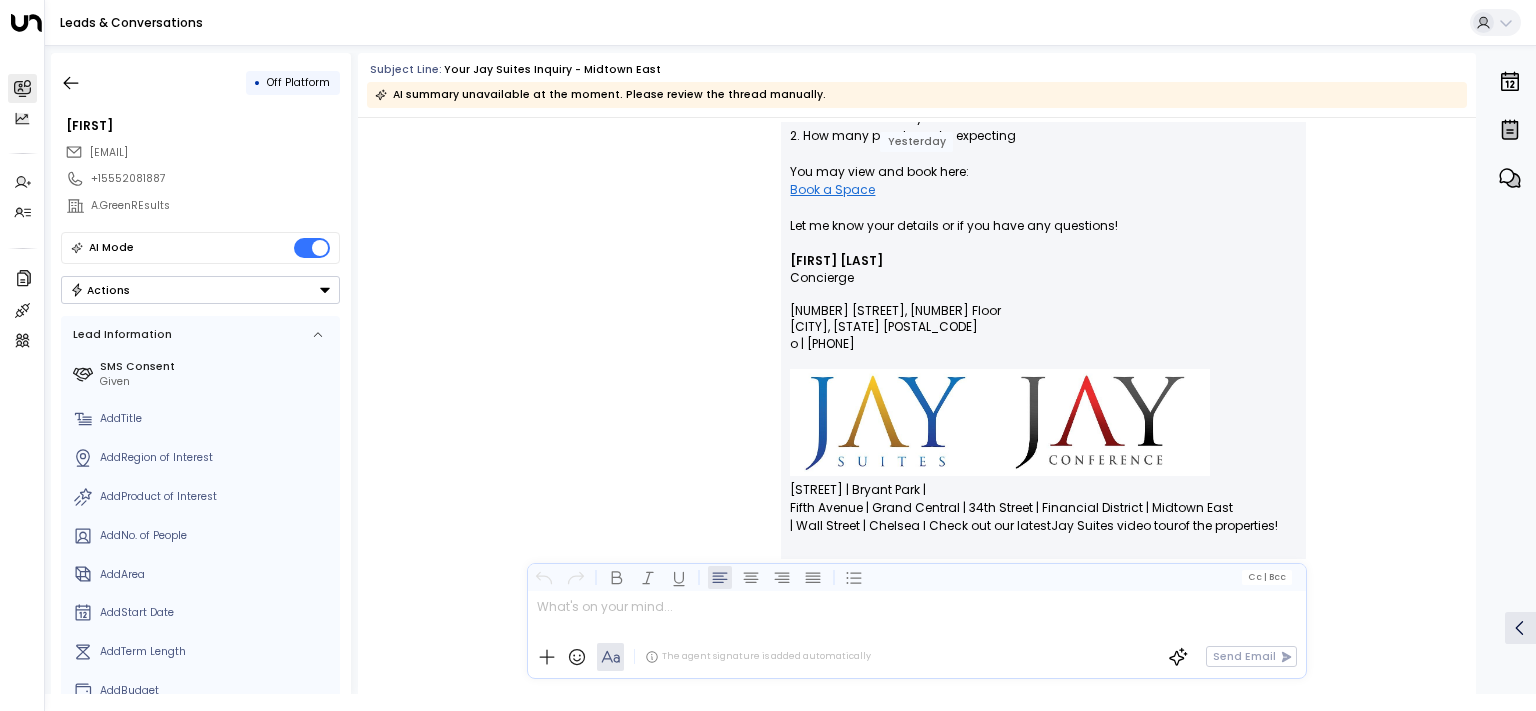 scroll, scrollTop: 0, scrollLeft: 0, axis: both 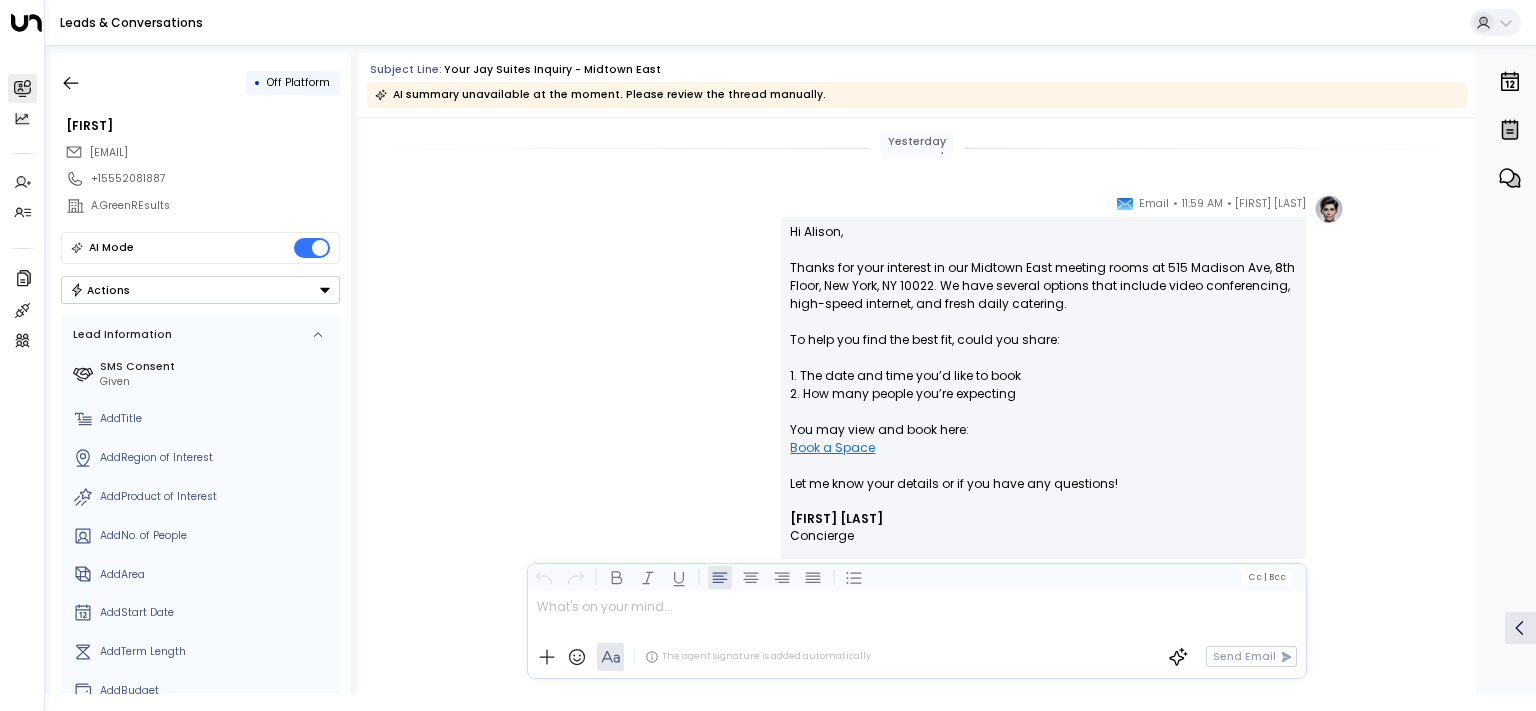click on "[EMAIL]" at bounding box center (202, 152) 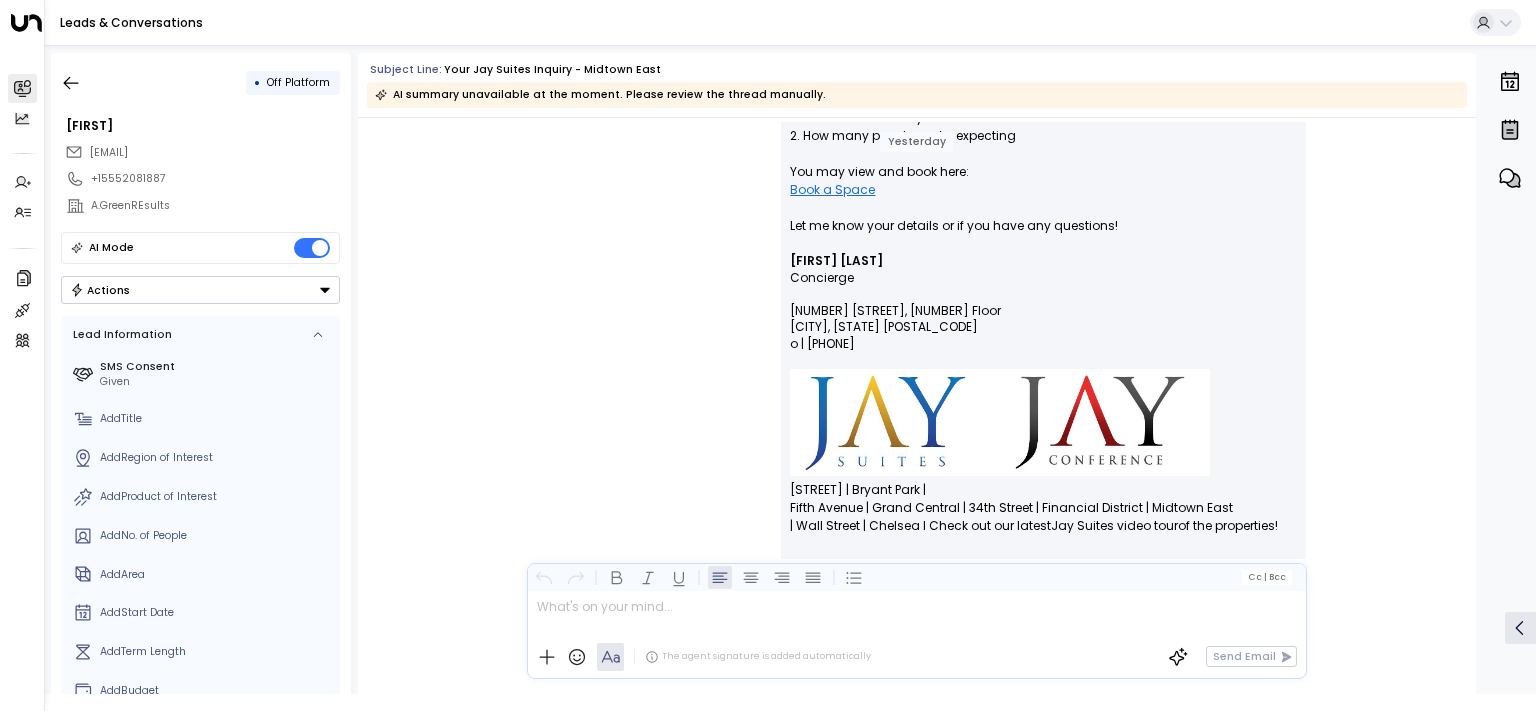 scroll, scrollTop: 0, scrollLeft: 0, axis: both 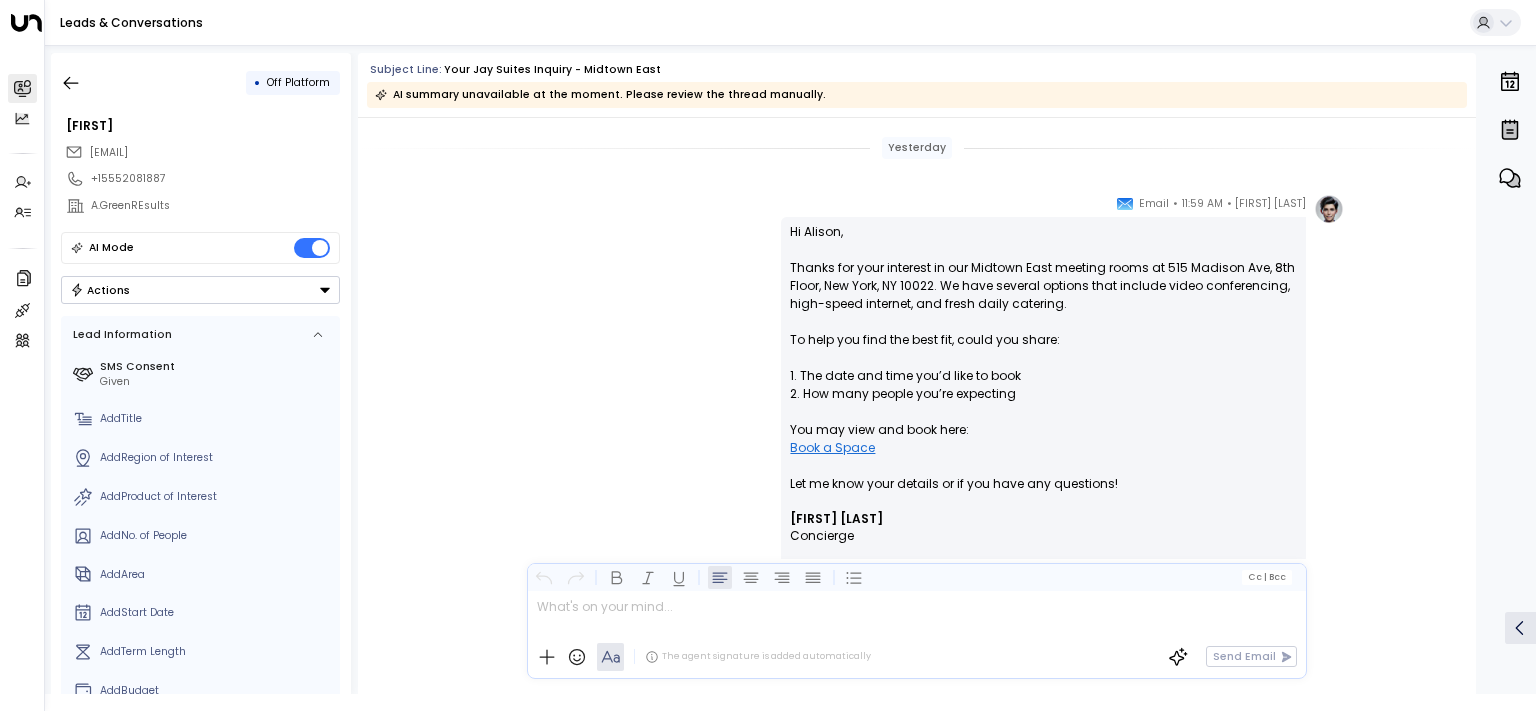click on "Actions" at bounding box center [200, 290] 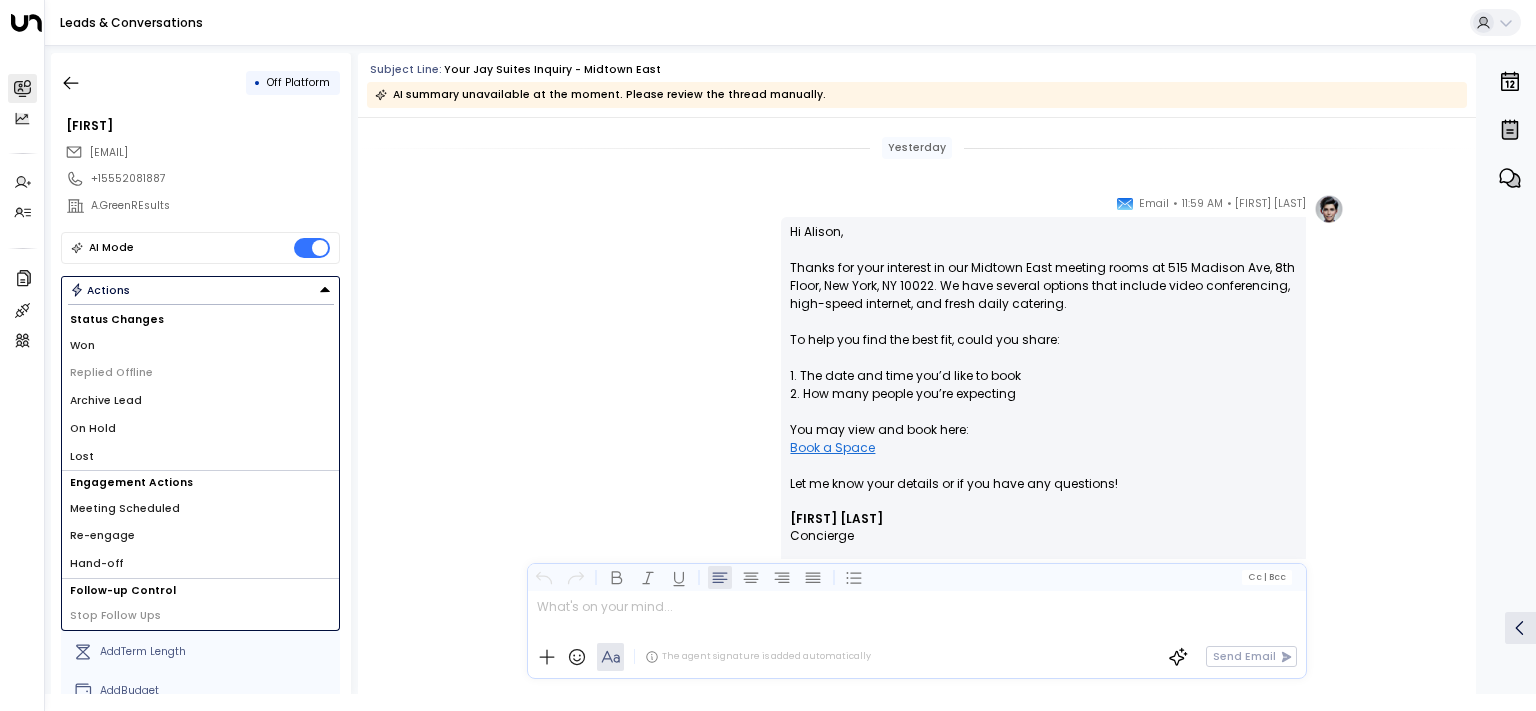 click on "Re-engage" at bounding box center [200, 536] 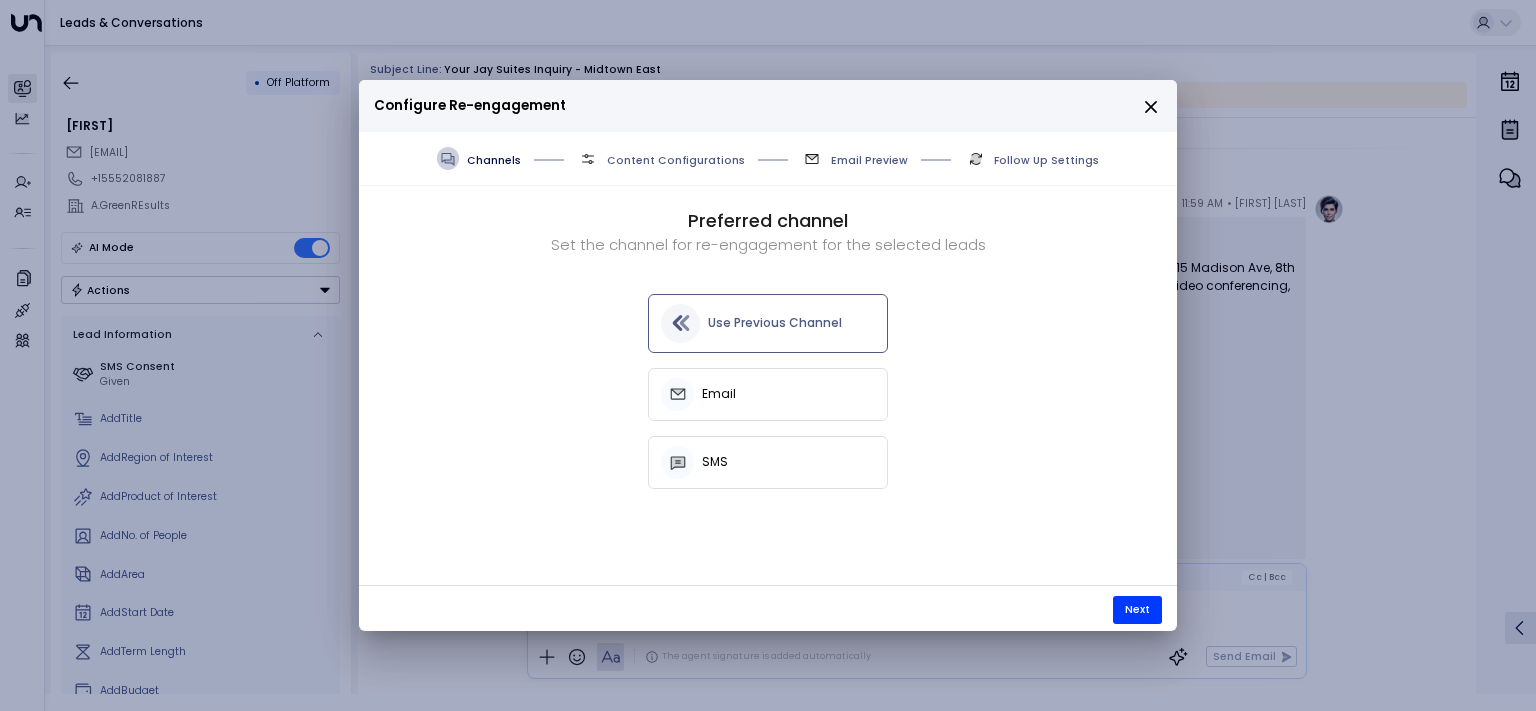 click 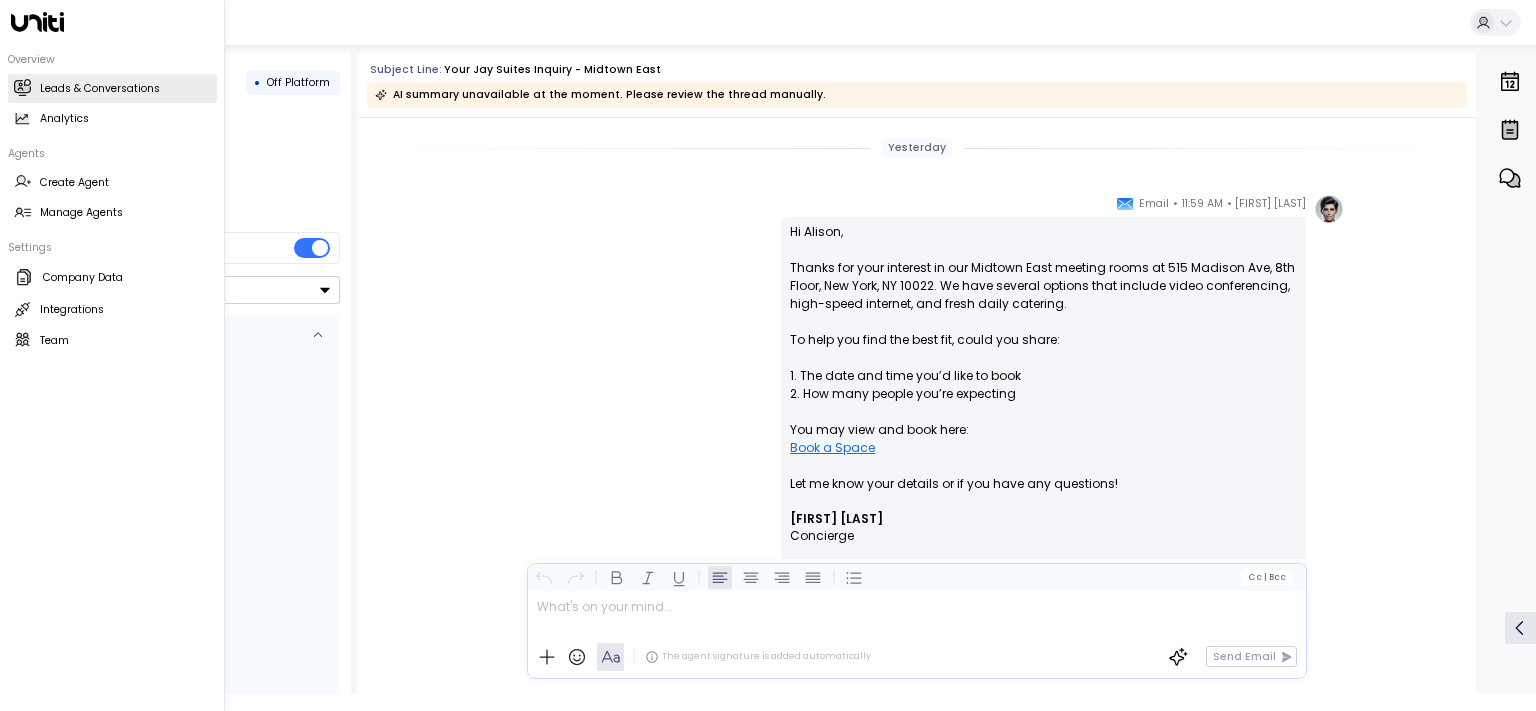 click on "Leads & Conversations Leads & Conversations" at bounding box center (112, 88) 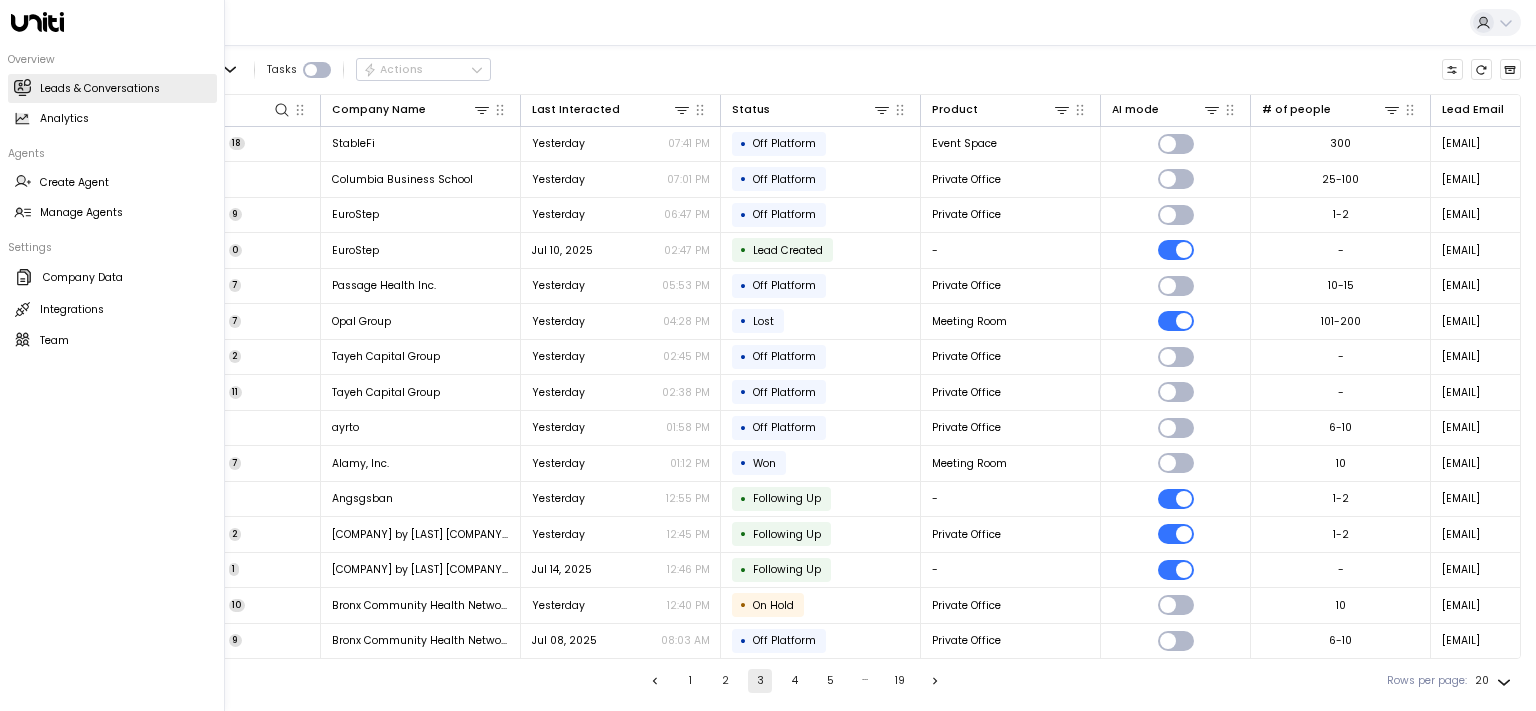 click on "Leads & Conversations" at bounding box center (100, 89) 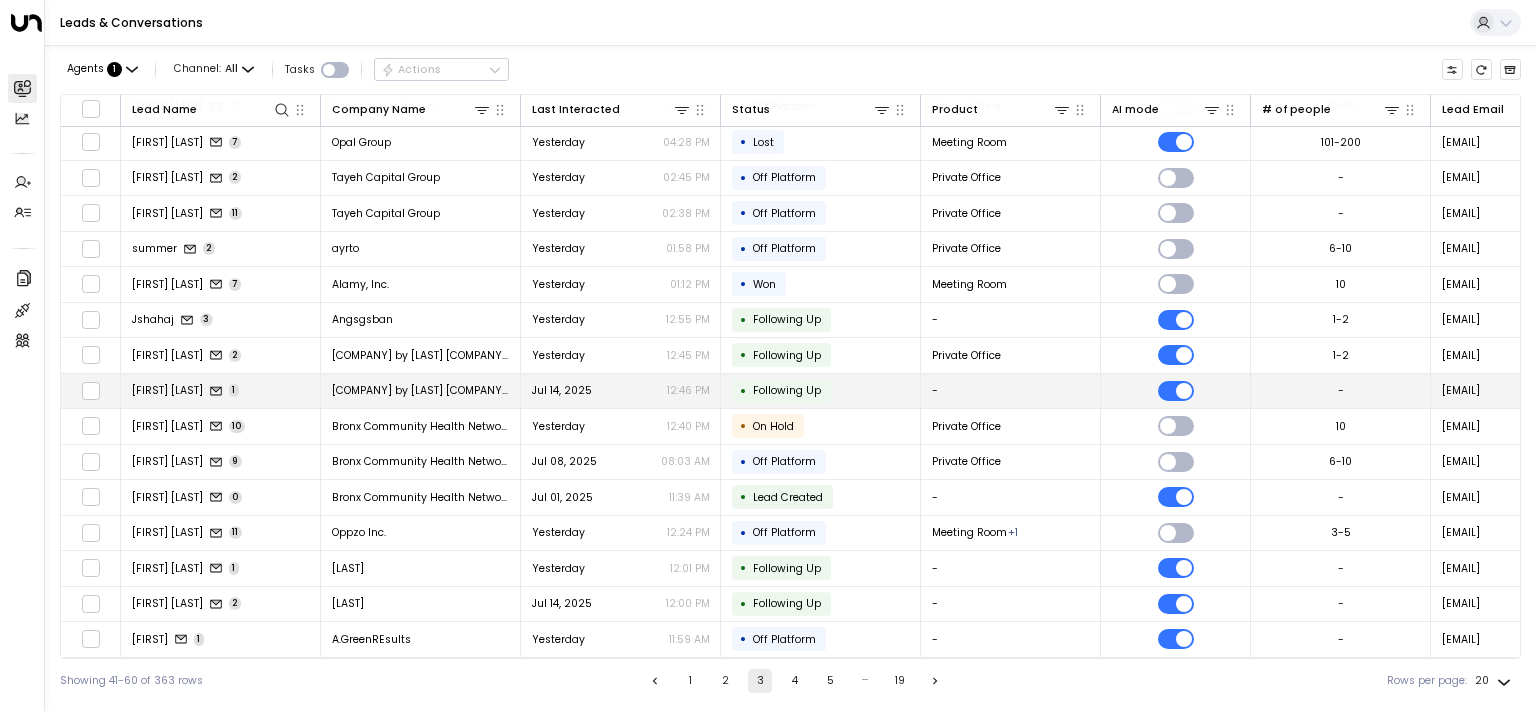 scroll, scrollTop: 190, scrollLeft: 0, axis: vertical 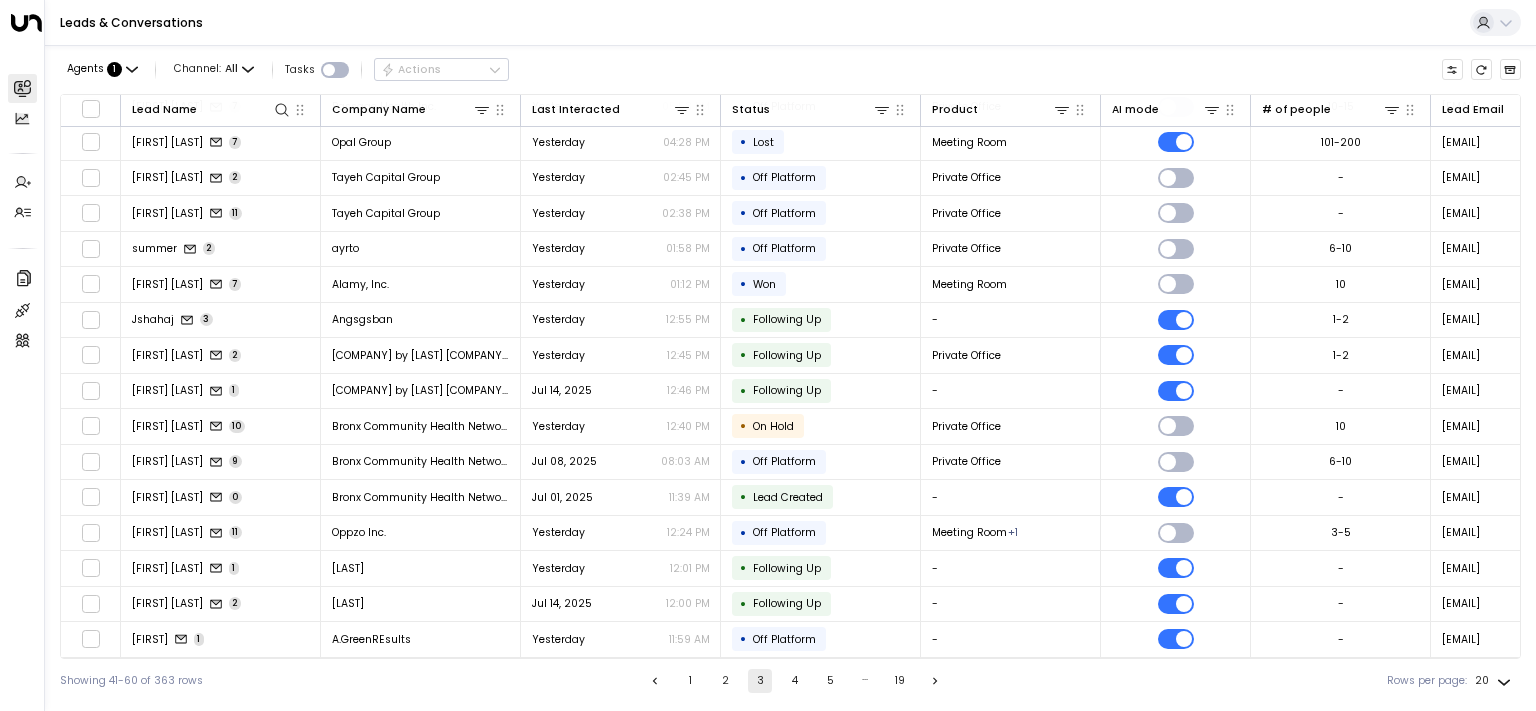 click on "4" at bounding box center [795, 681] 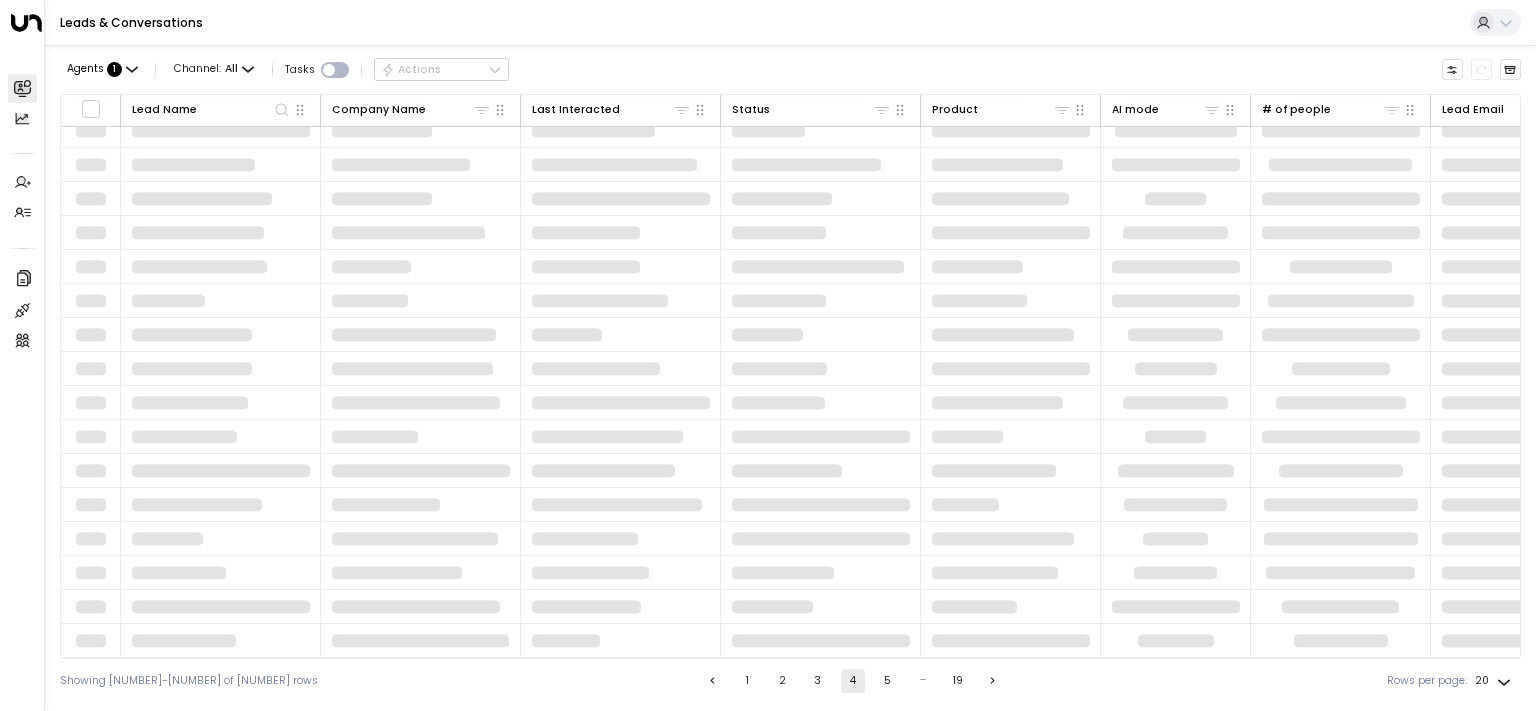 scroll, scrollTop: 161, scrollLeft: 0, axis: vertical 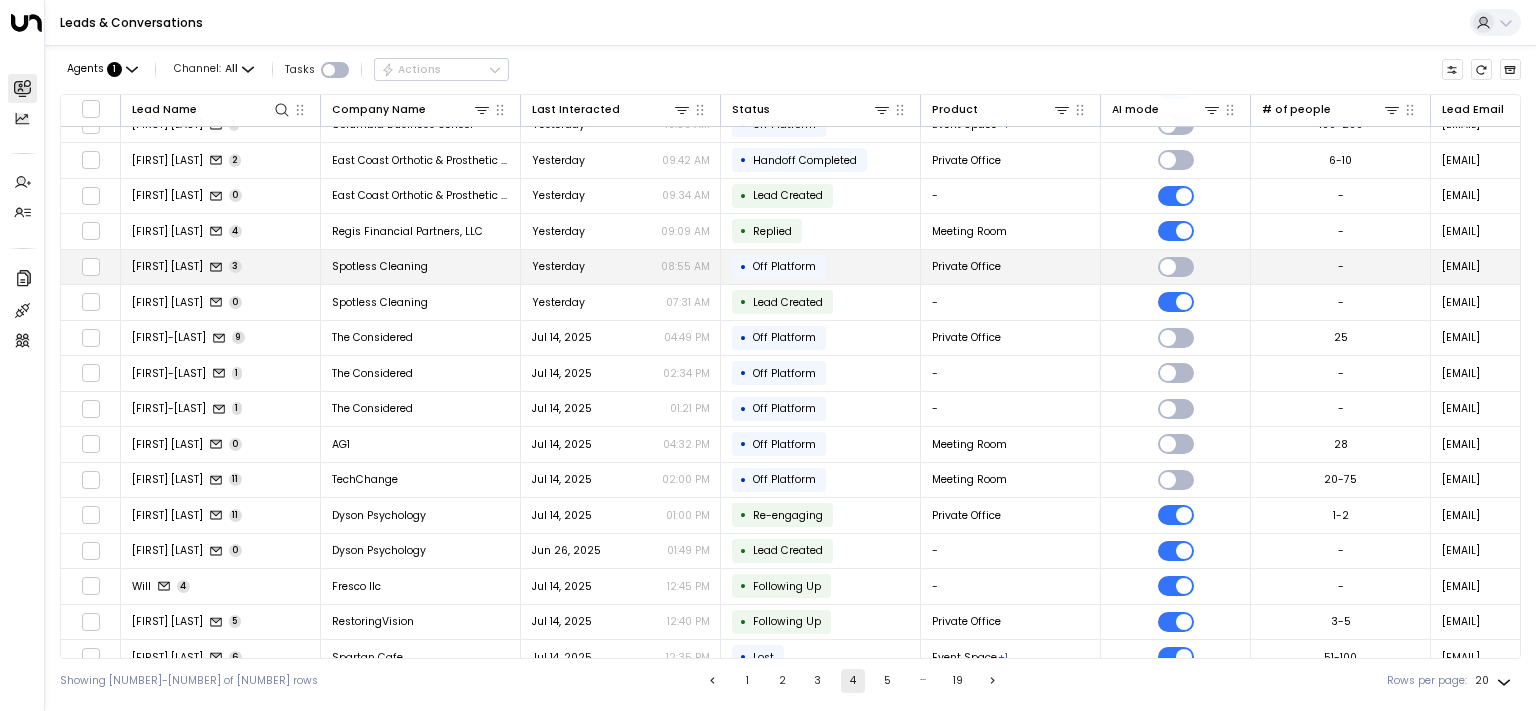 click on "[FIRST] [LAST]" at bounding box center (167, 266) 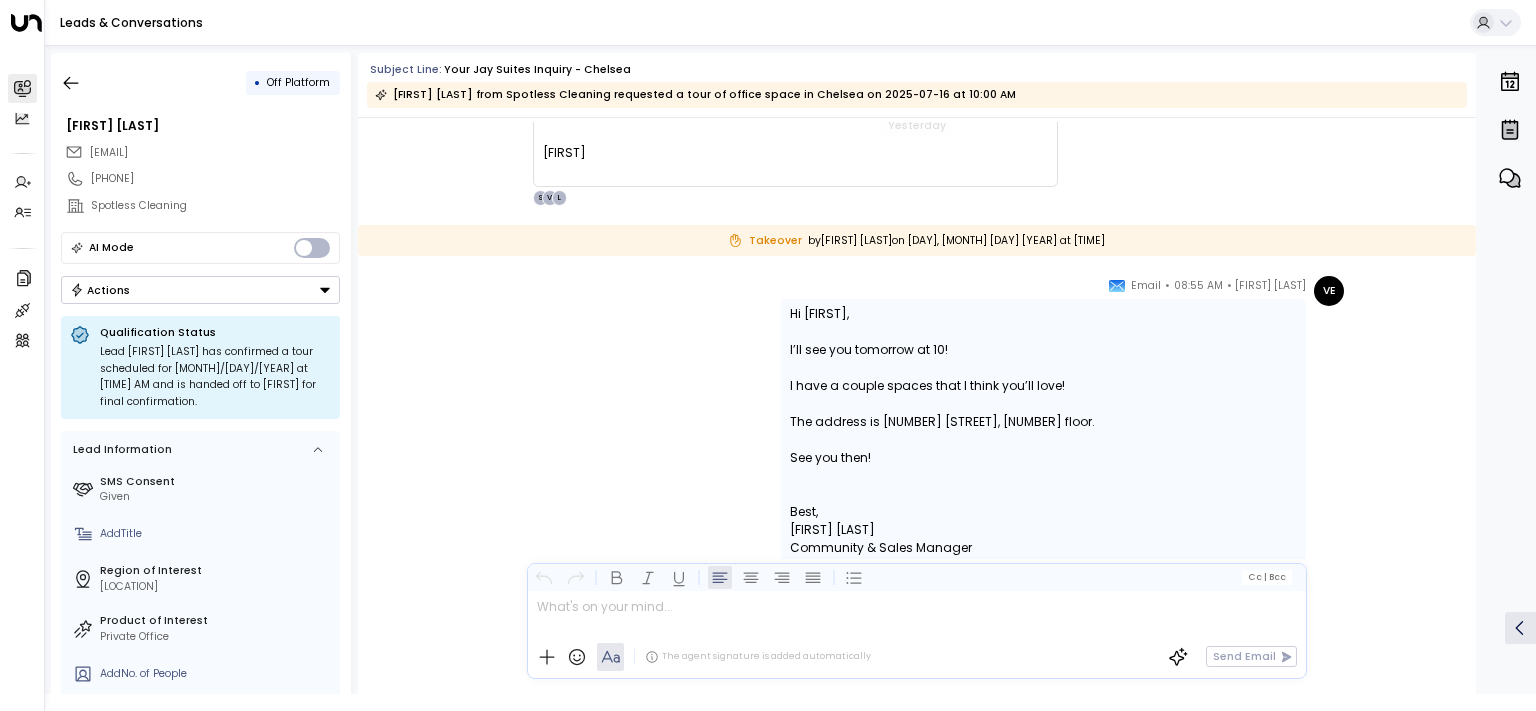 scroll, scrollTop: 1031, scrollLeft: 0, axis: vertical 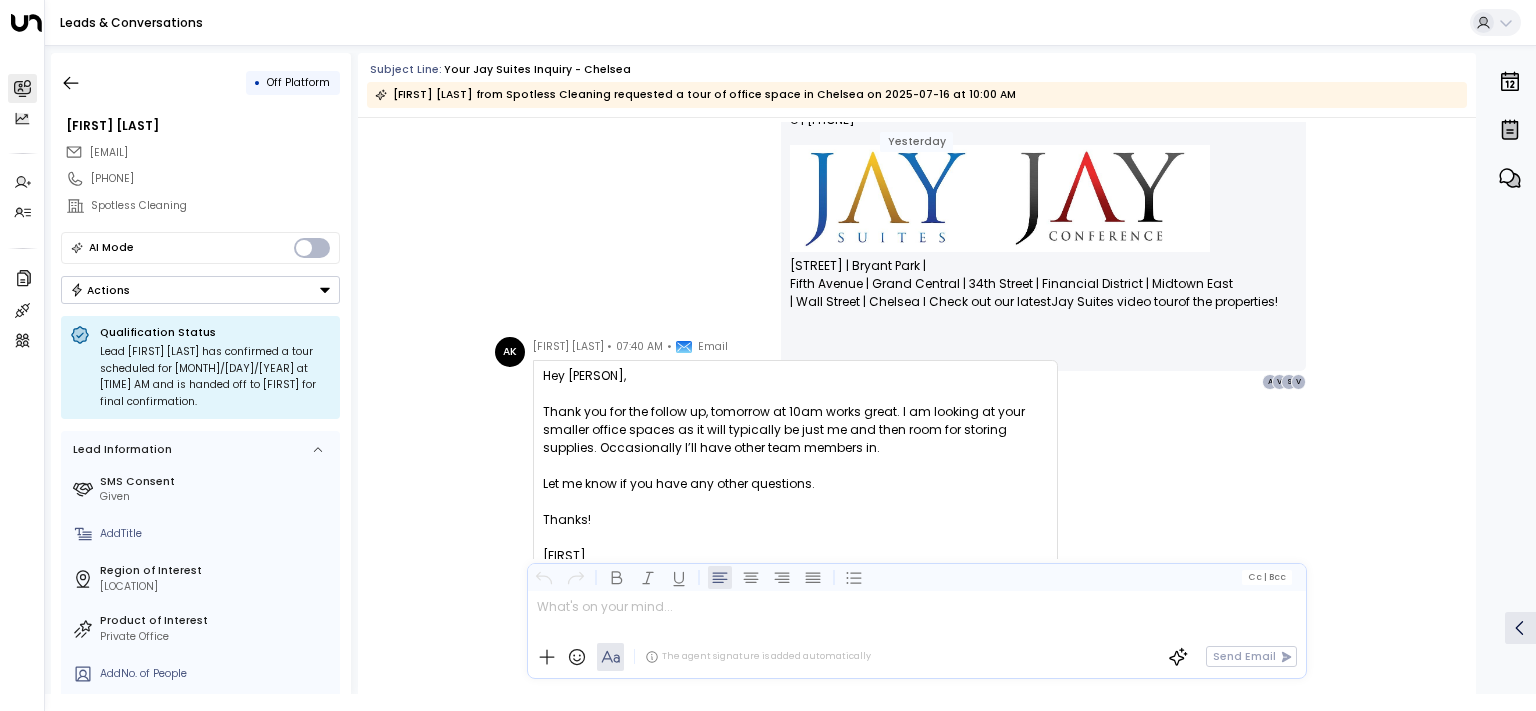 click on "[EMAIL]" at bounding box center [202, 152] 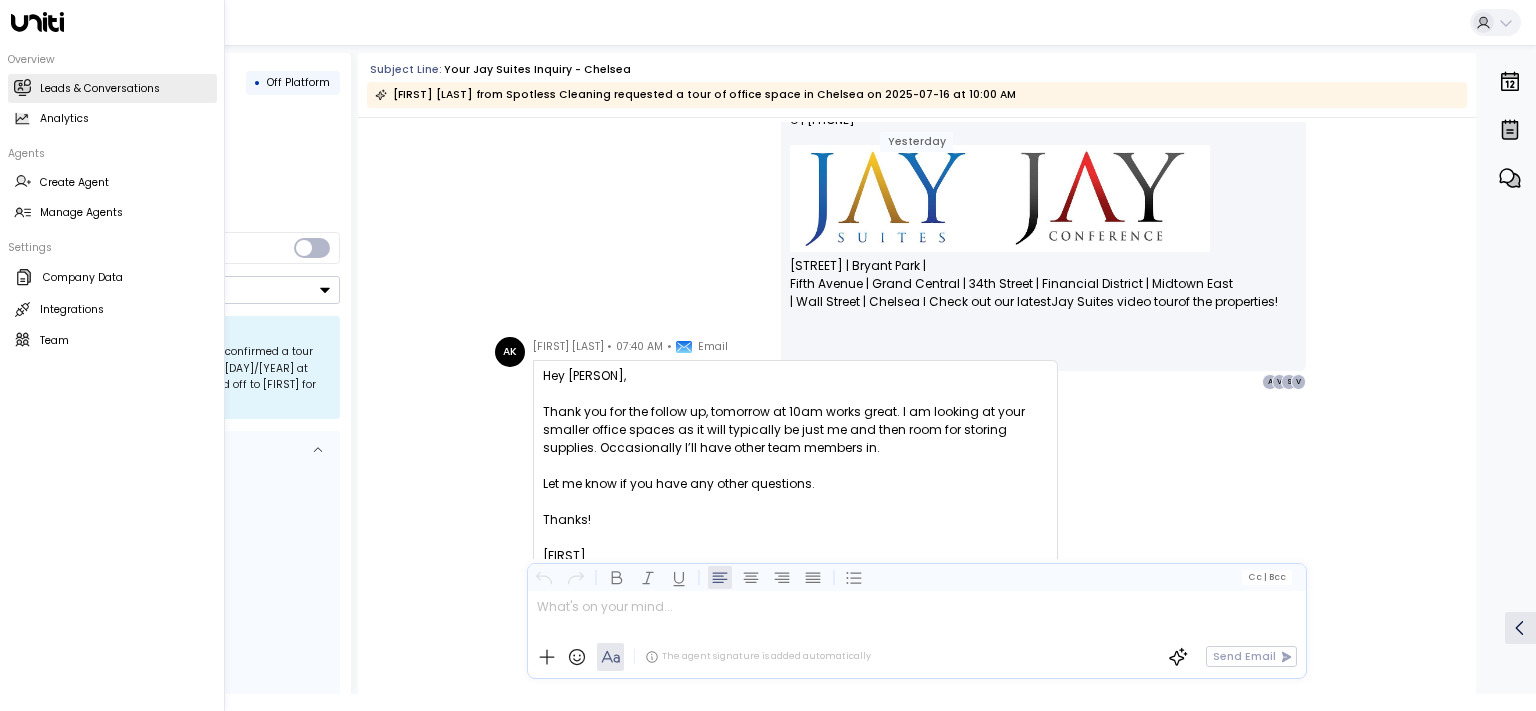 click on "Leads & Conversations Leads & Conversations" at bounding box center (112, 88) 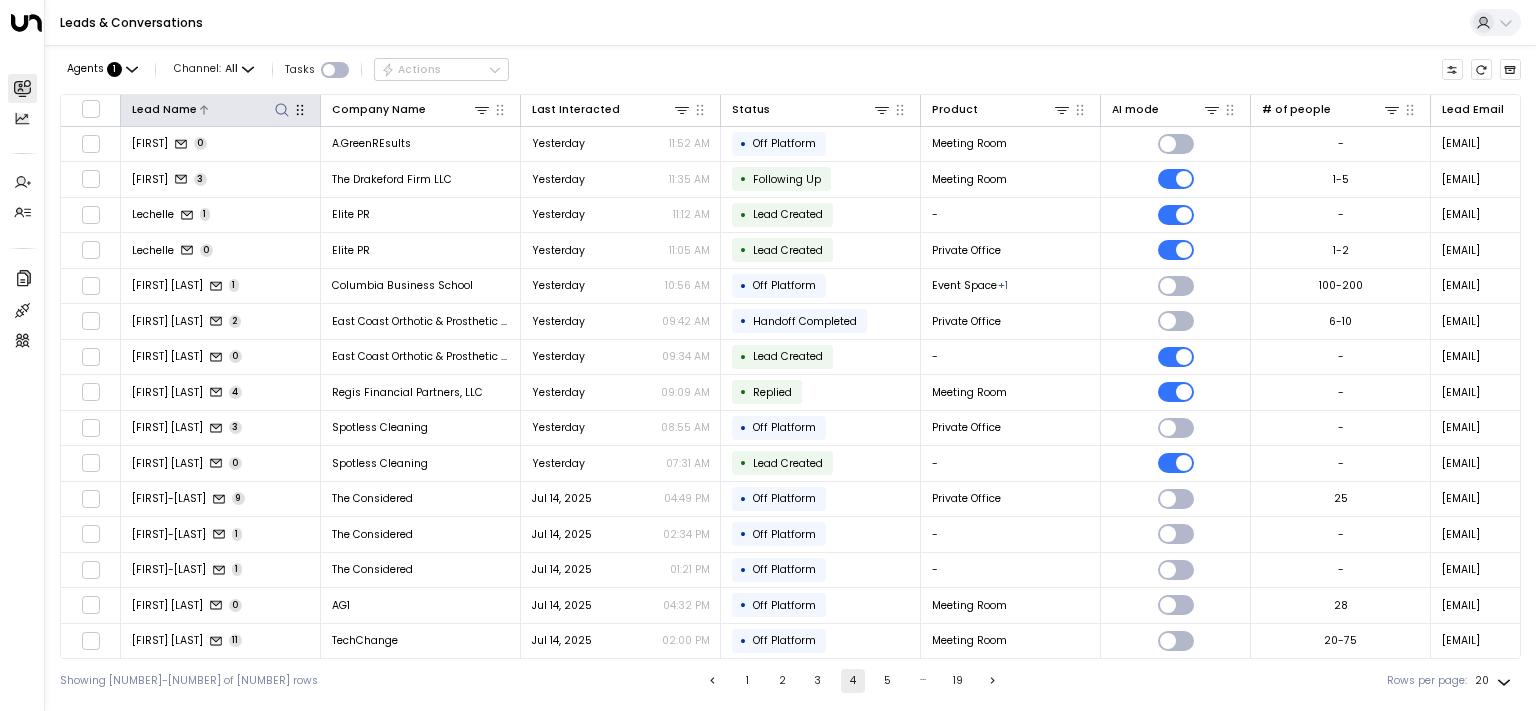 click 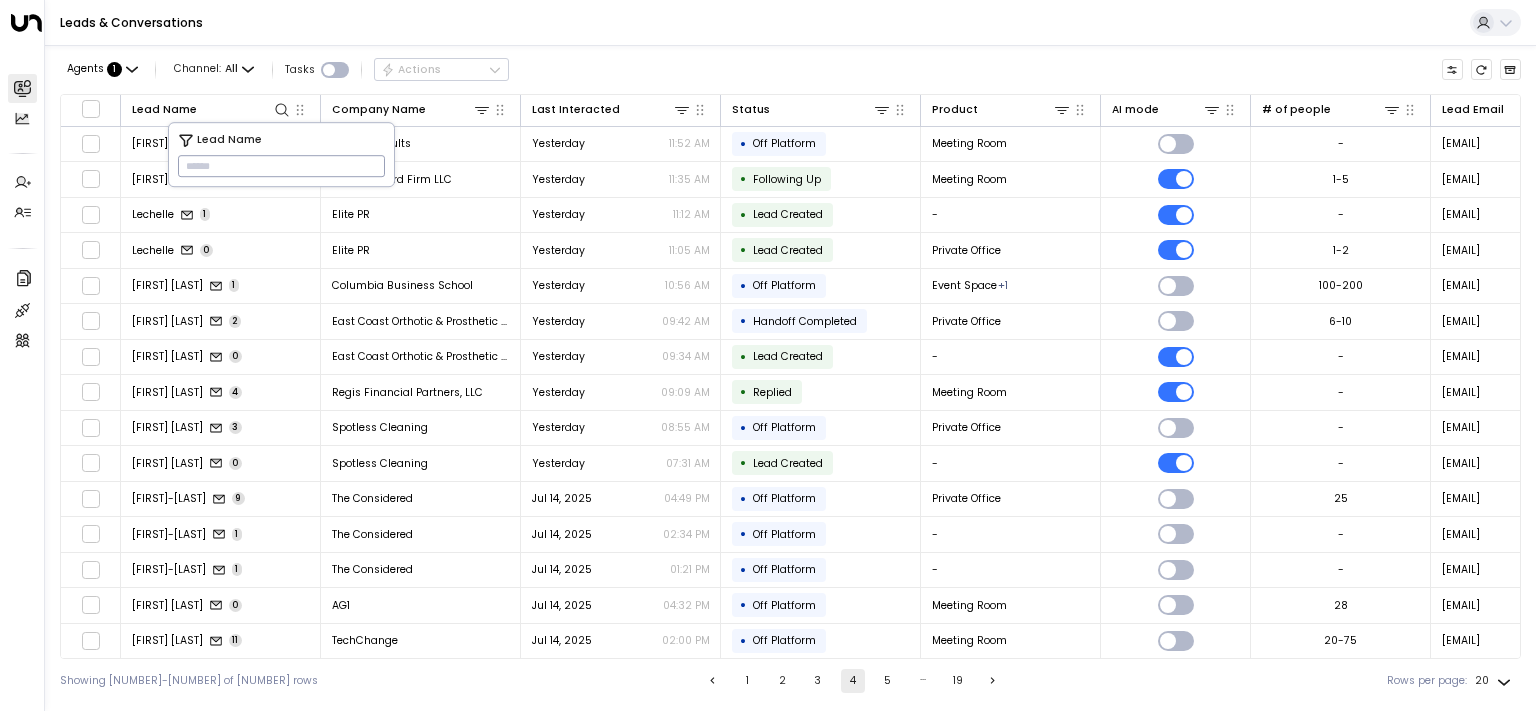 type on "********" 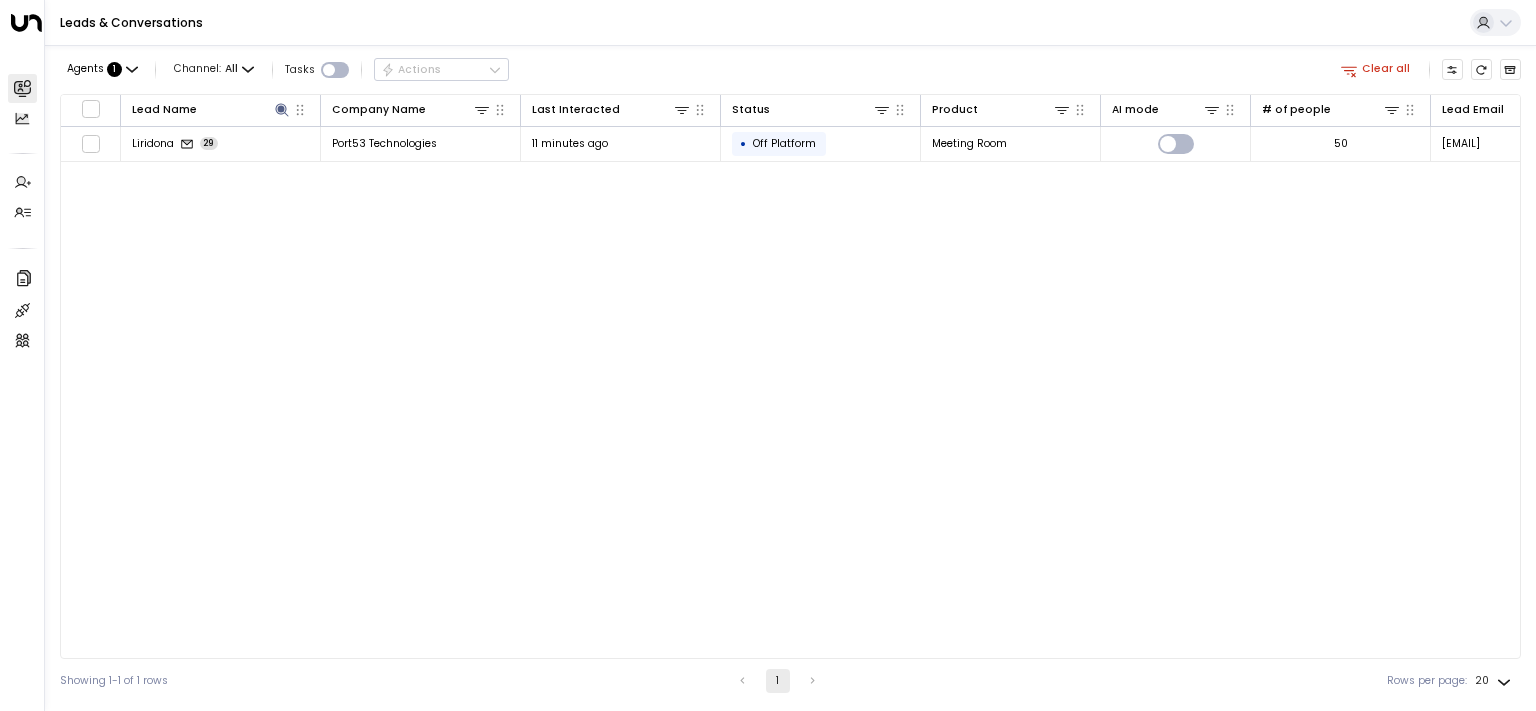 click on "Liridona 29 Port53 Technologies 11 minutes ago • Off Platform Meeting Room 50 liridona@[EMAIL] +14152872069 Fifth Avenue" at bounding box center (790, 376) 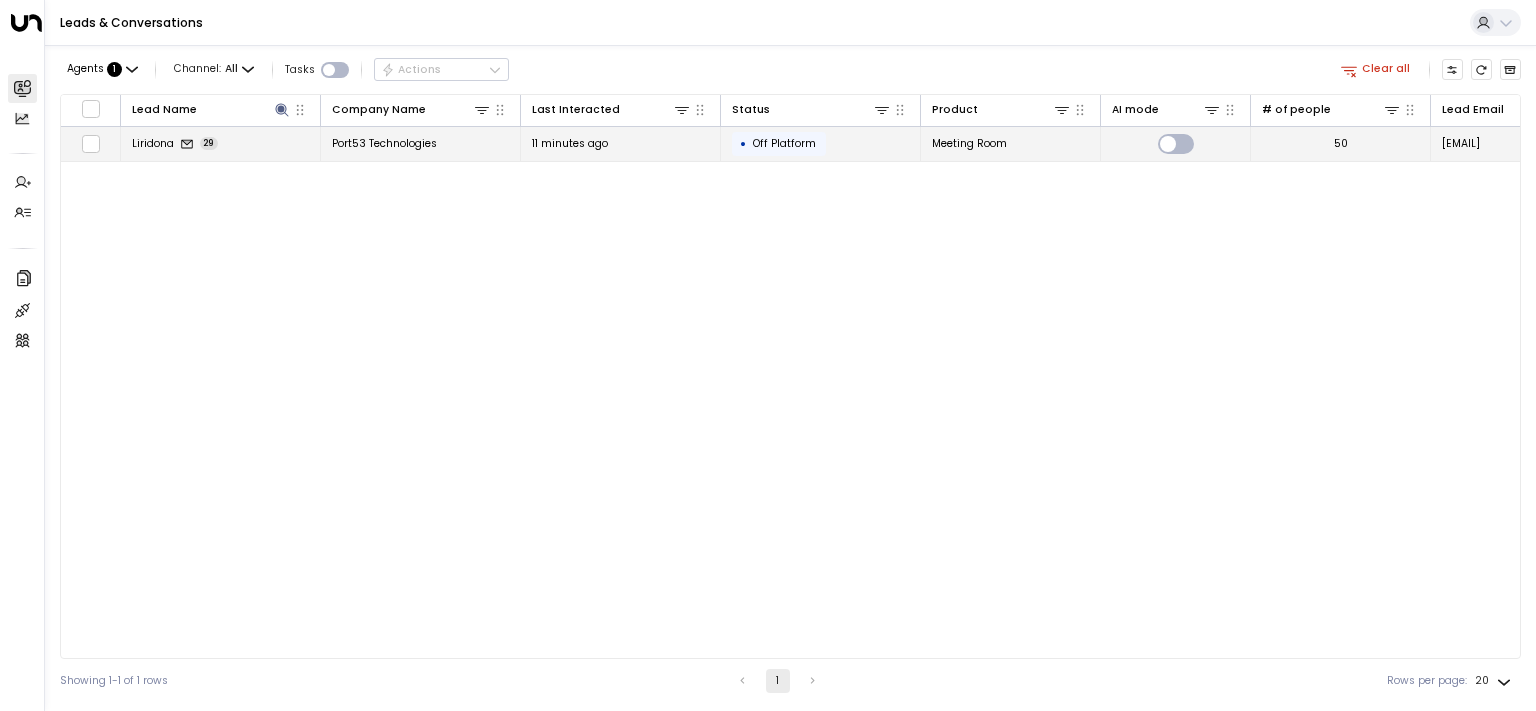 click on "Liridona" at bounding box center [153, 143] 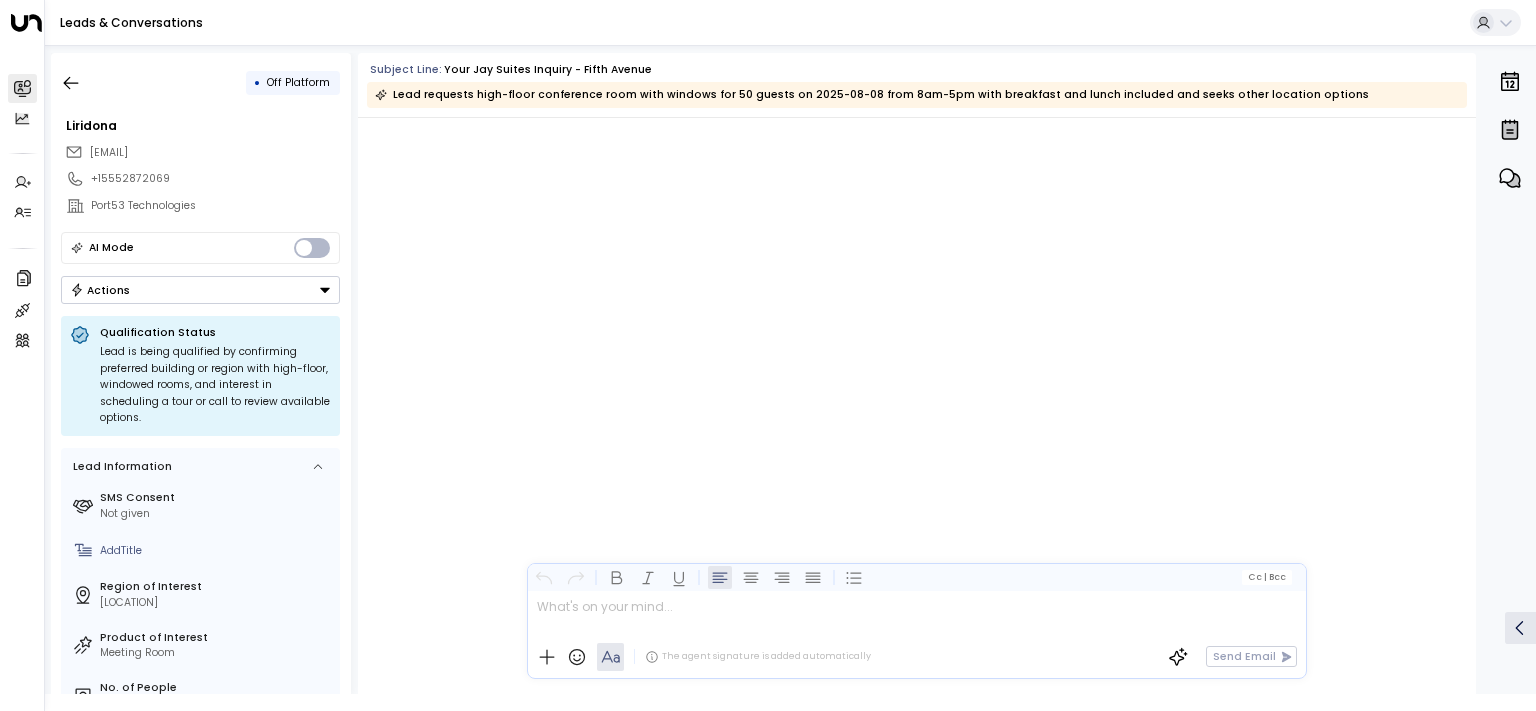 scroll, scrollTop: 15808, scrollLeft: 0, axis: vertical 